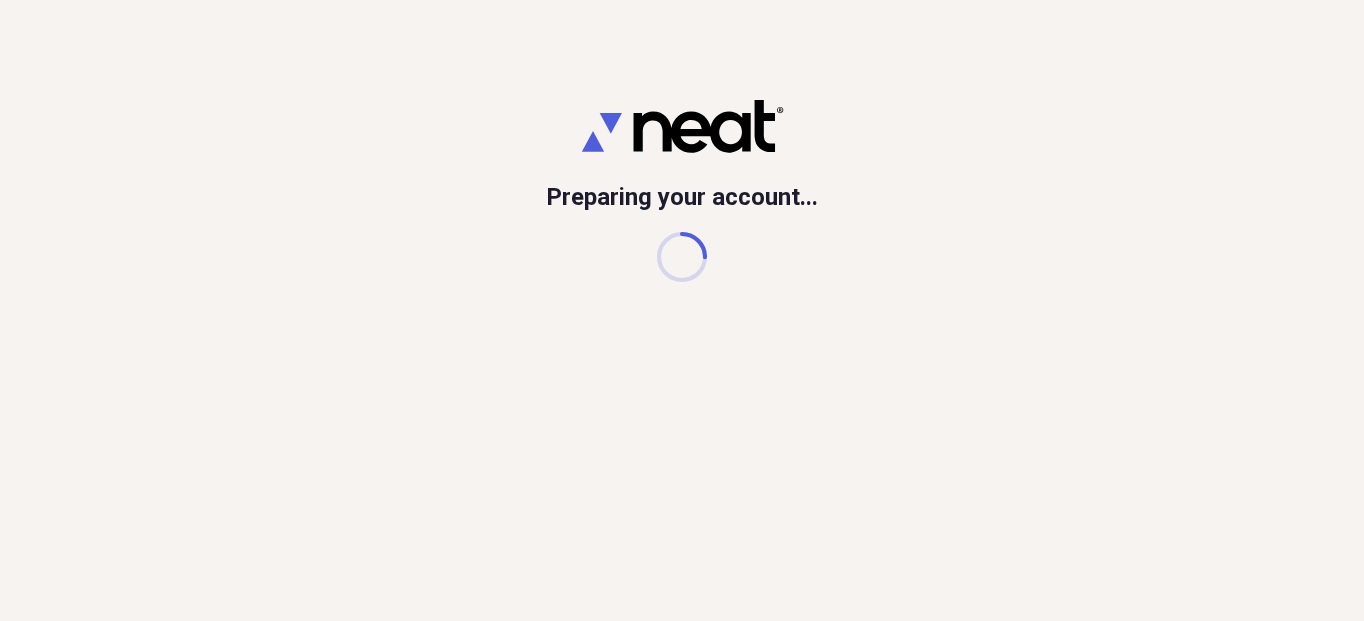 scroll, scrollTop: 0, scrollLeft: 0, axis: both 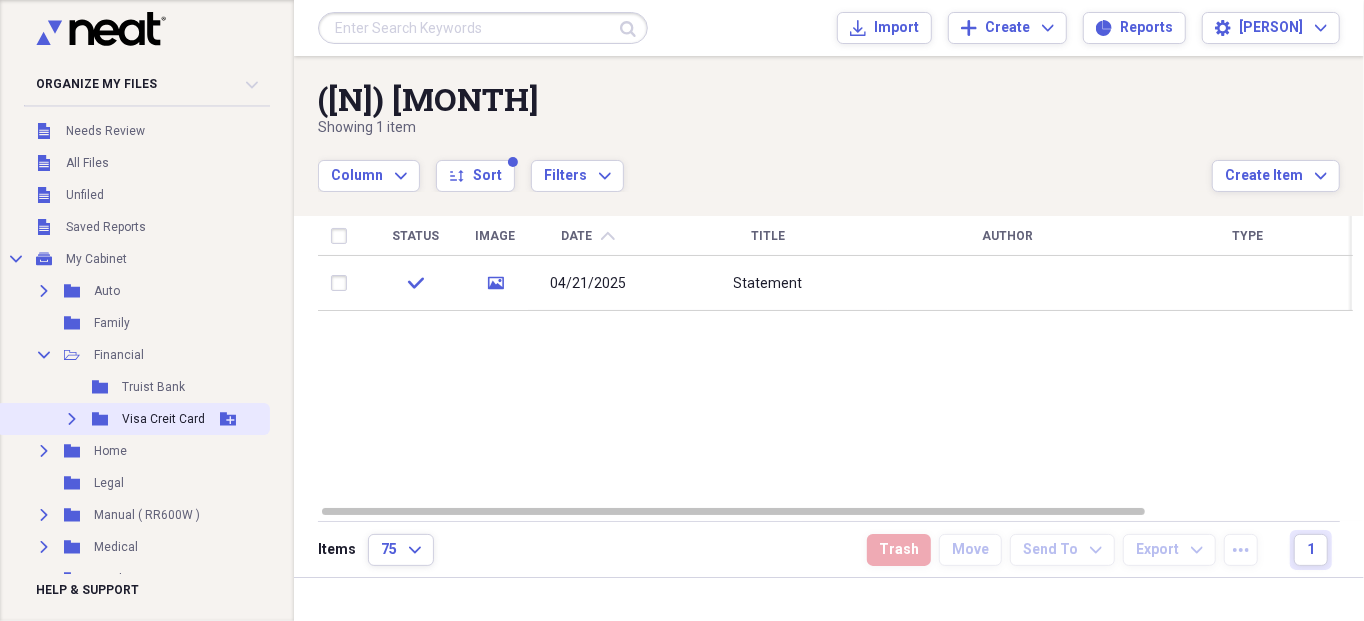 click on "Expand" 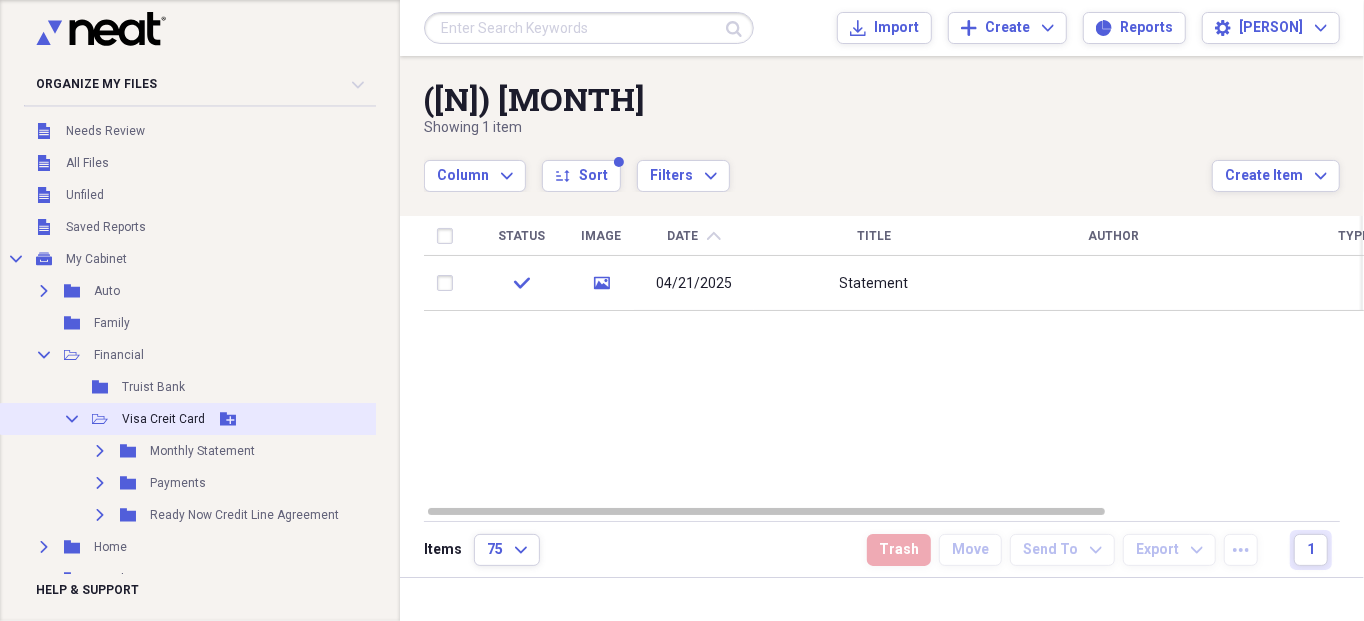 click on "Collapse" 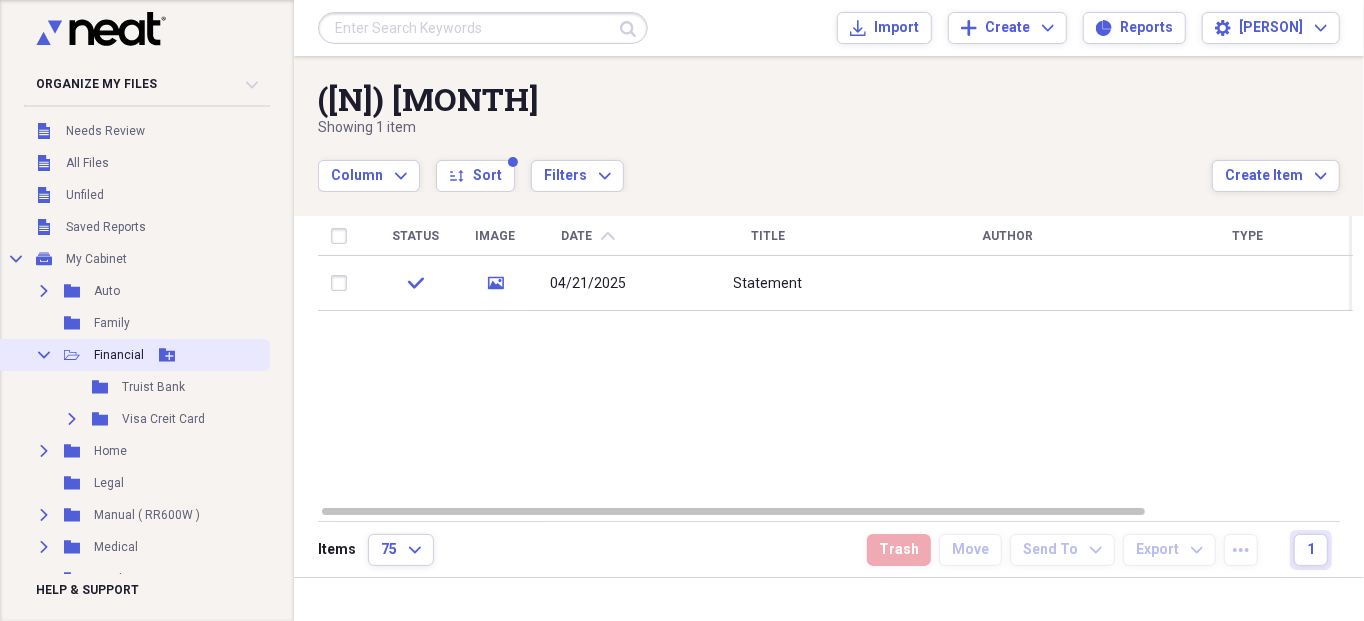click on "Collapse" at bounding box center [44, 355] 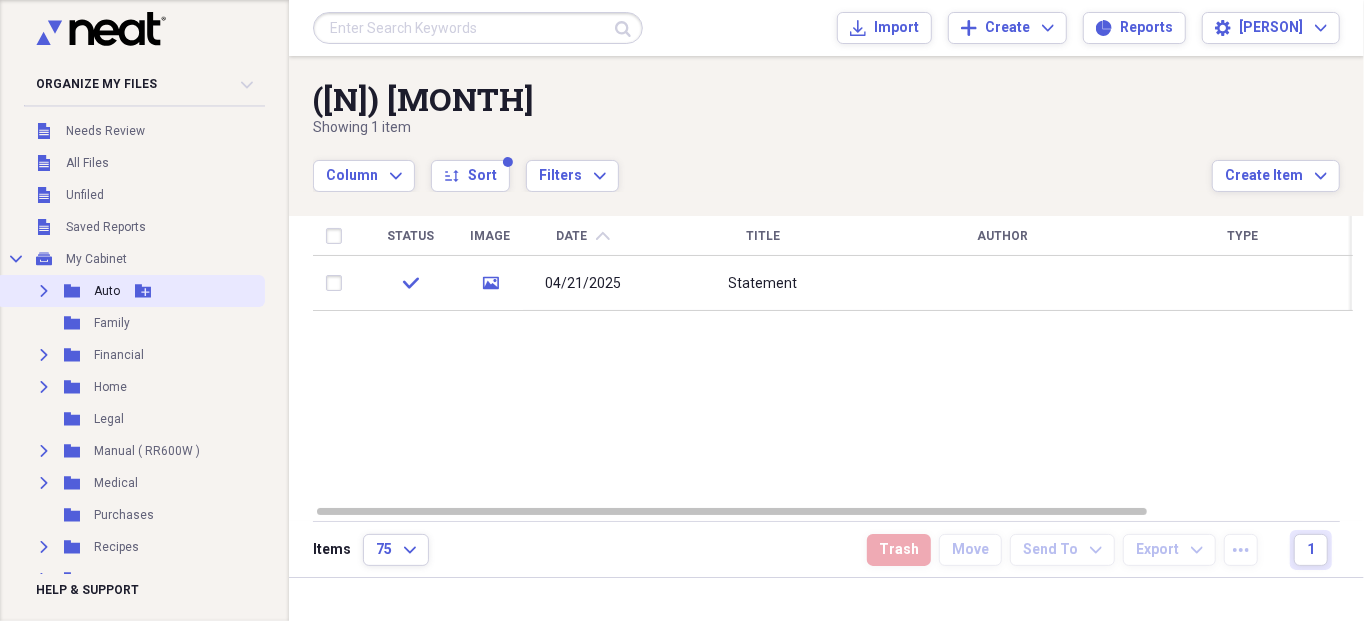 click 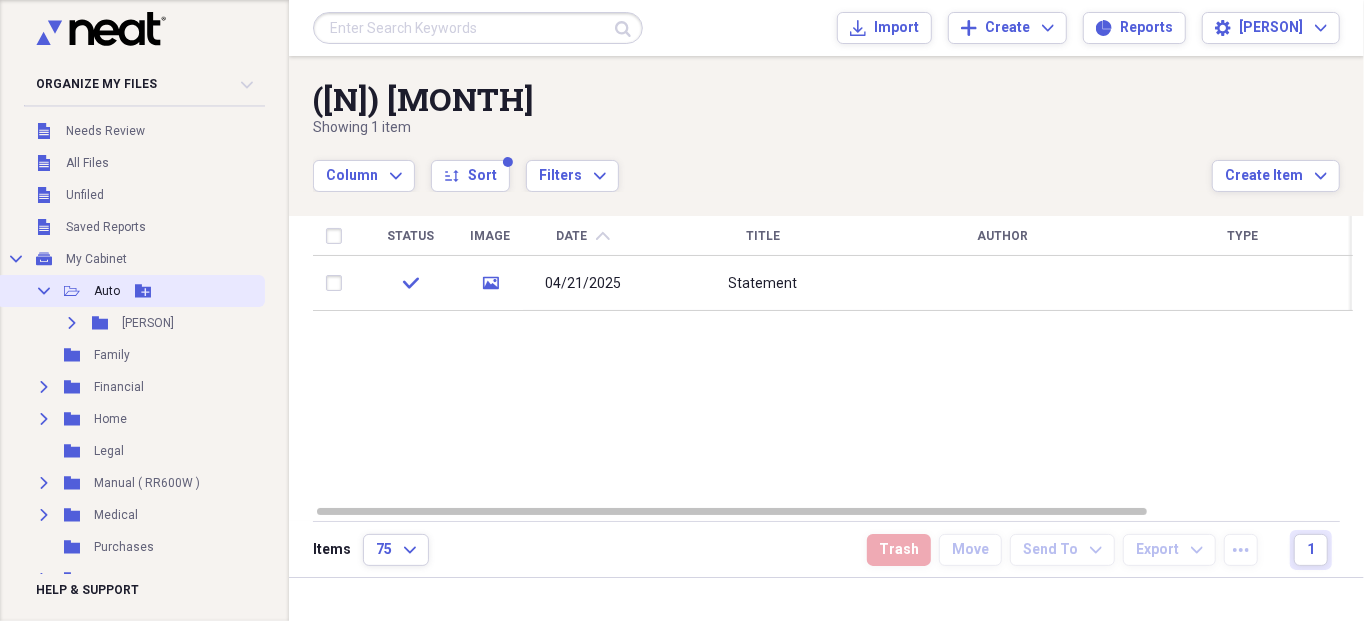 click 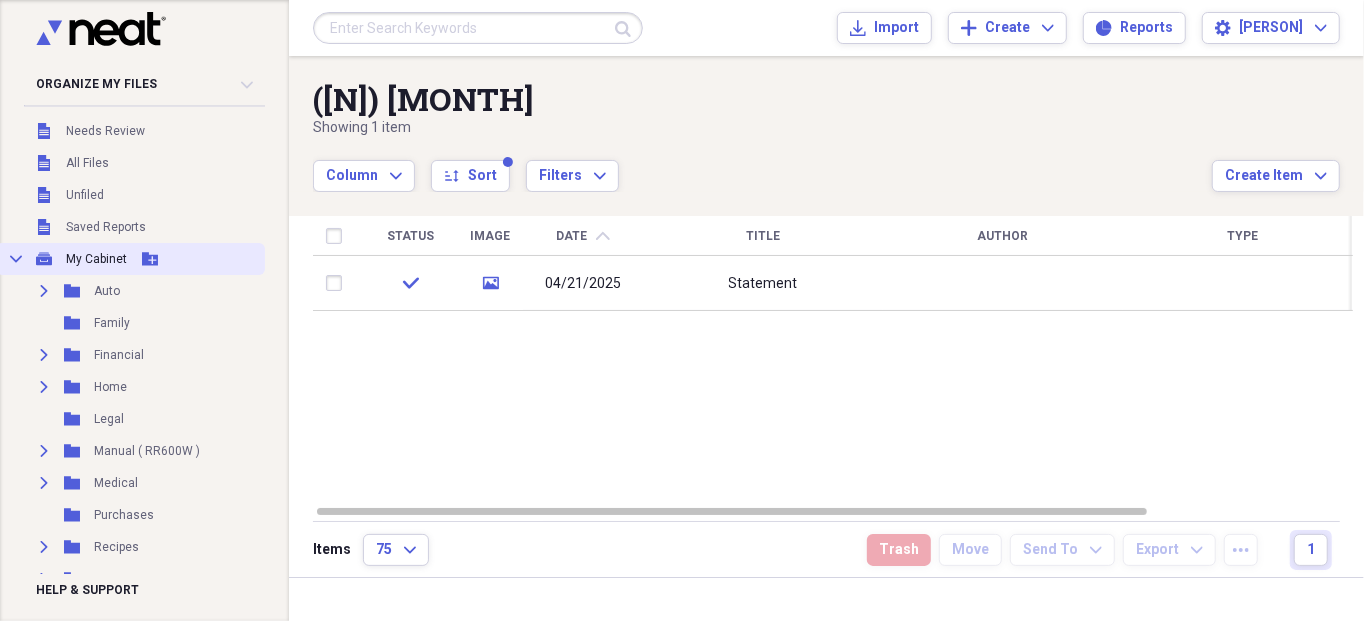 click 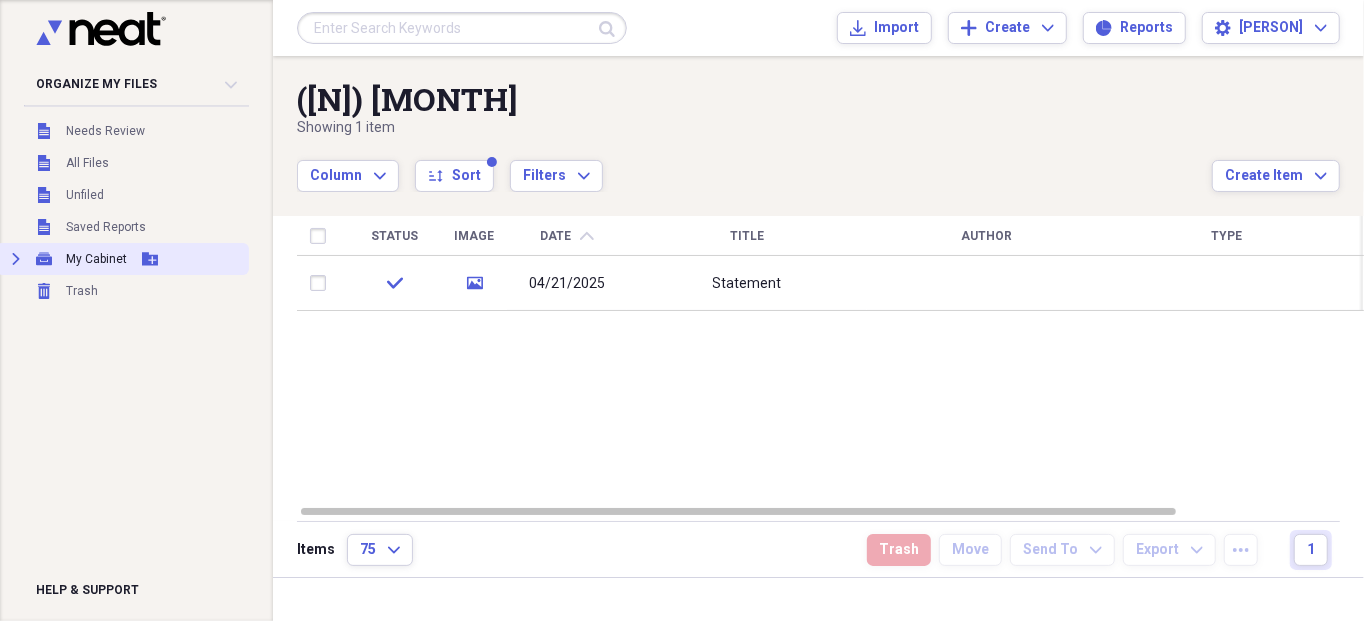 click 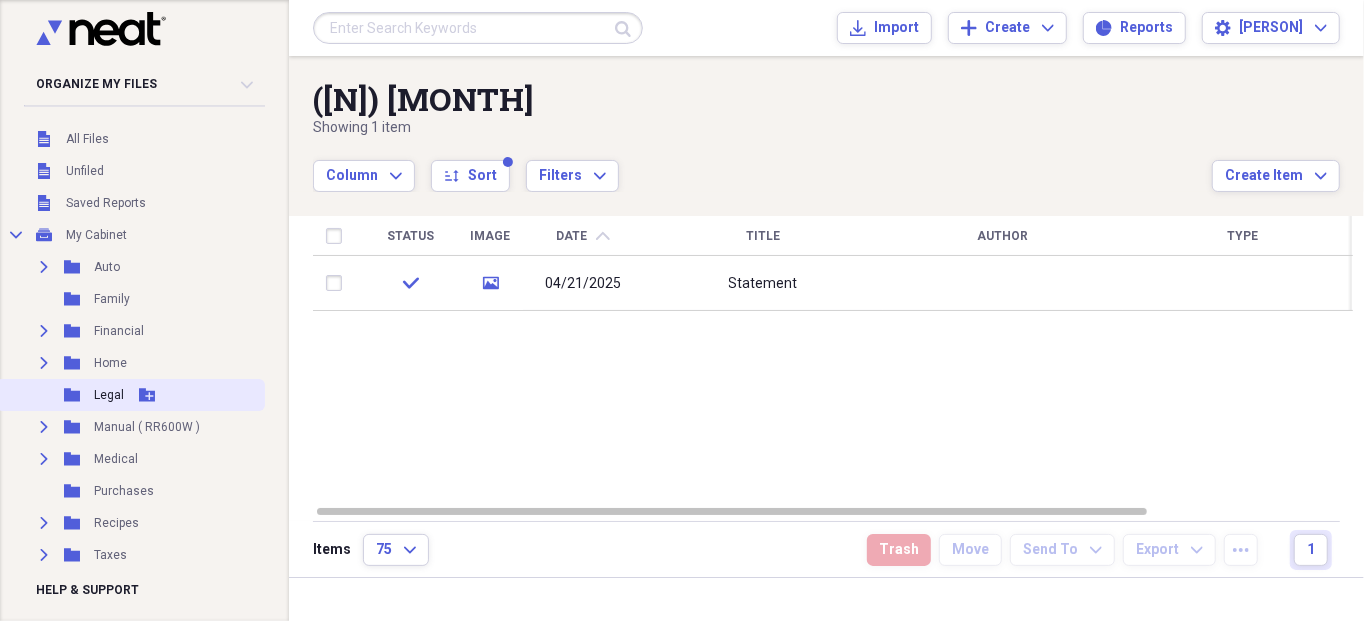 scroll, scrollTop: 66, scrollLeft: 0, axis: vertical 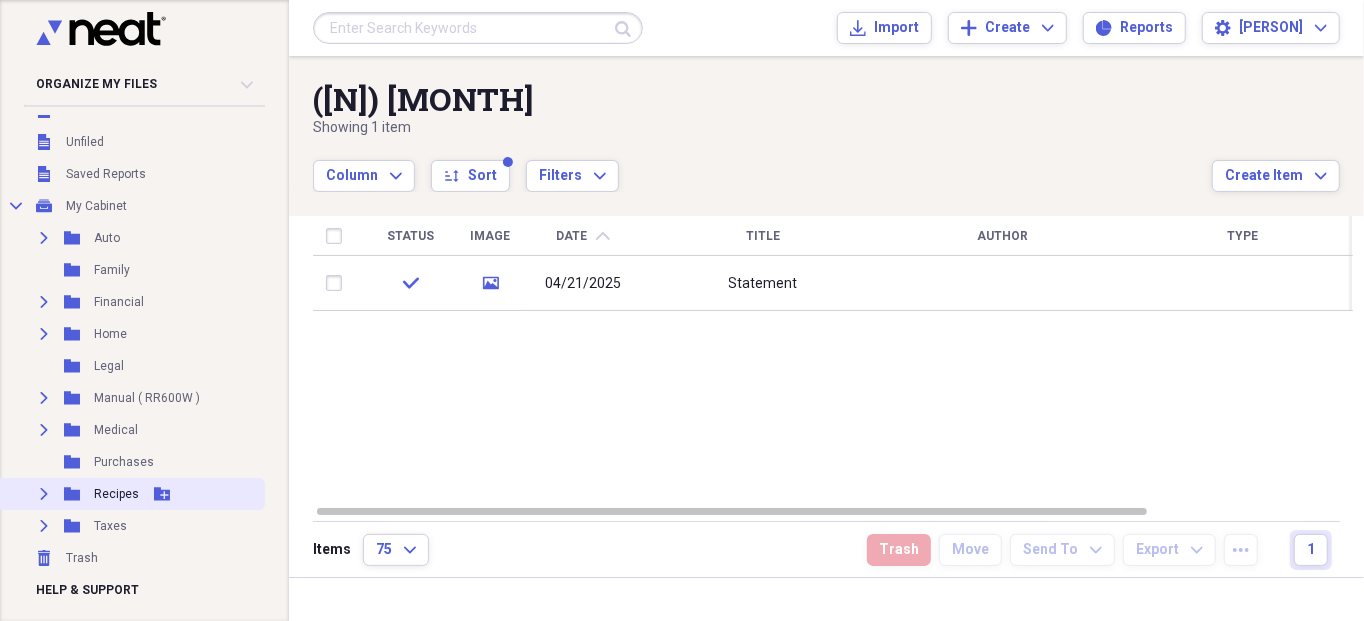 click 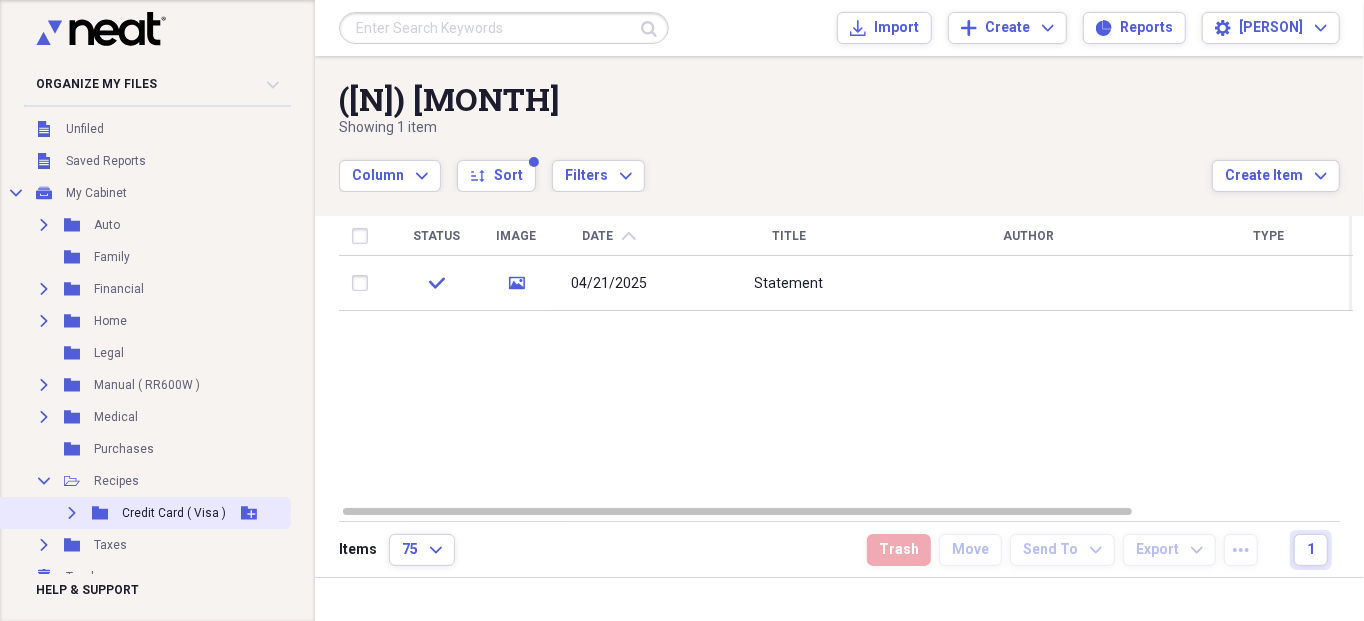 click on "Expand" 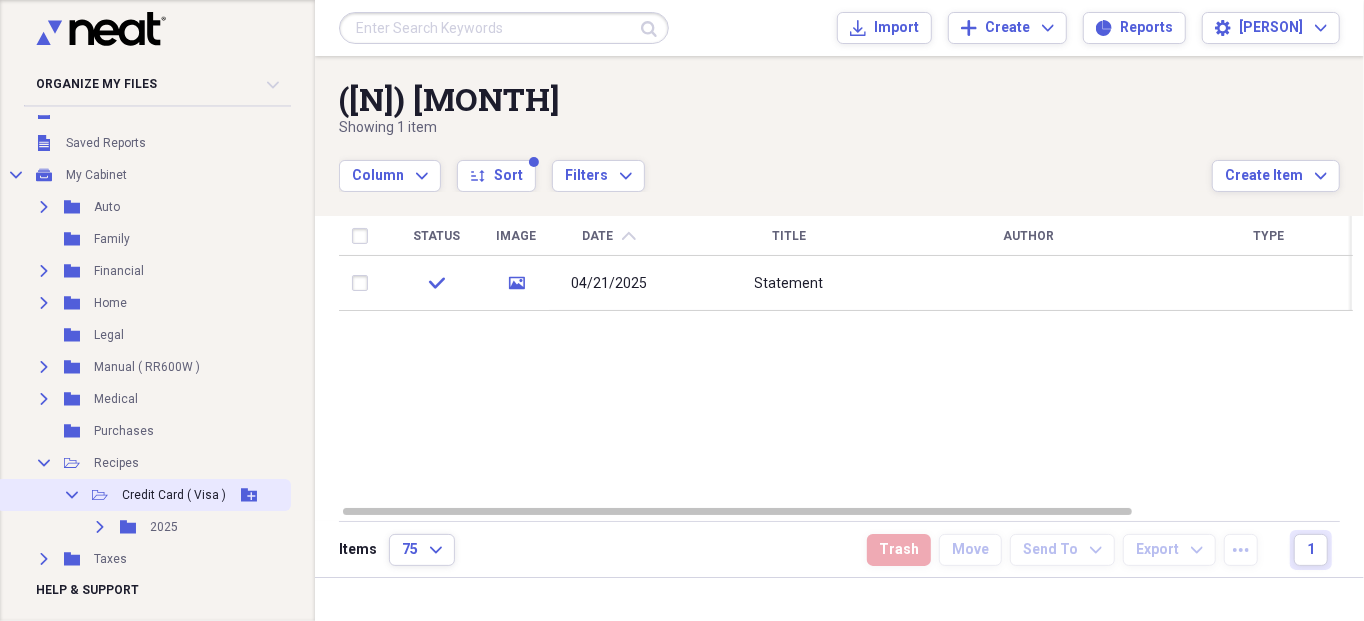 scroll, scrollTop: 115, scrollLeft: 0, axis: vertical 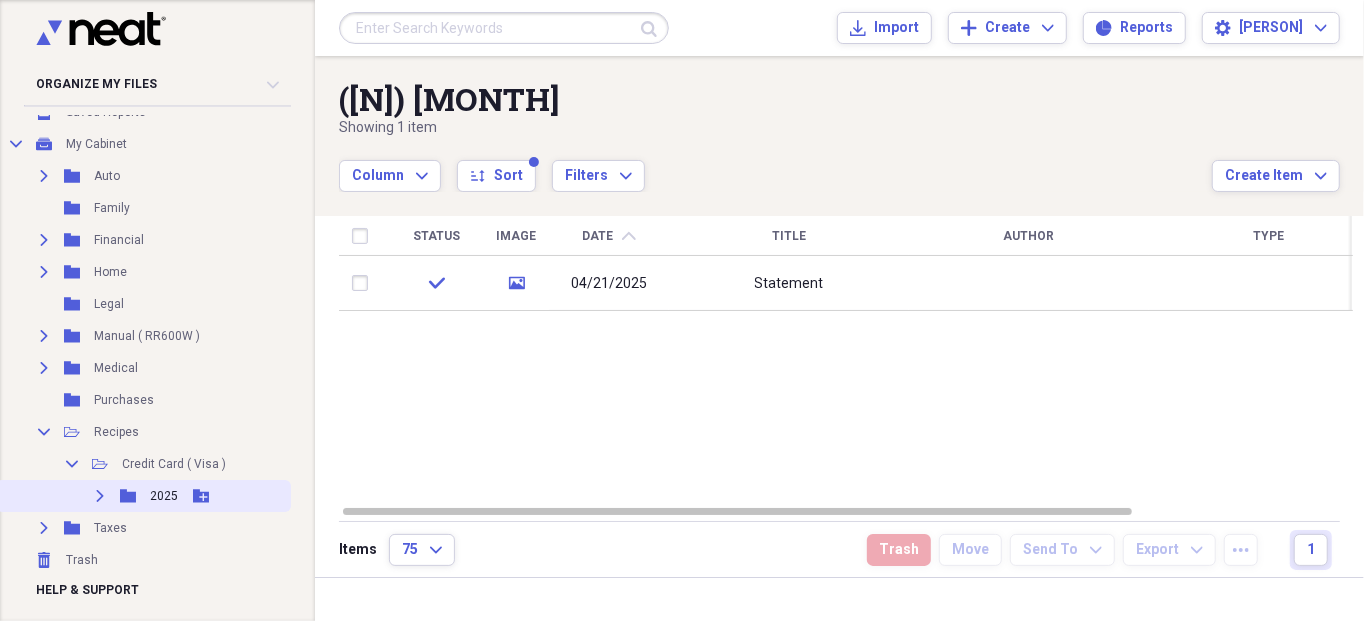 click on "Expand" 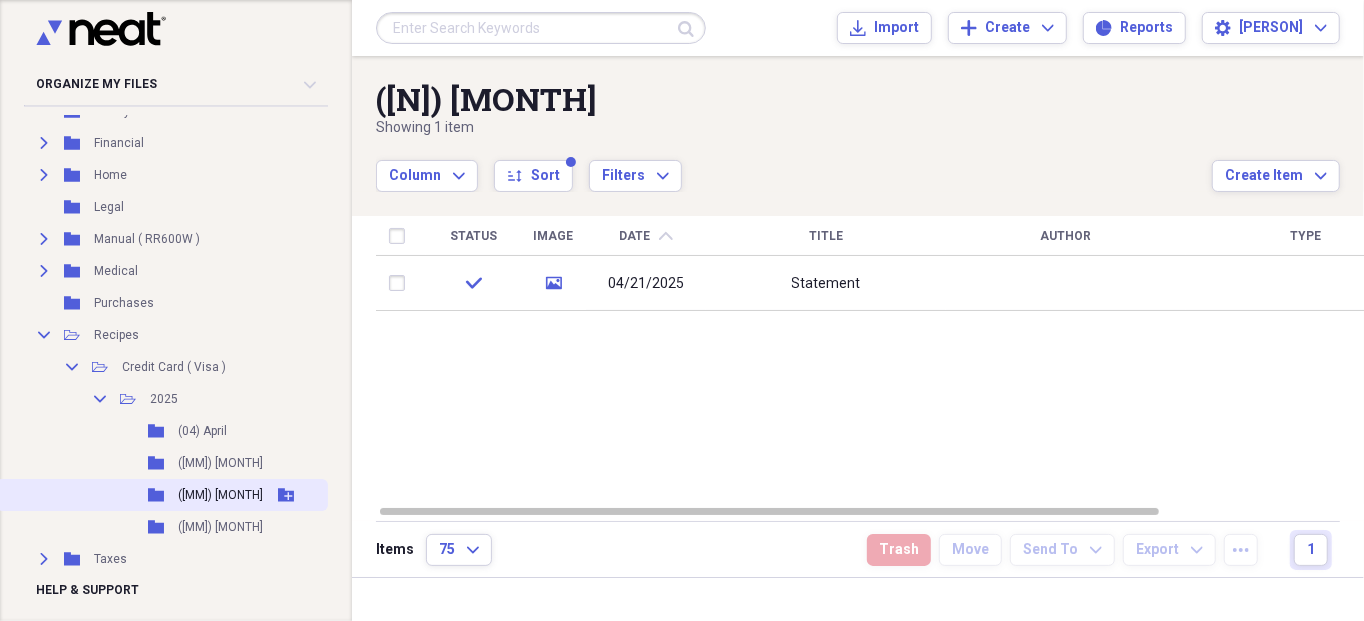 scroll, scrollTop: 242, scrollLeft: 0, axis: vertical 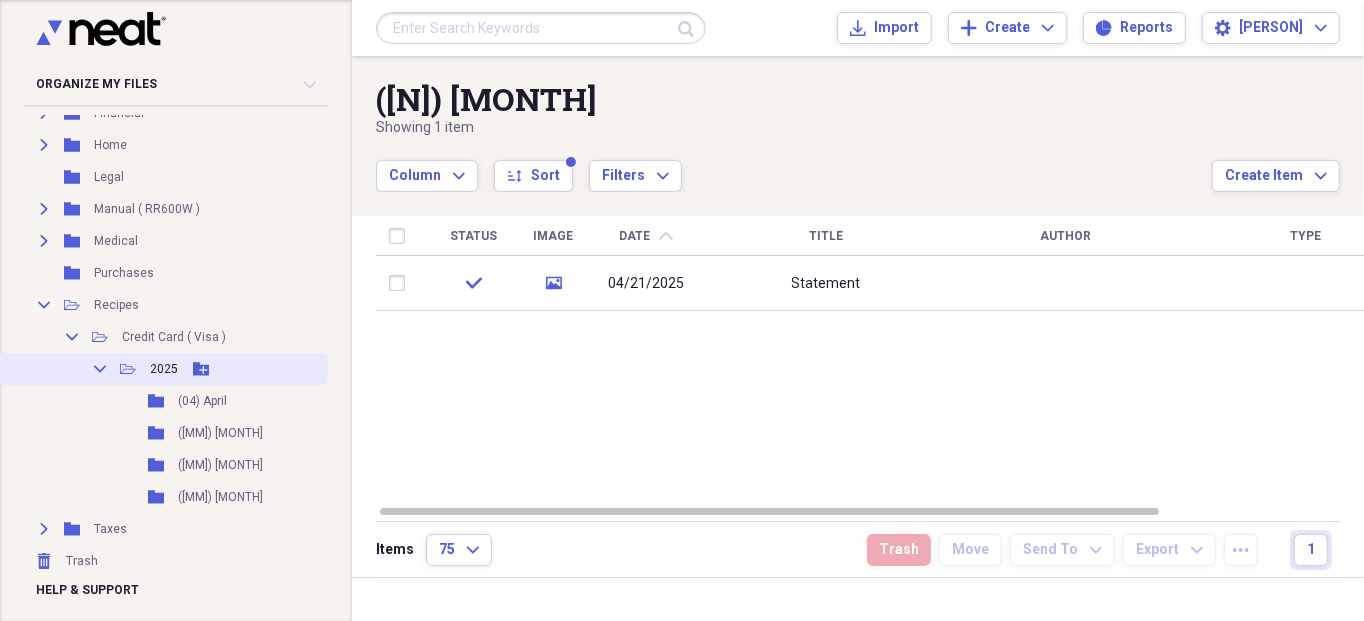 click 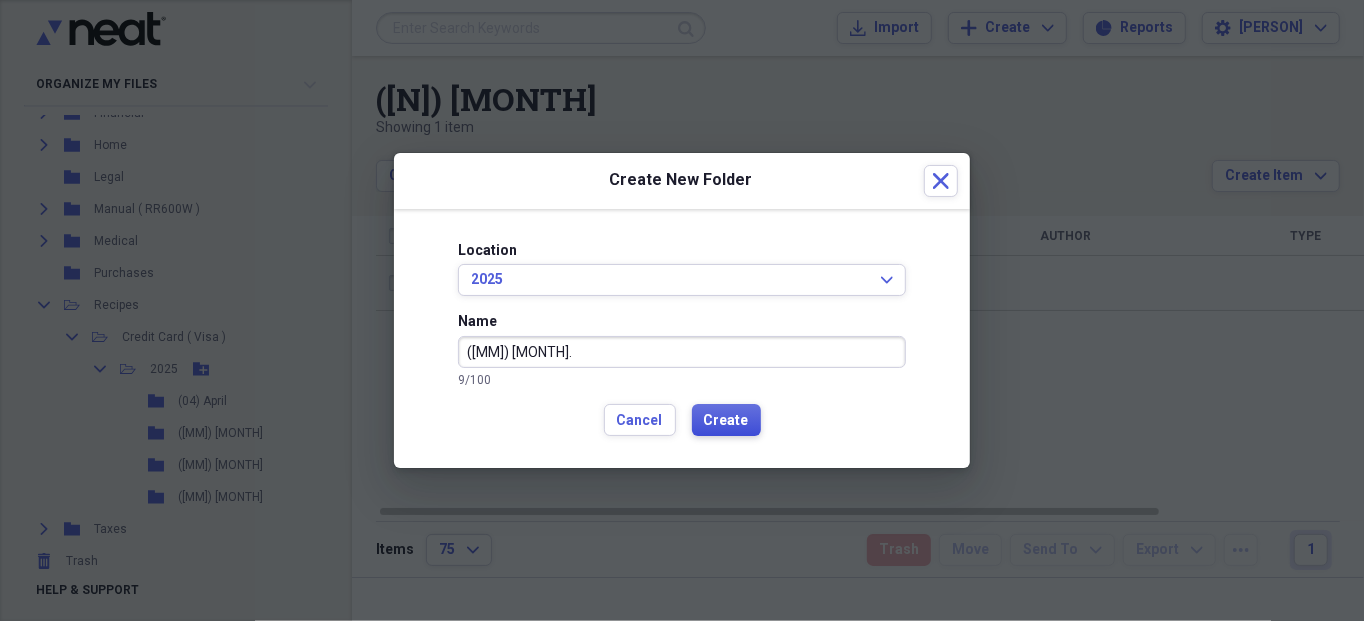 type on "([MM]) [MONTH]." 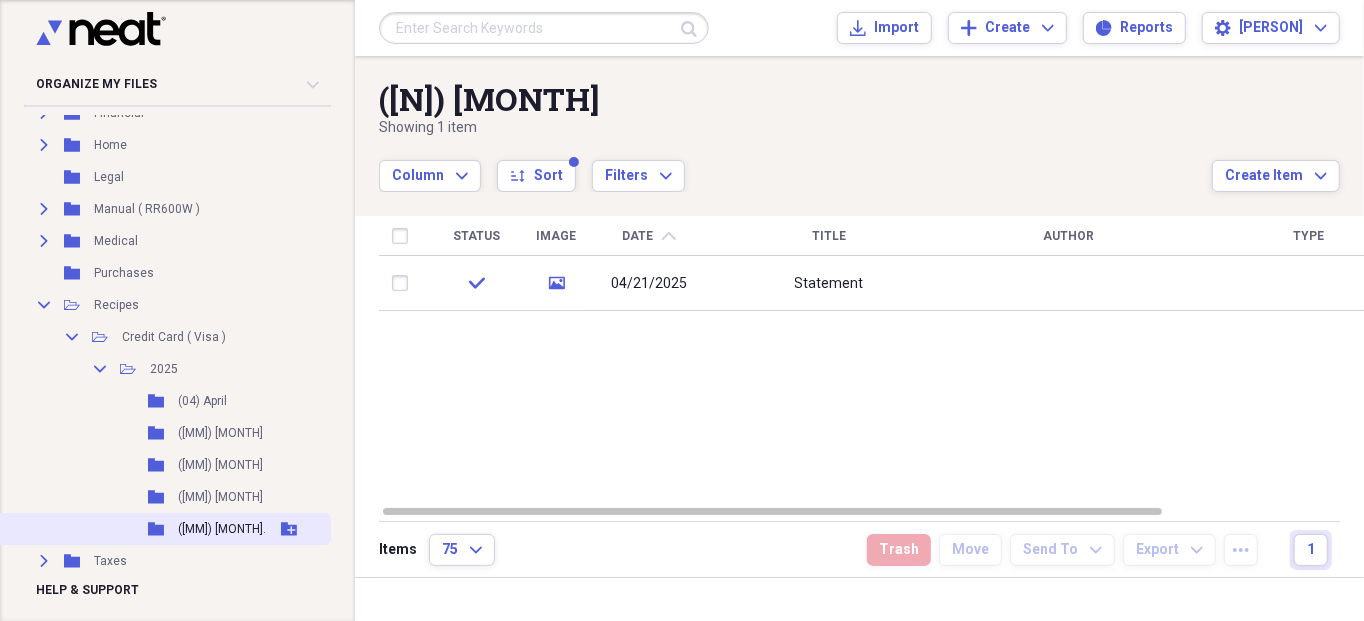 click on "([MM]) [MONTH]." at bounding box center (222, 529) 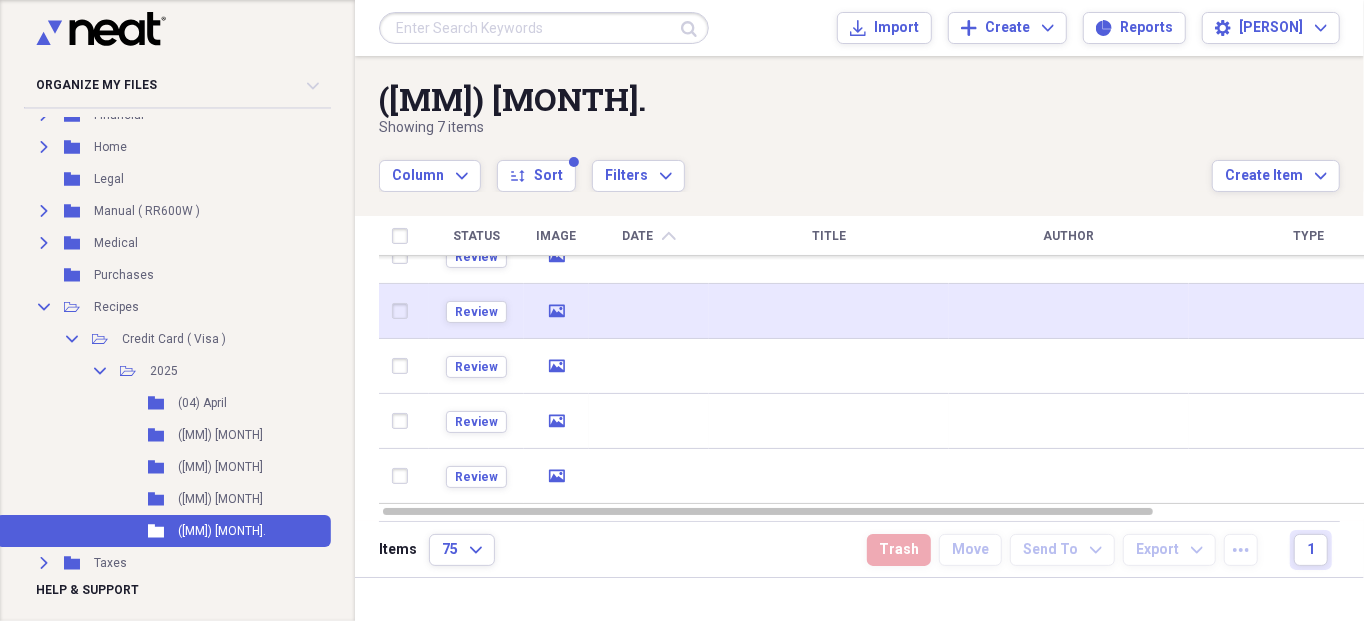 click at bounding box center [404, 311] 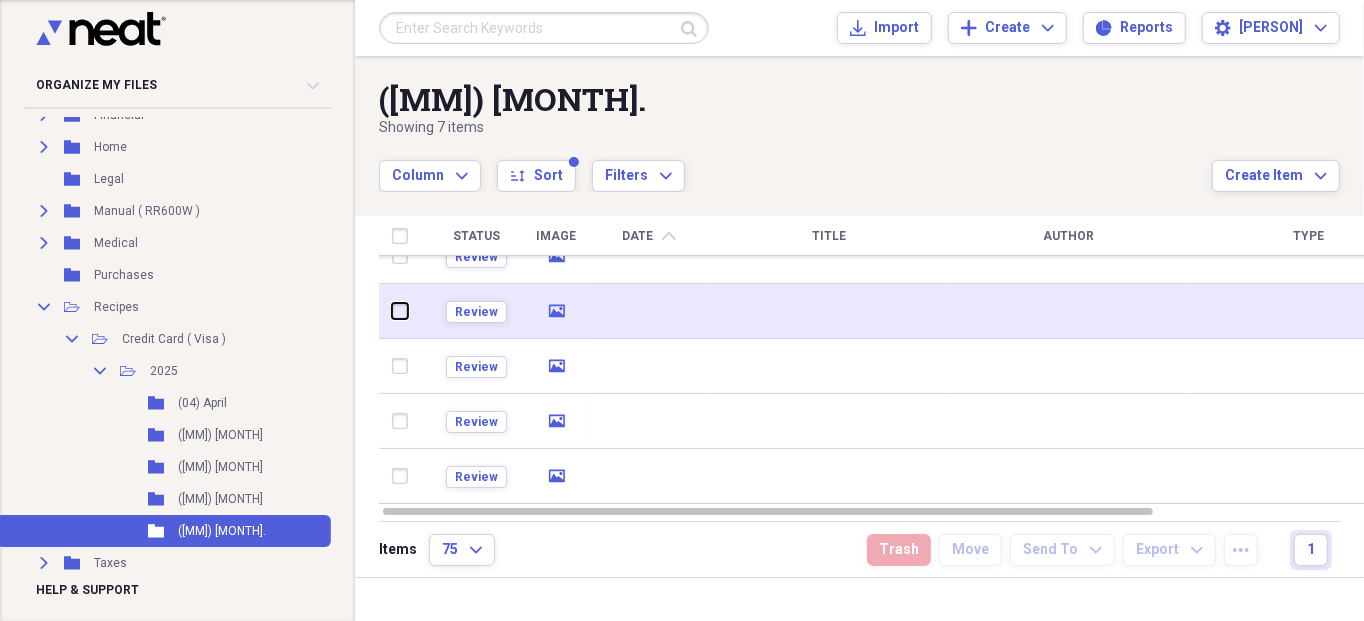 click at bounding box center [392, 311] 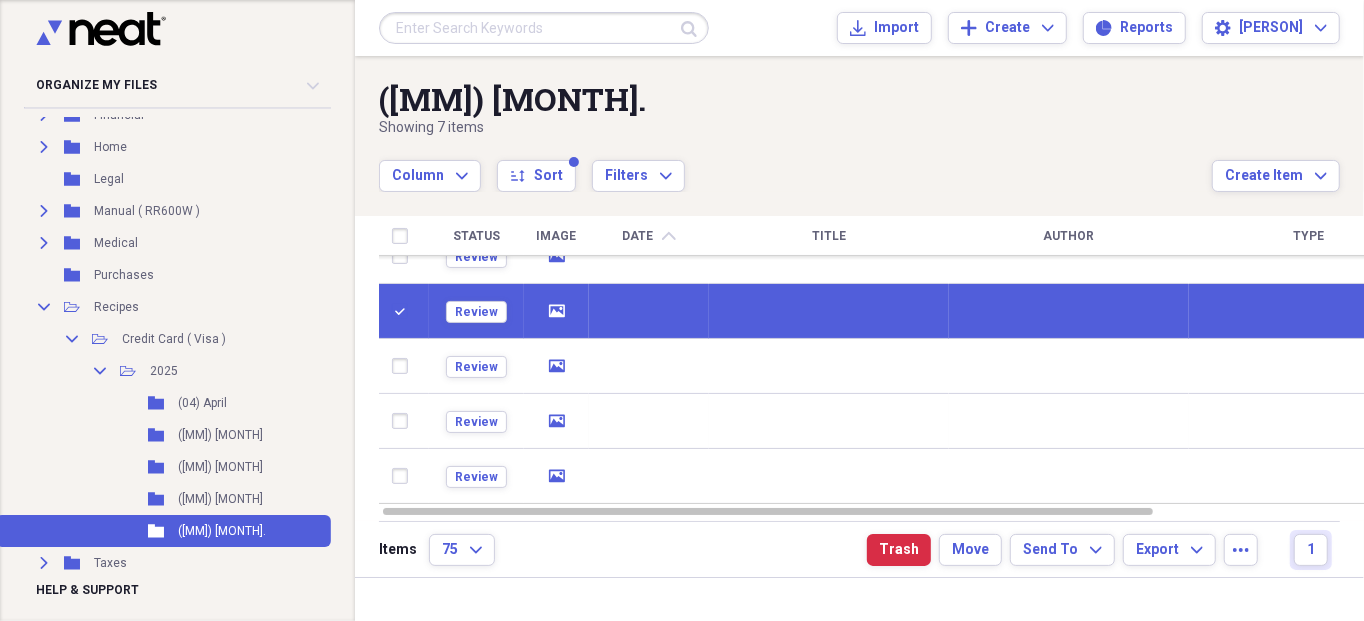 click at bounding box center (404, 311) 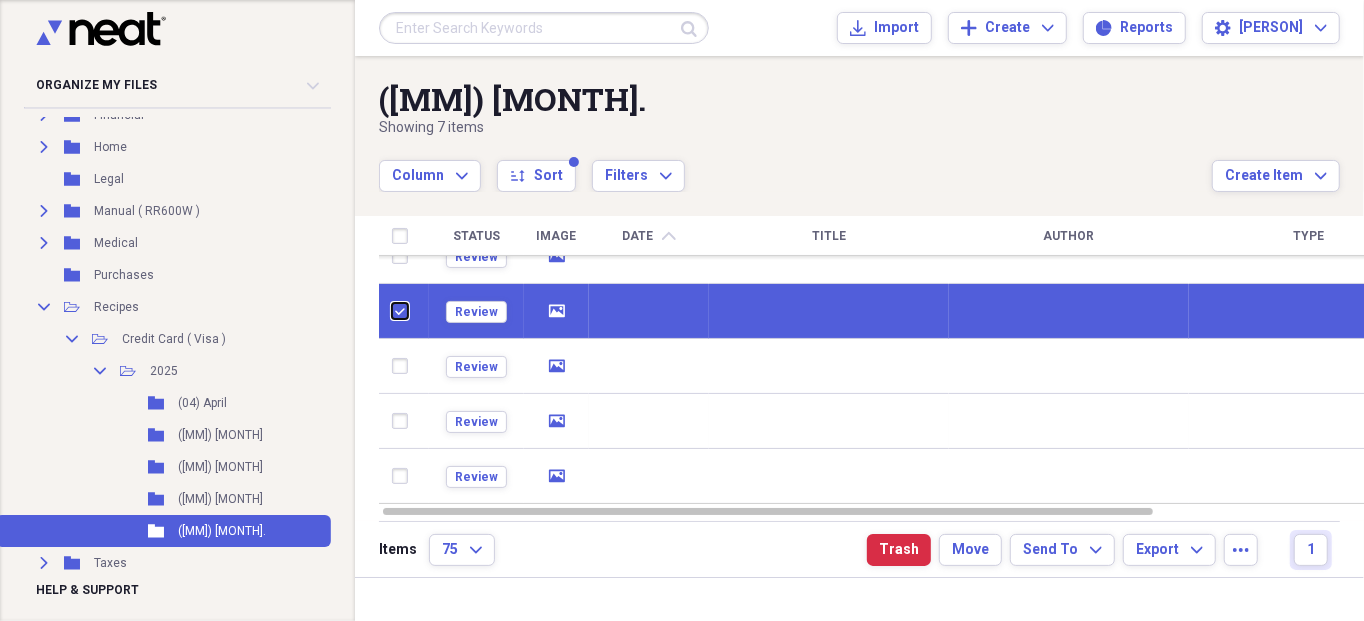 click at bounding box center (392, 311) 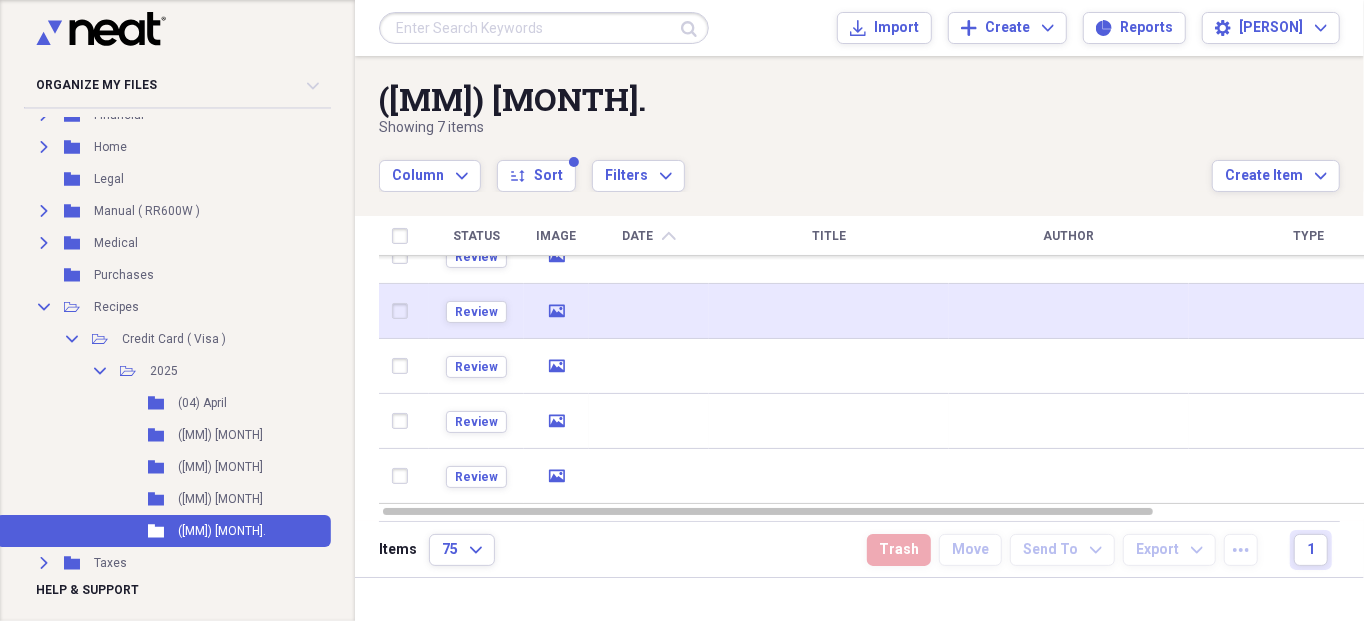 click at bounding box center (404, 311) 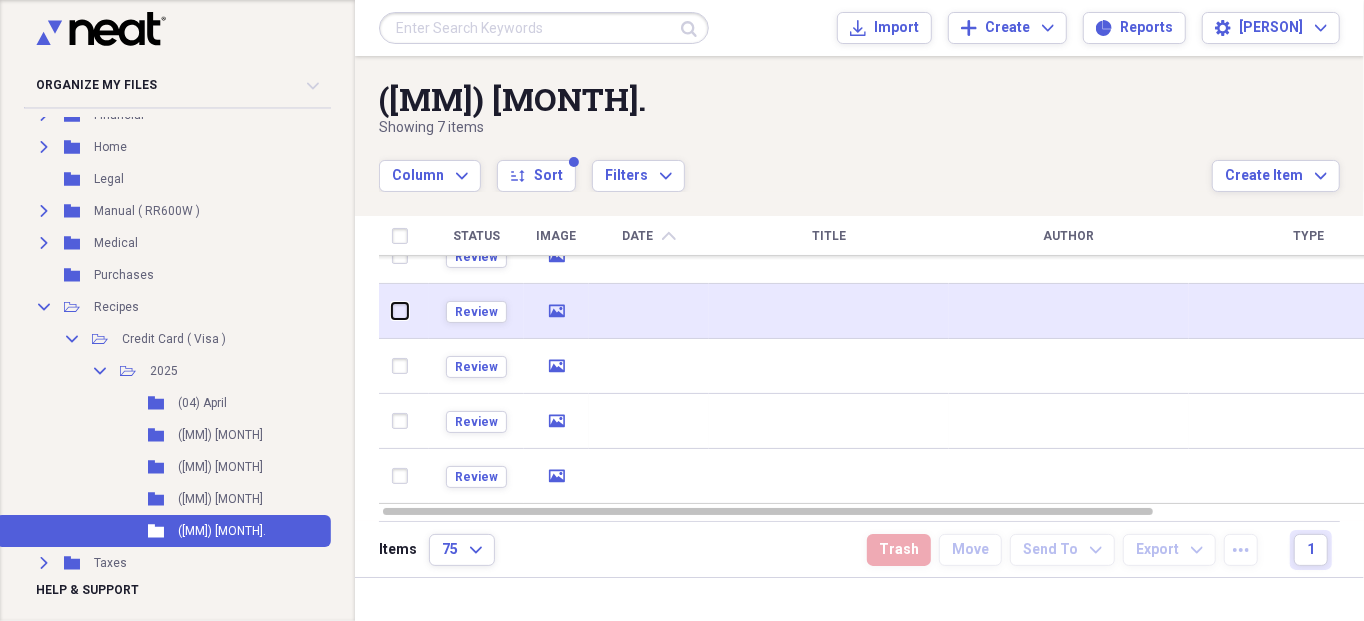 click at bounding box center (392, 311) 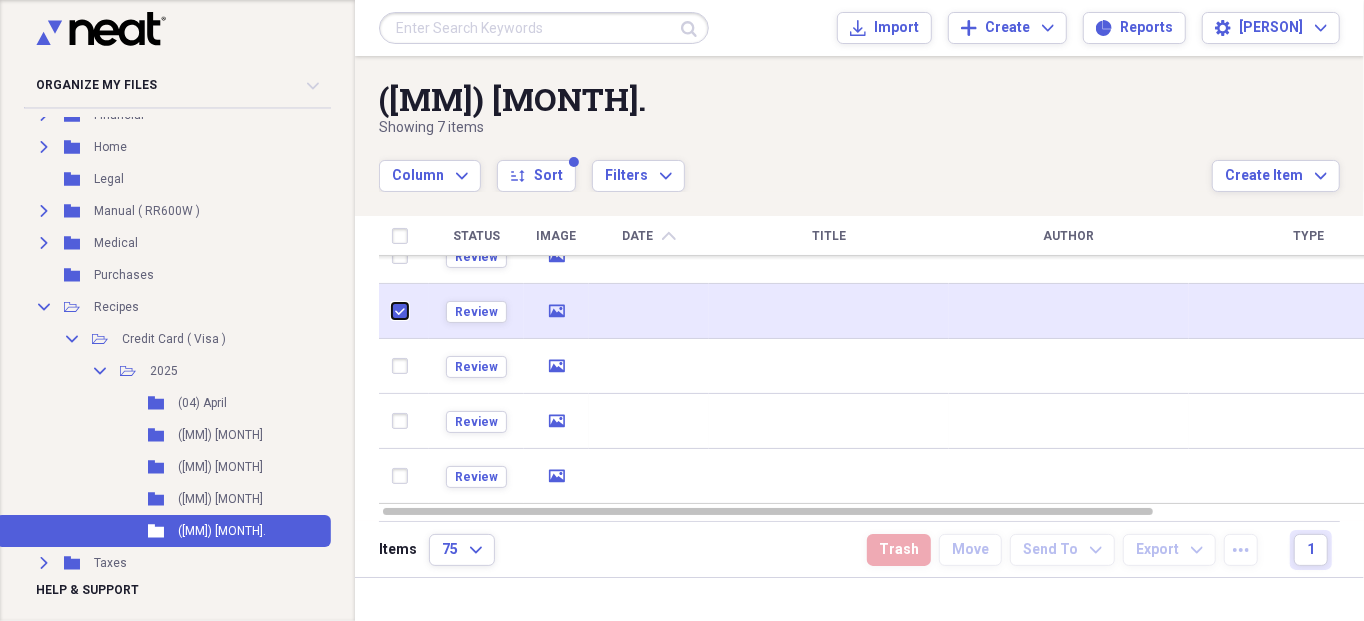 checkbox on "true" 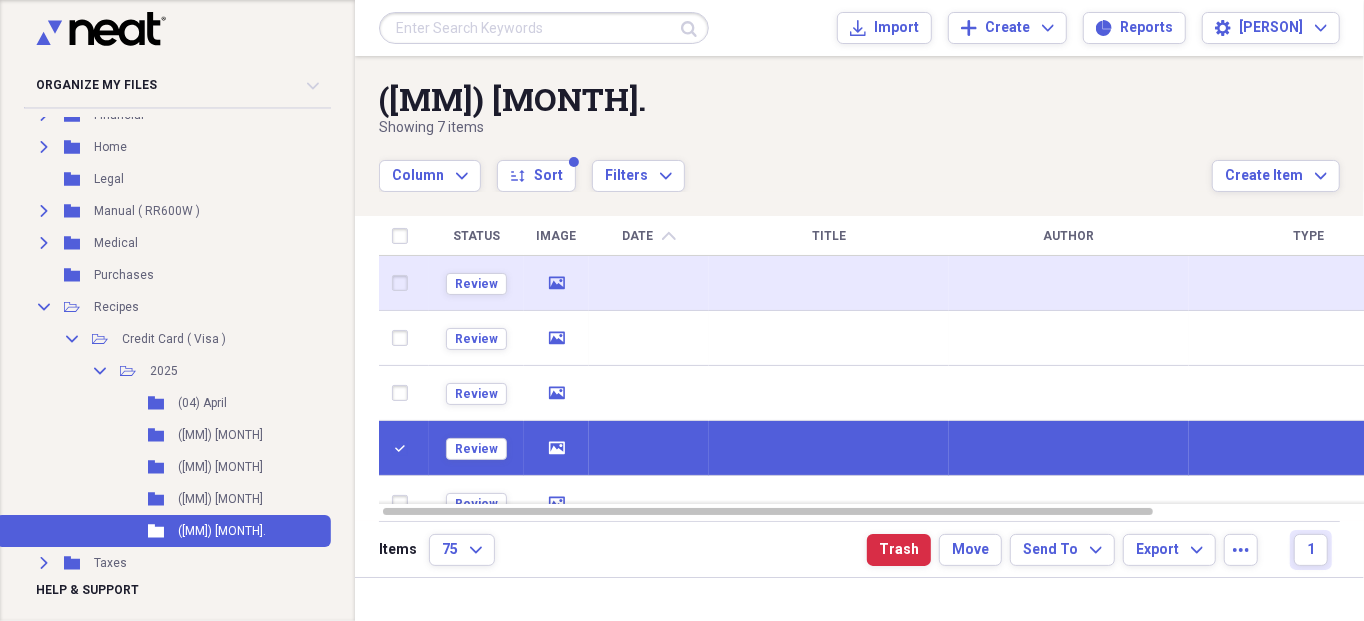 click at bounding box center [404, 283] 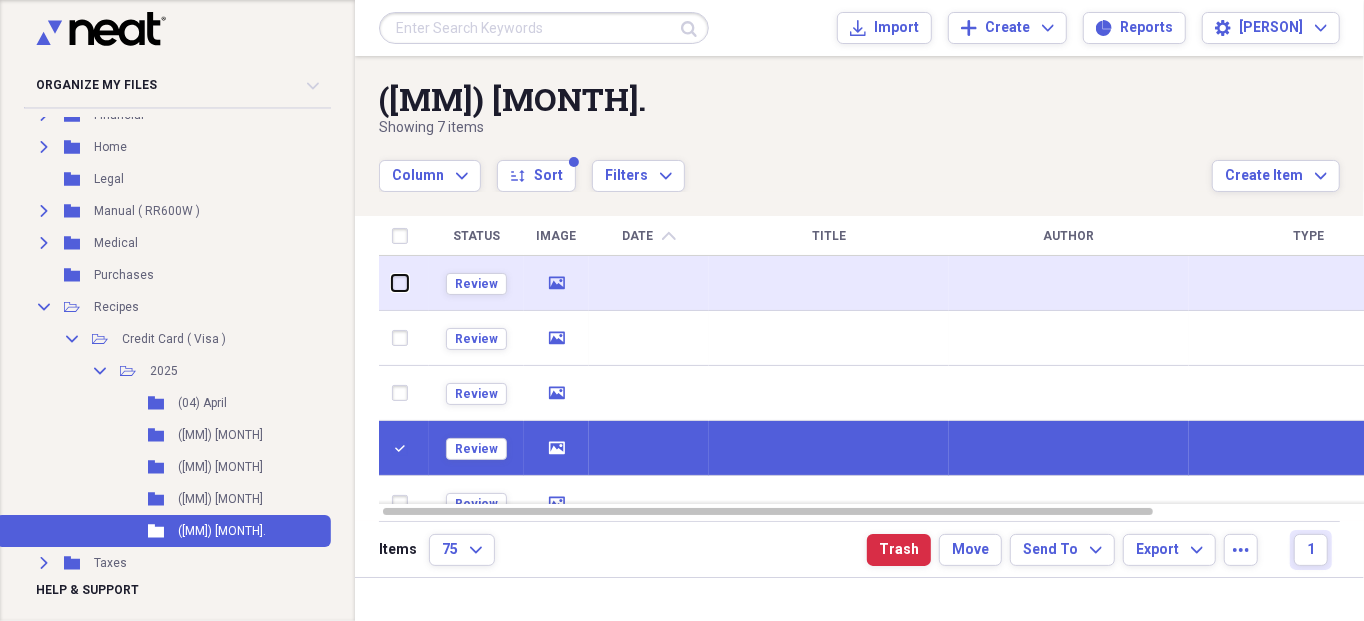 click at bounding box center (392, 283) 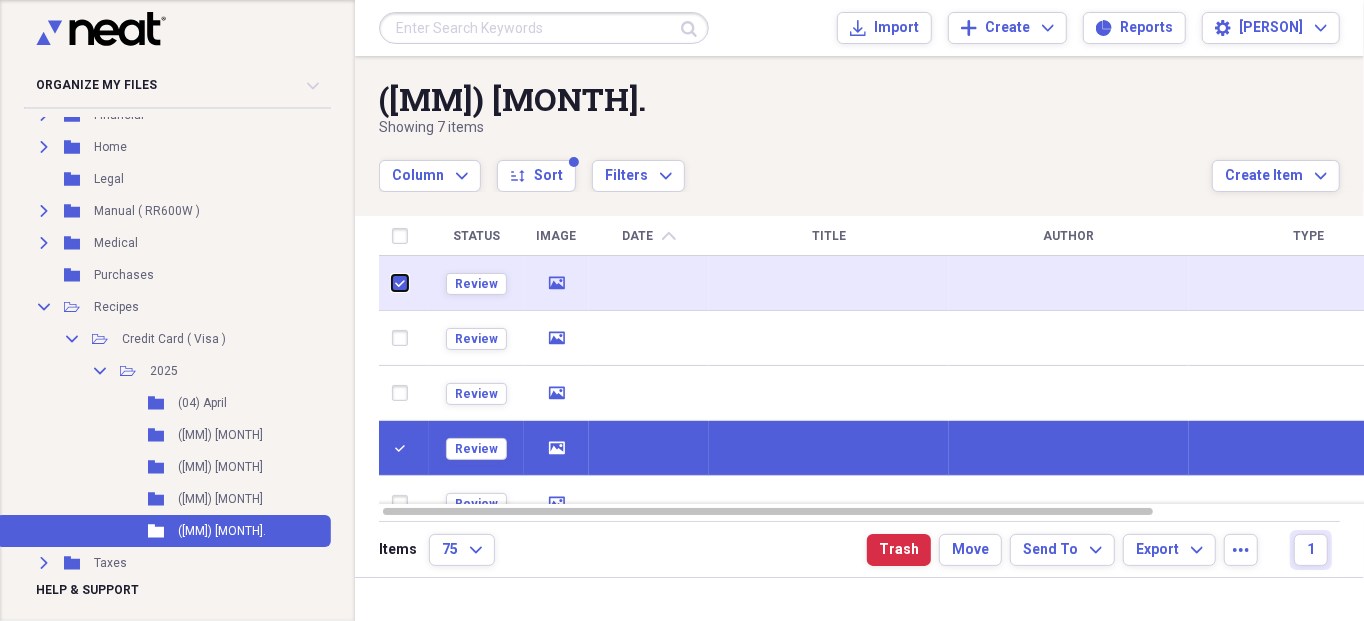 checkbox on "true" 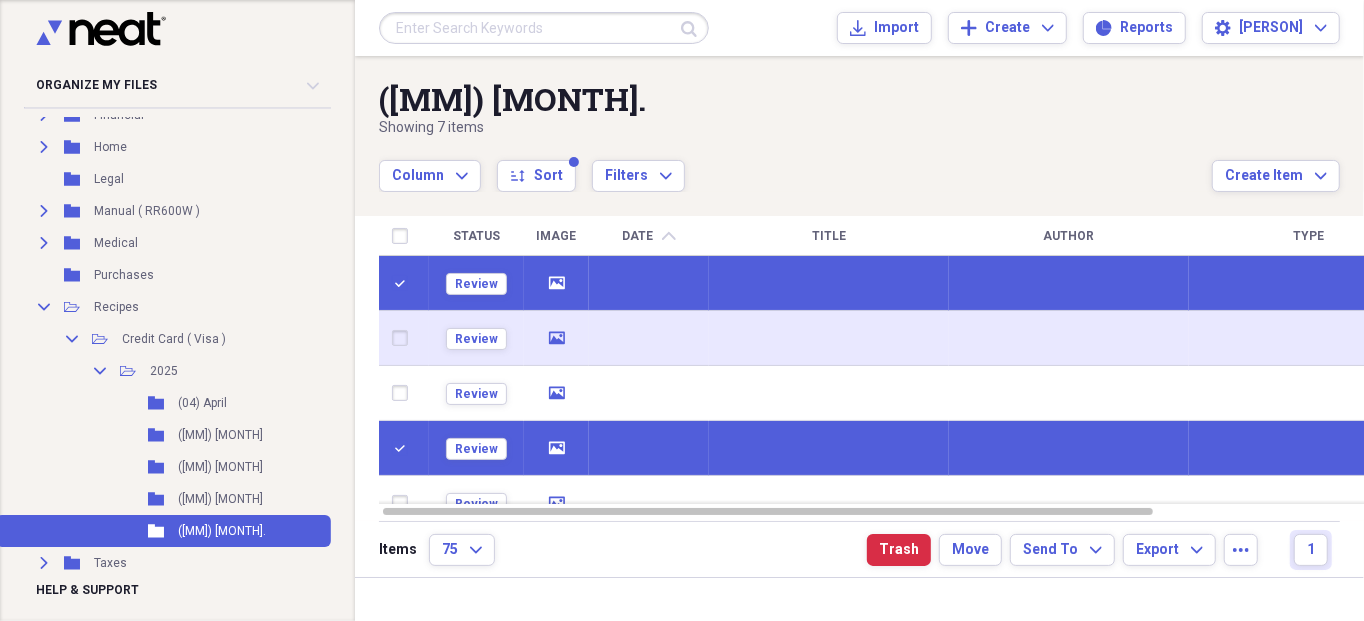click at bounding box center (404, 338) 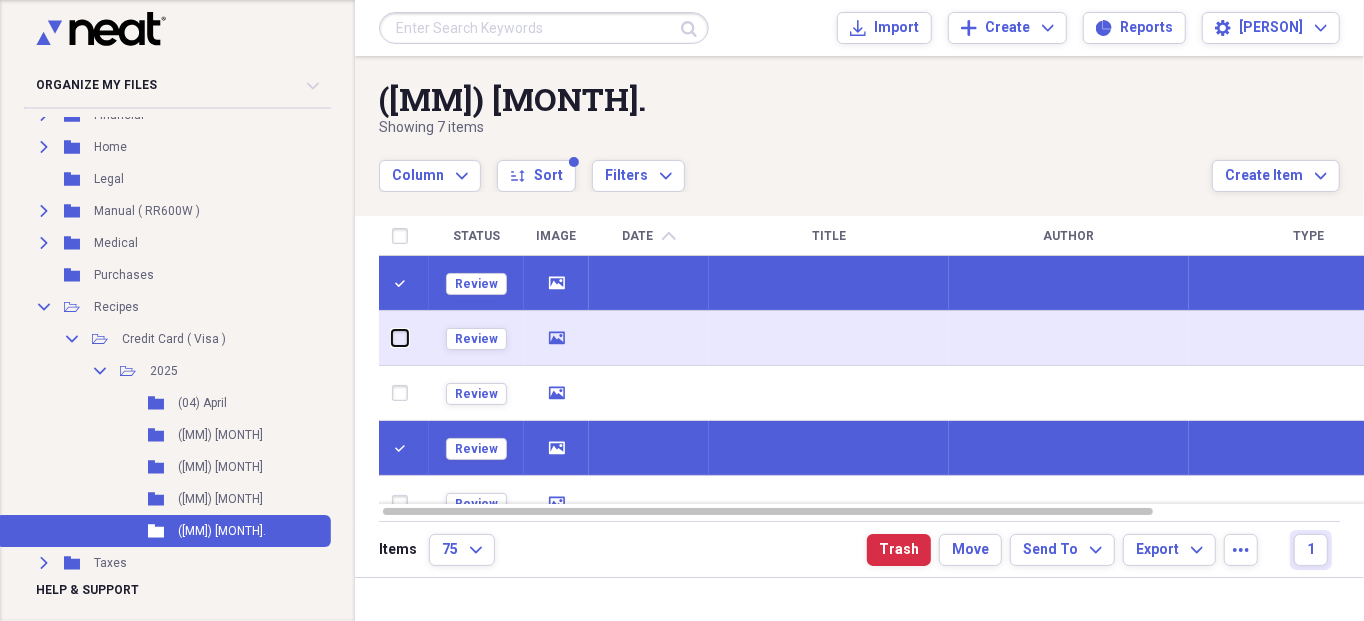click at bounding box center [392, 338] 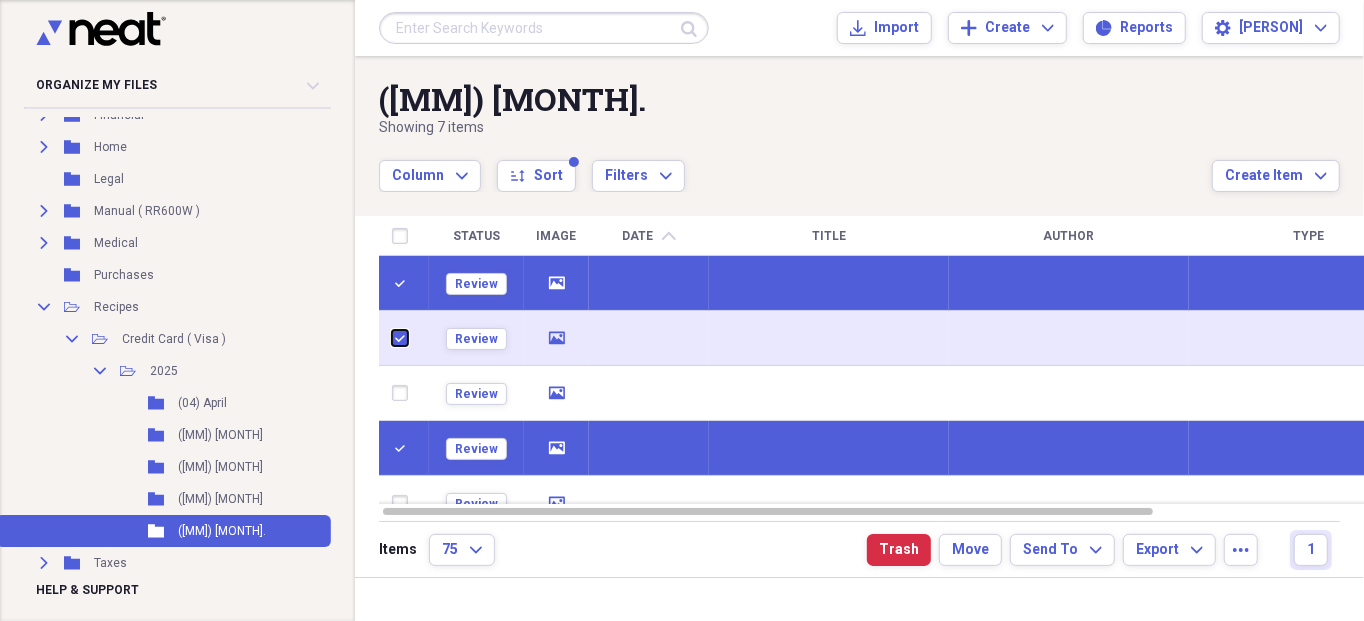 checkbox on "true" 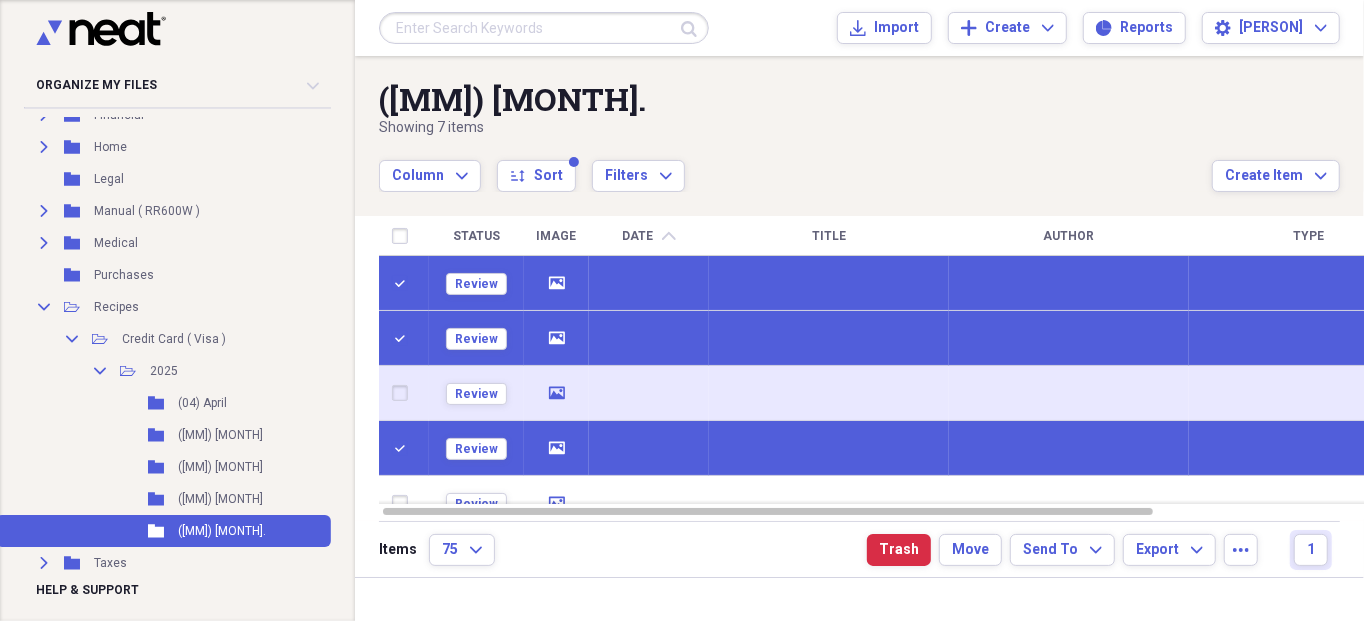 click at bounding box center [404, 393] 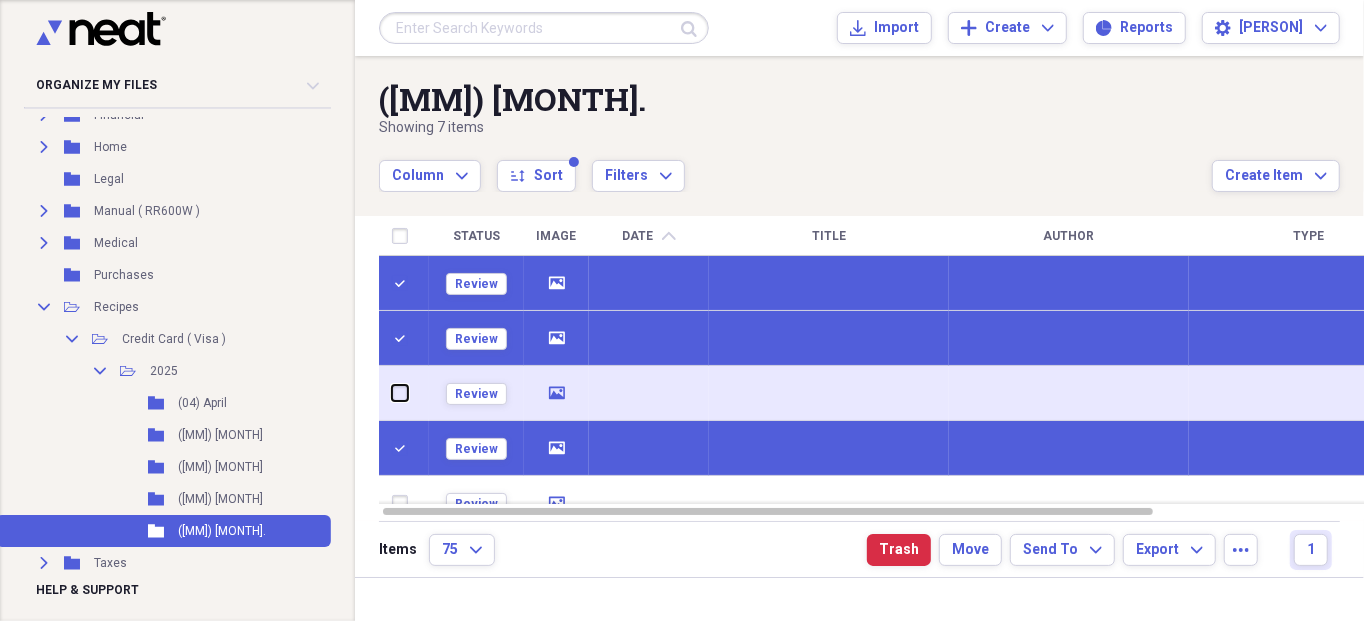 click at bounding box center (392, 393) 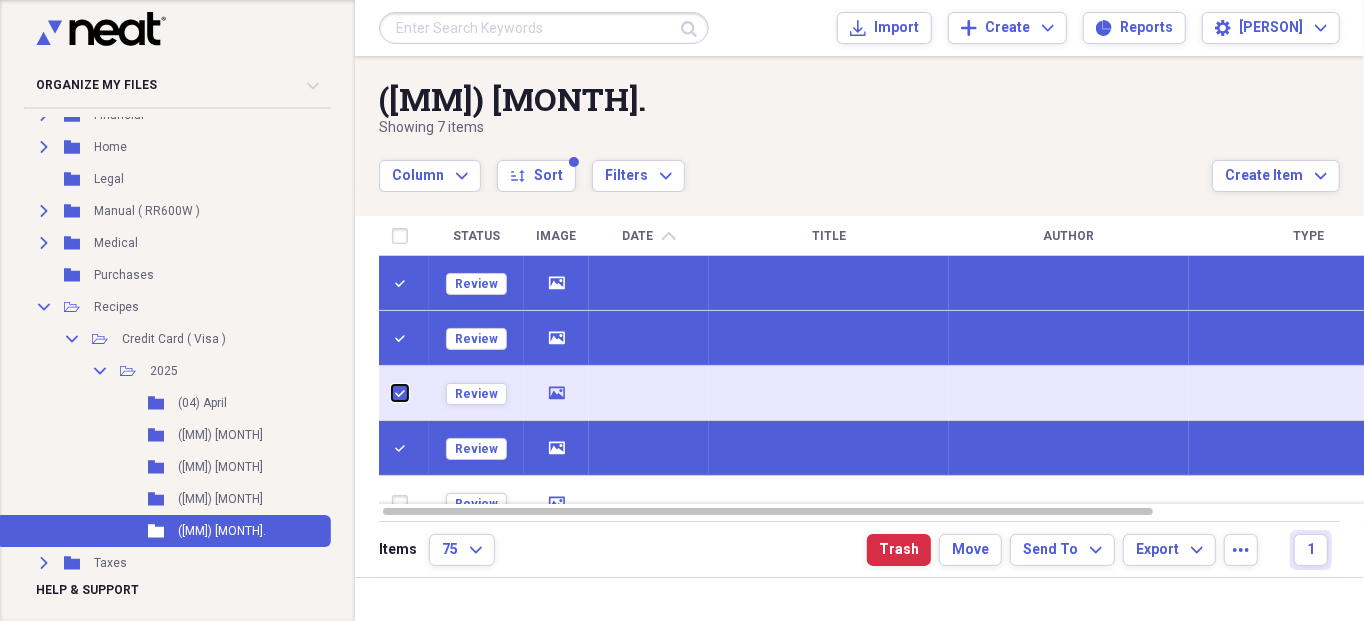checkbox on "true" 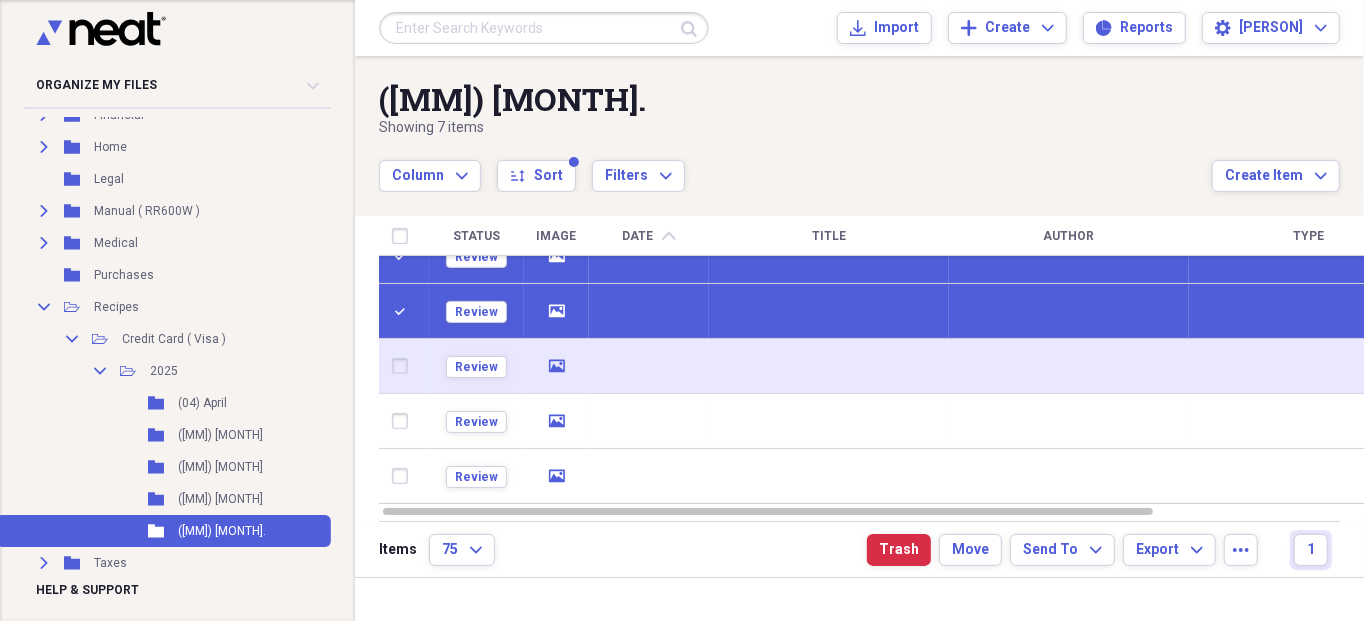 click at bounding box center [404, 366] 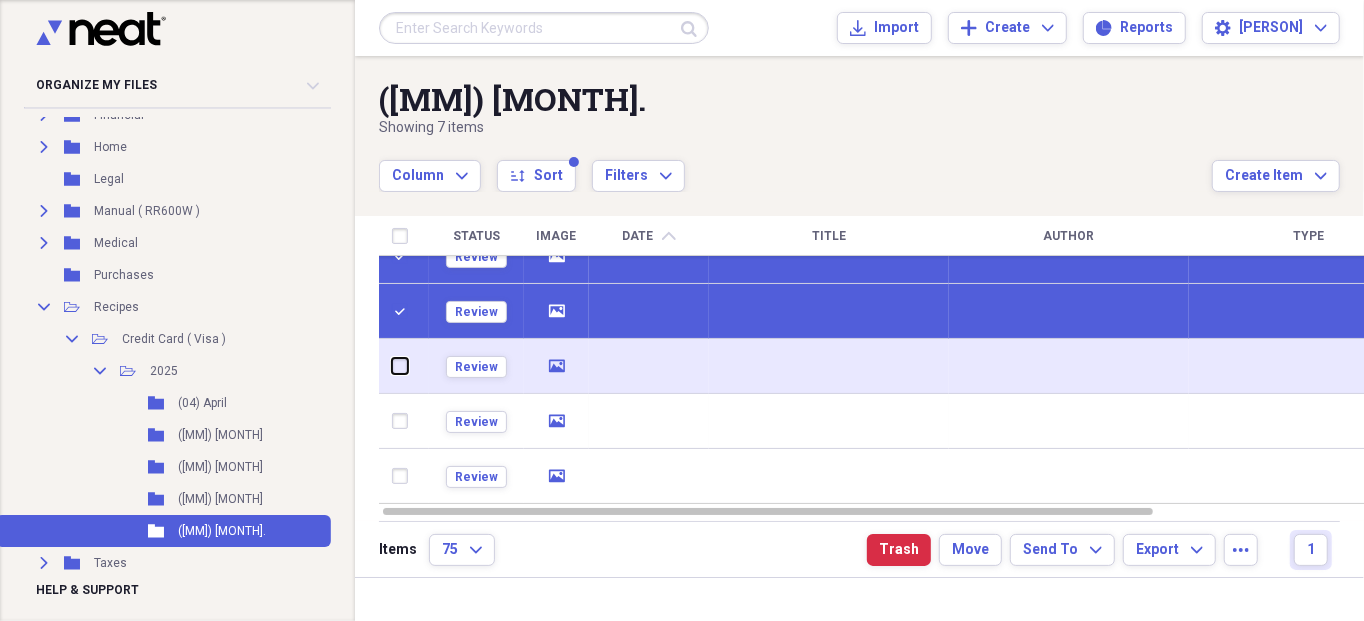 click at bounding box center (392, 366) 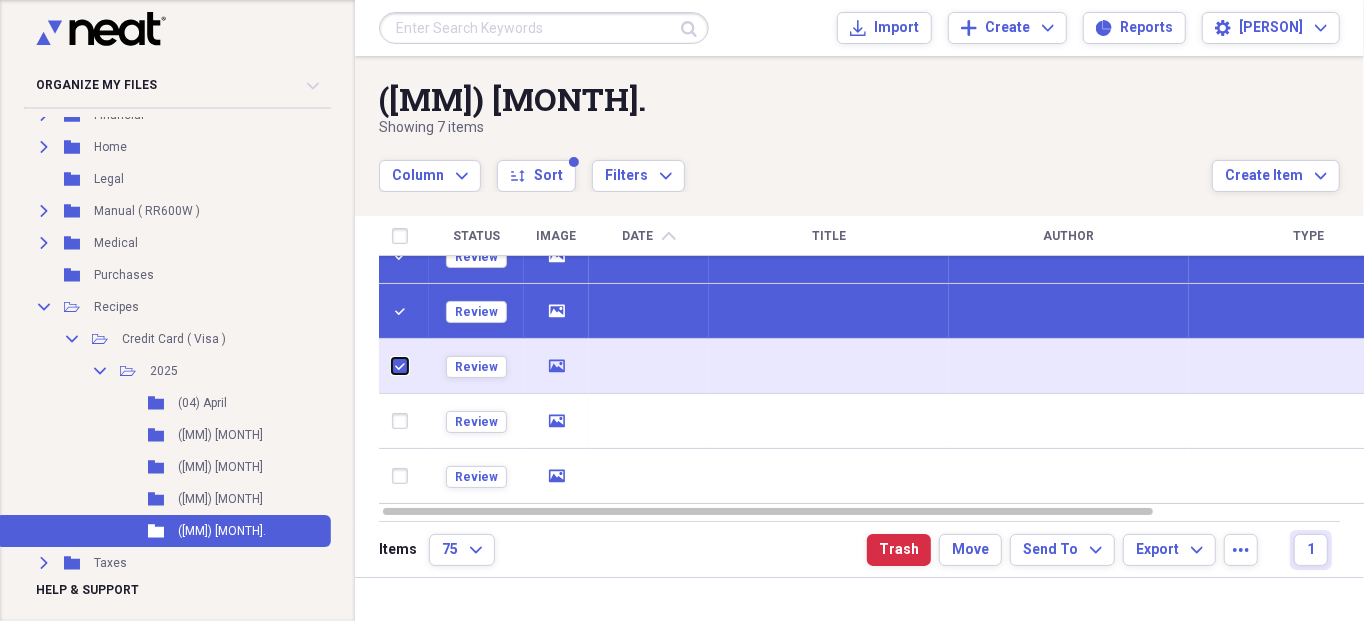 checkbox on "true" 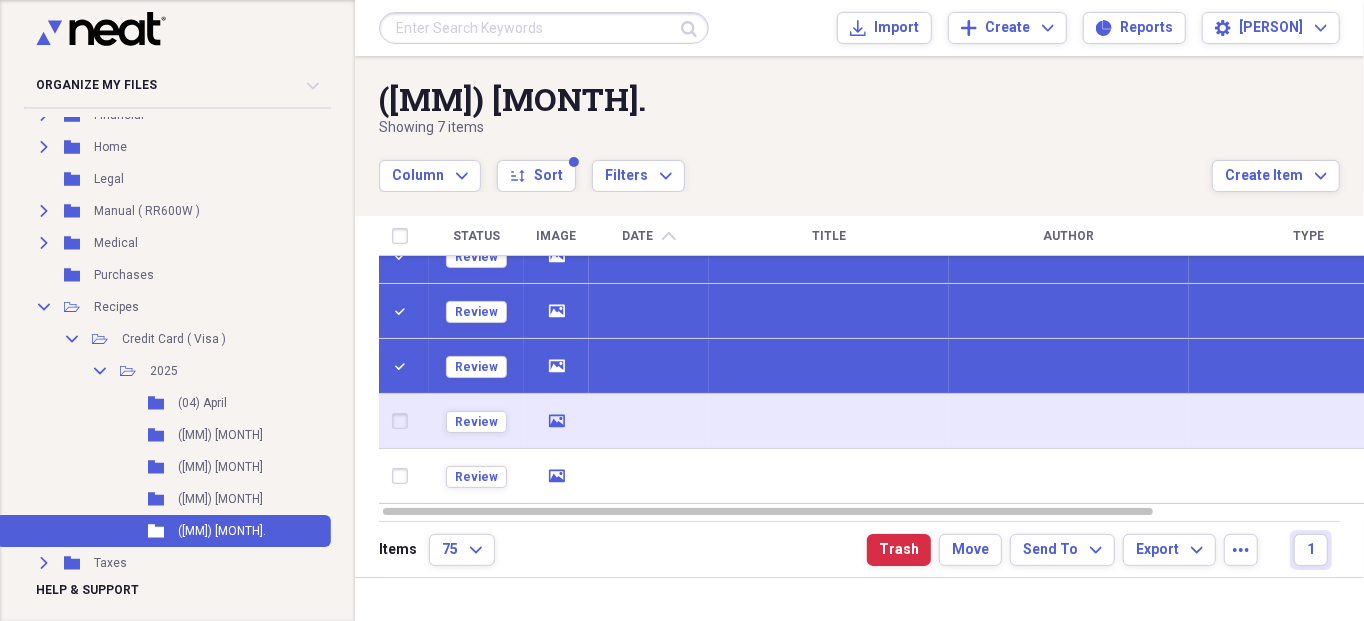 click at bounding box center [404, 421] 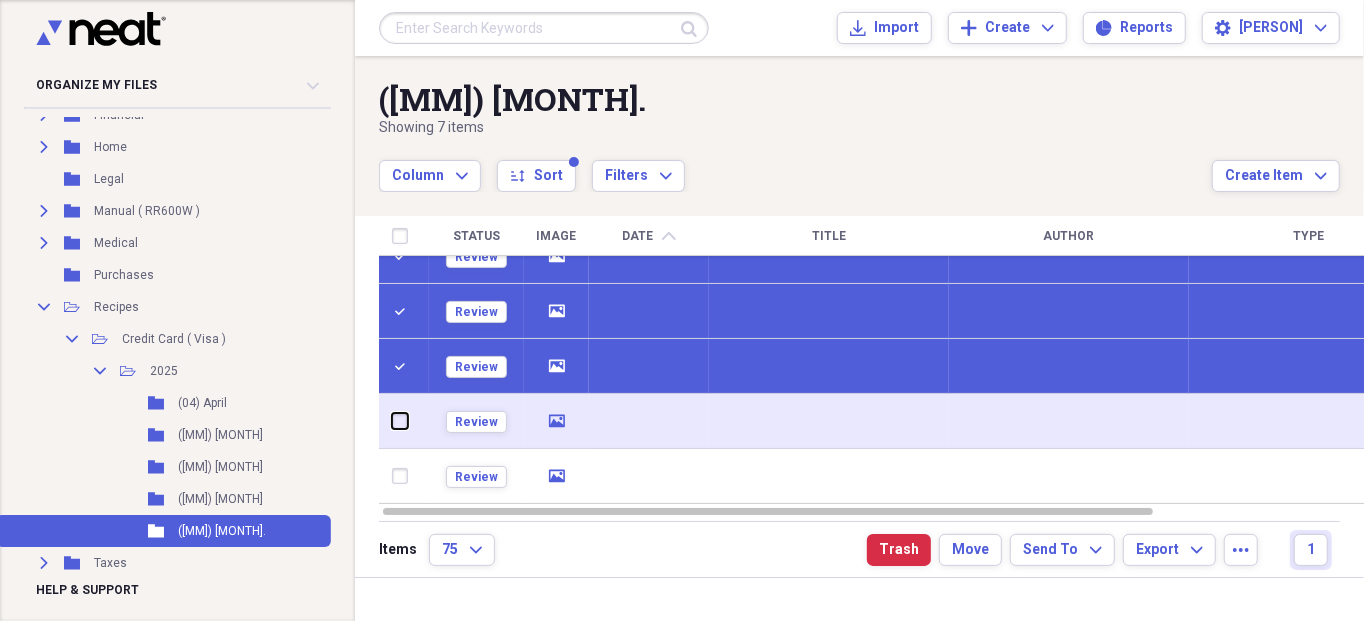 click at bounding box center (392, 421) 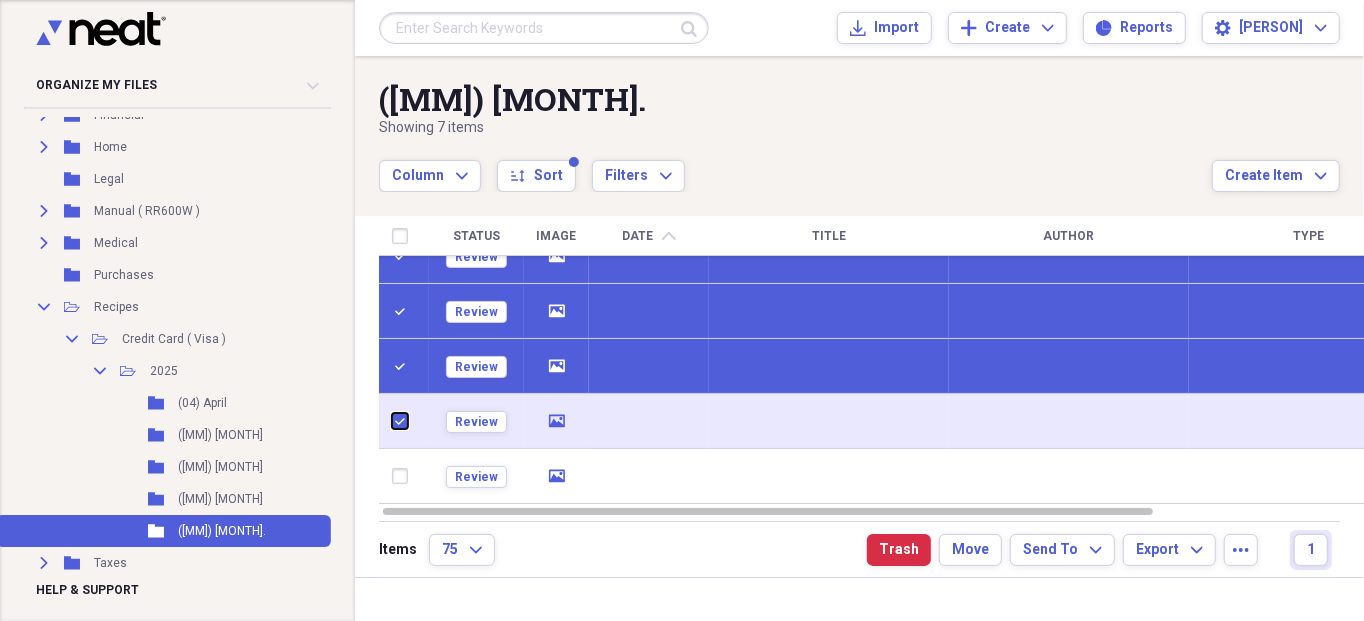 checkbox on "true" 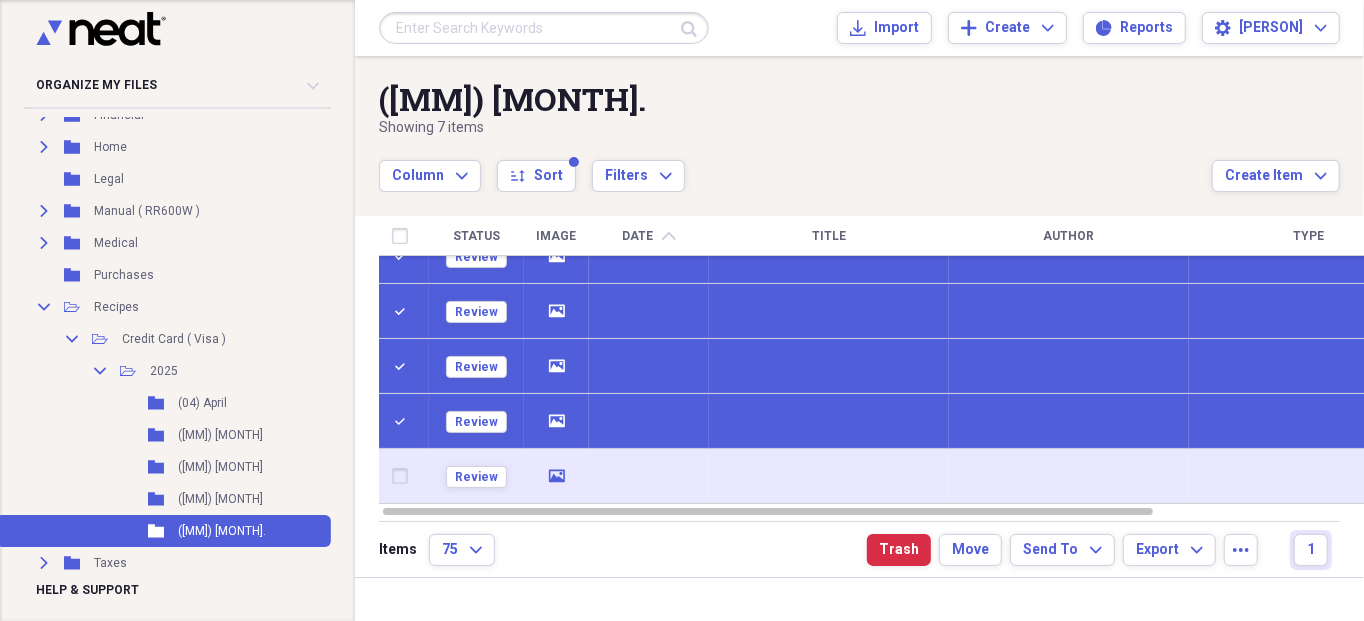 click at bounding box center (404, 476) 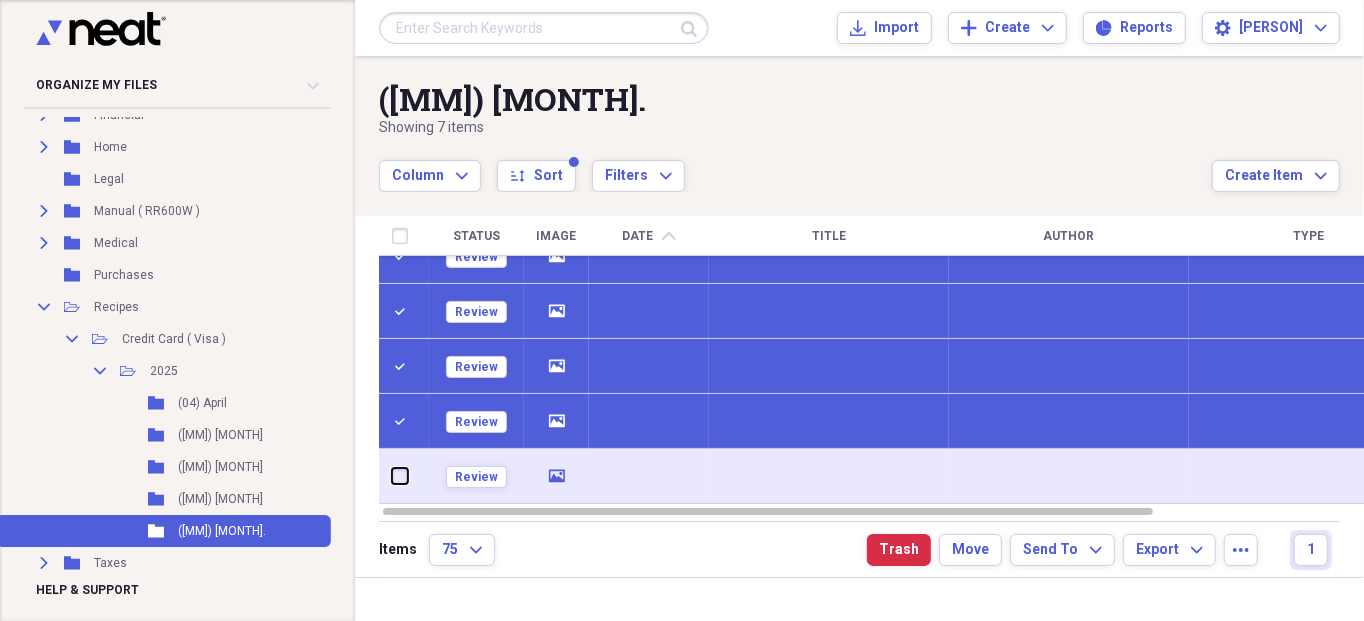 click at bounding box center [392, 476] 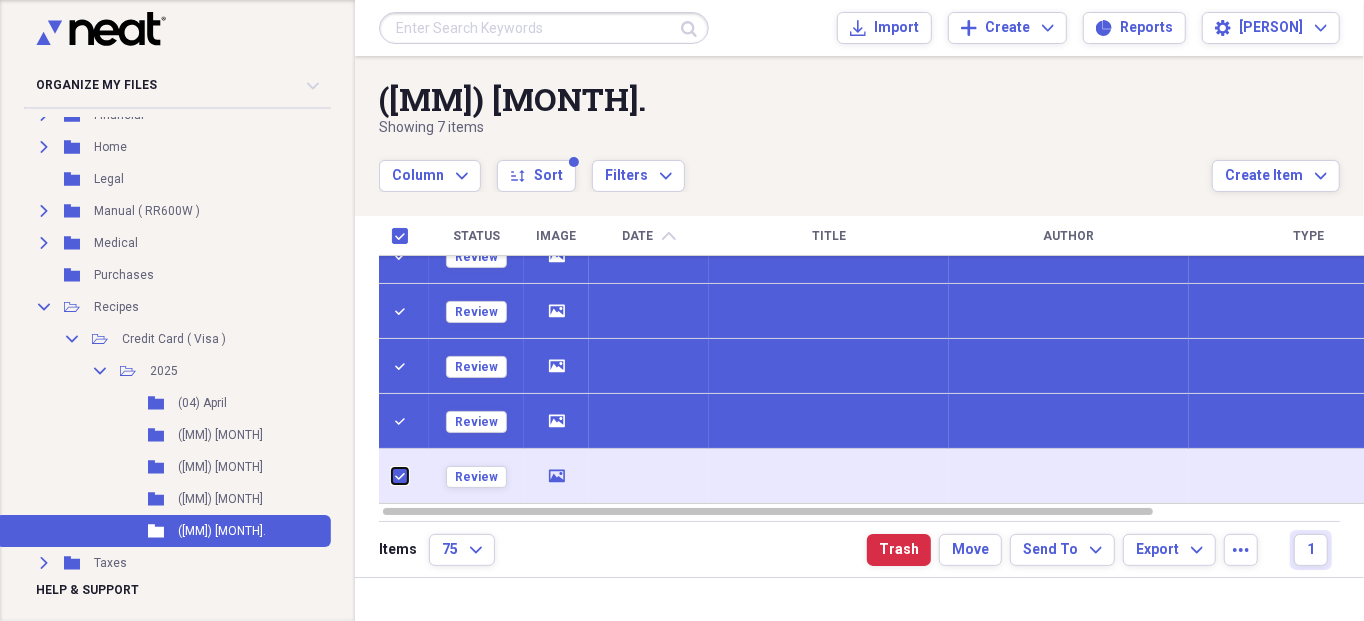 checkbox on "true" 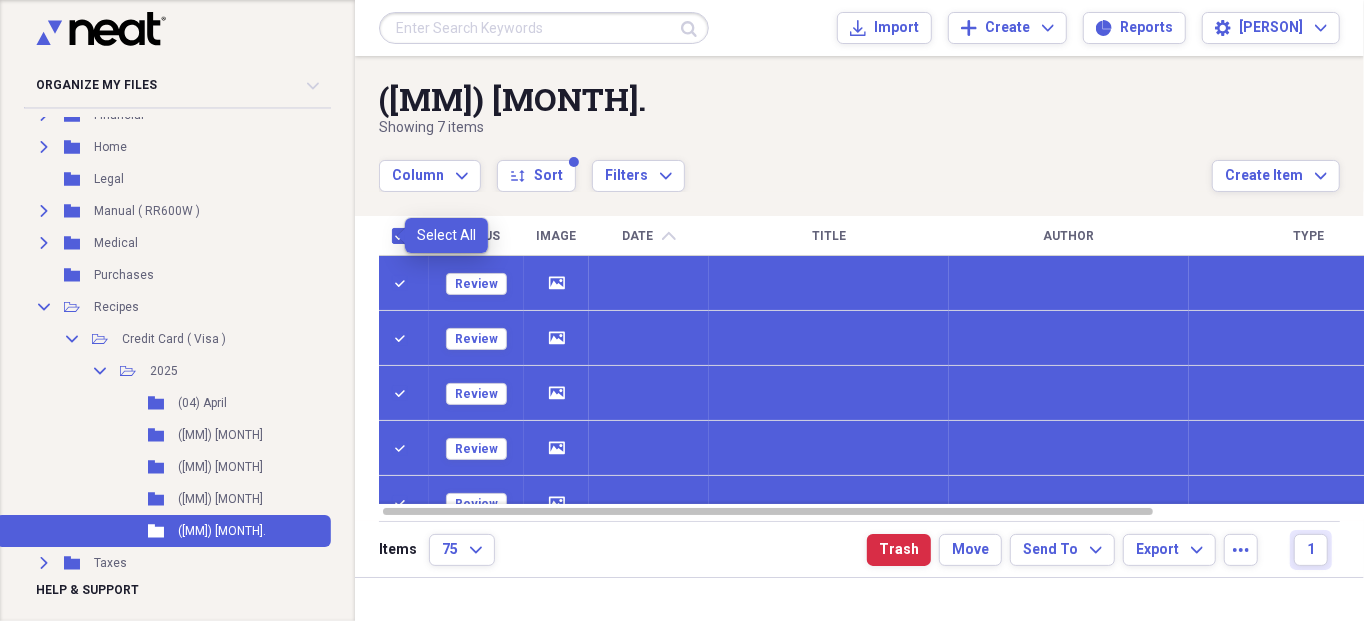 click at bounding box center (404, 236) 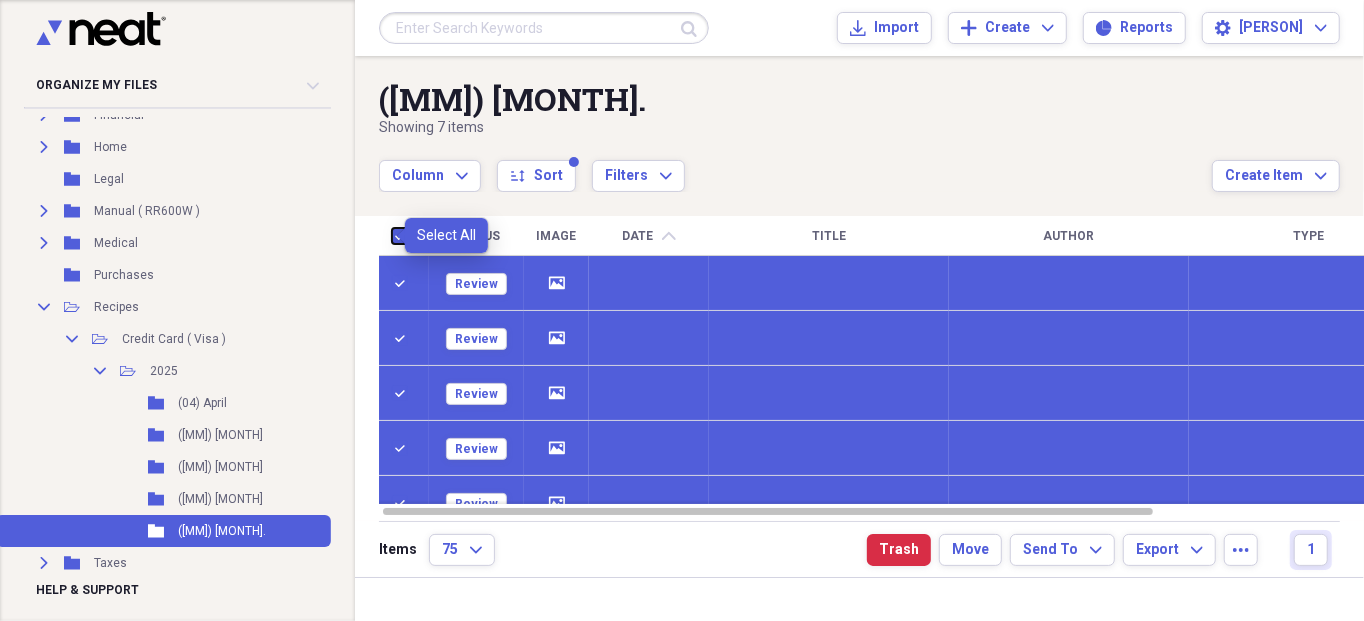 click at bounding box center [392, 235] 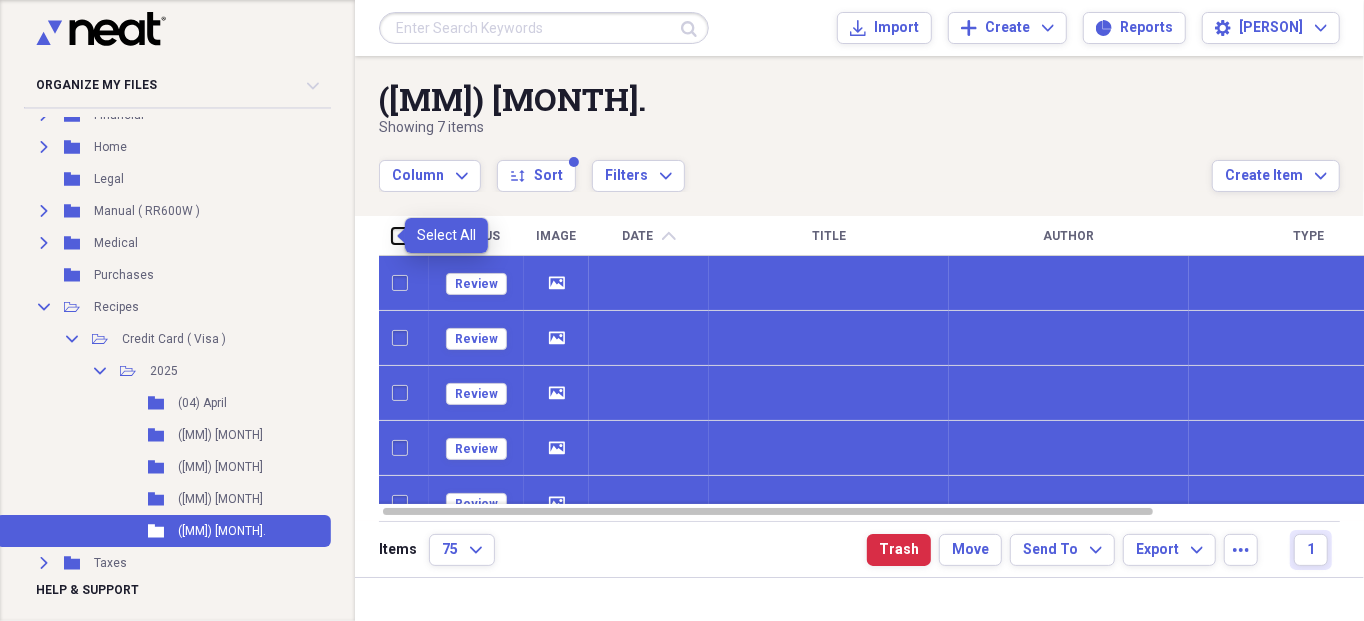 checkbox on "false" 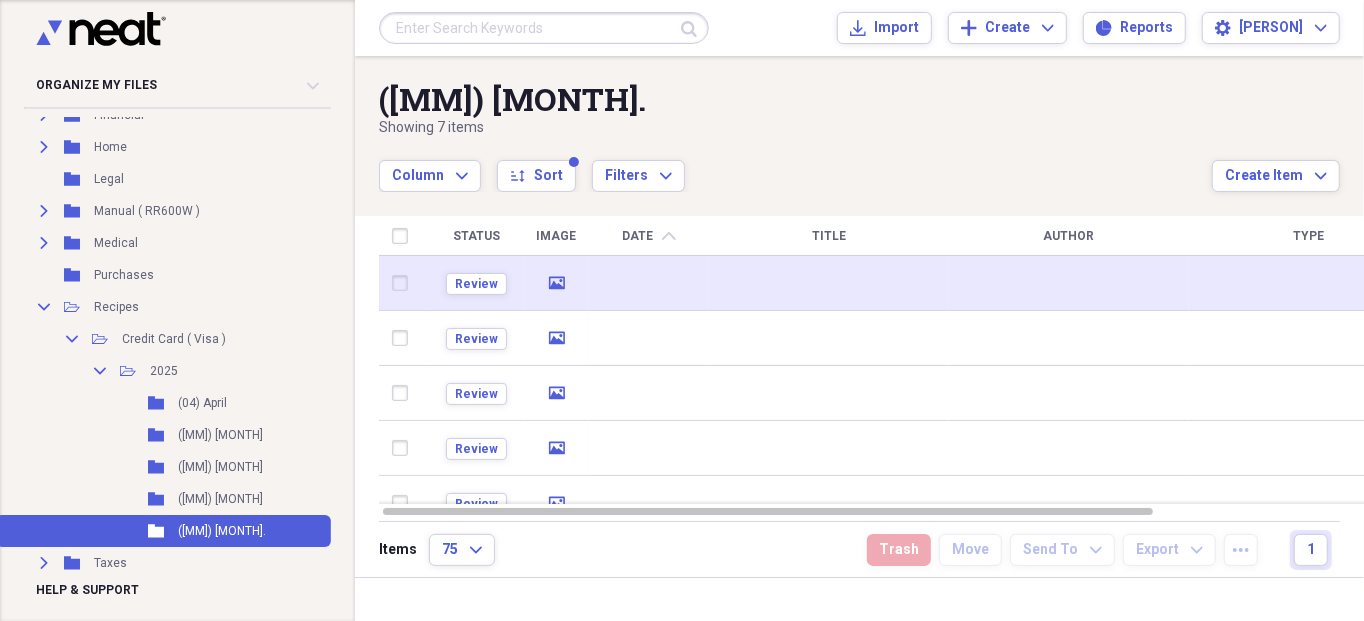 click on "Review" at bounding box center (476, 283) 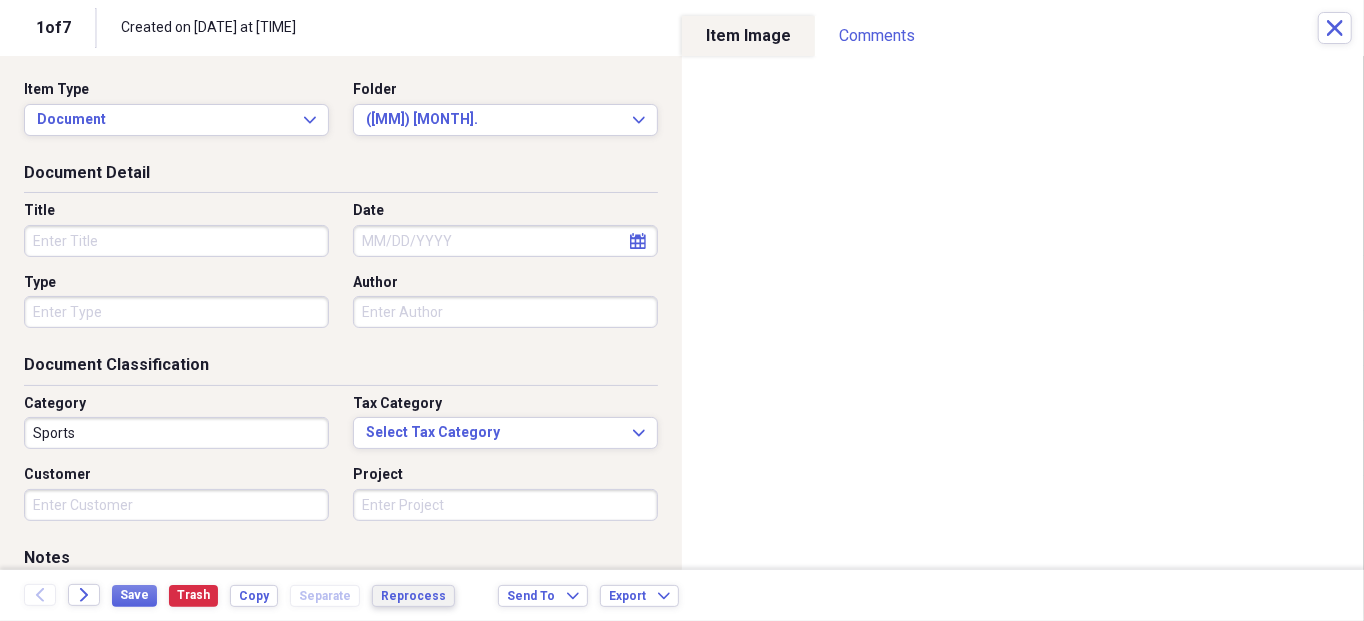click on "Reprocess" at bounding box center [413, 596] 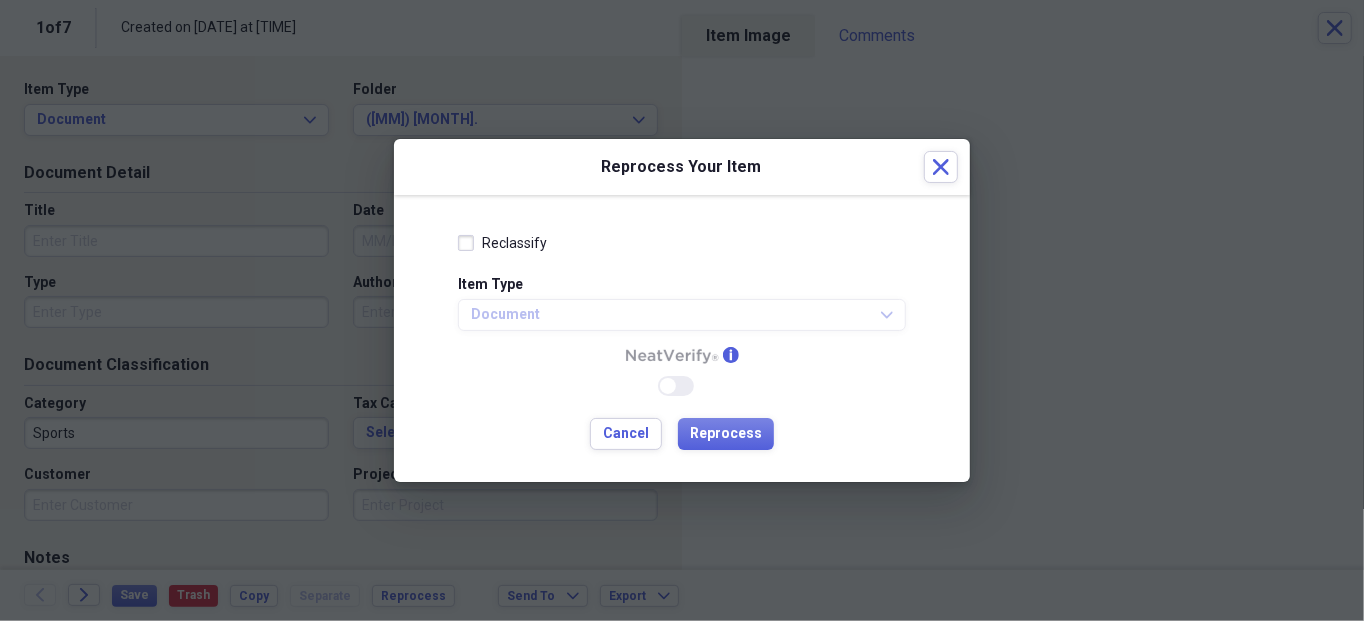 click on "Reclassify" at bounding box center (502, 243) 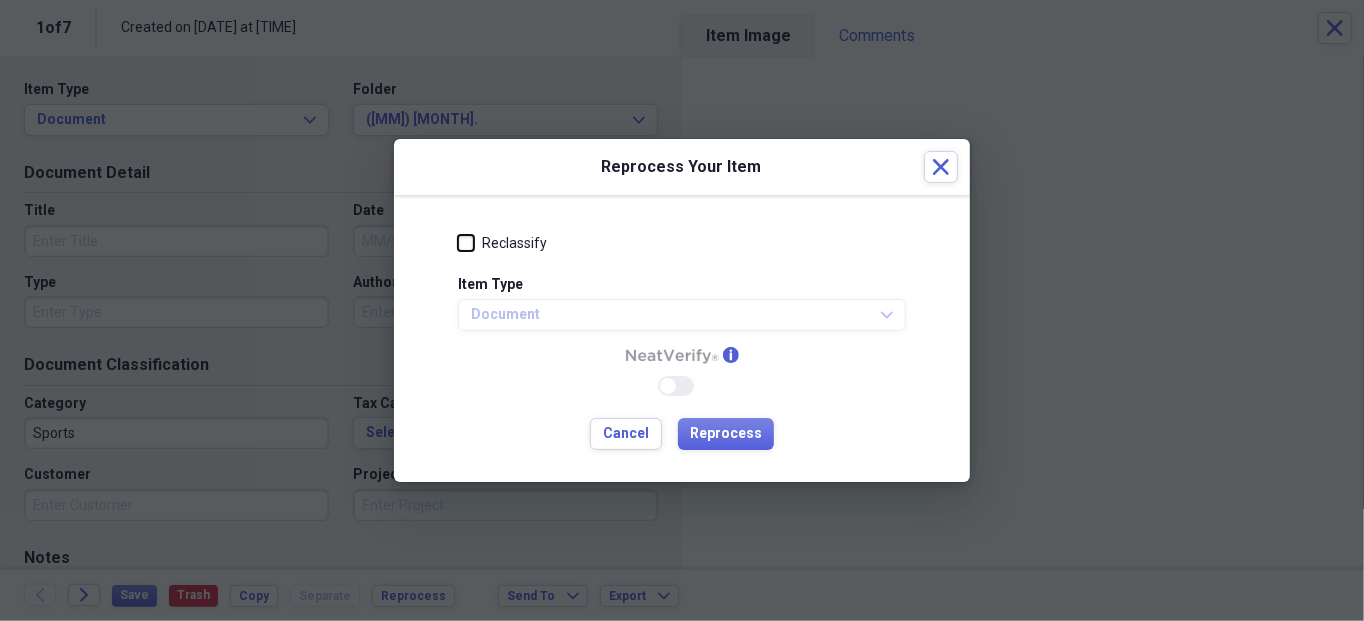 click on "Reclassify" at bounding box center [458, 243] 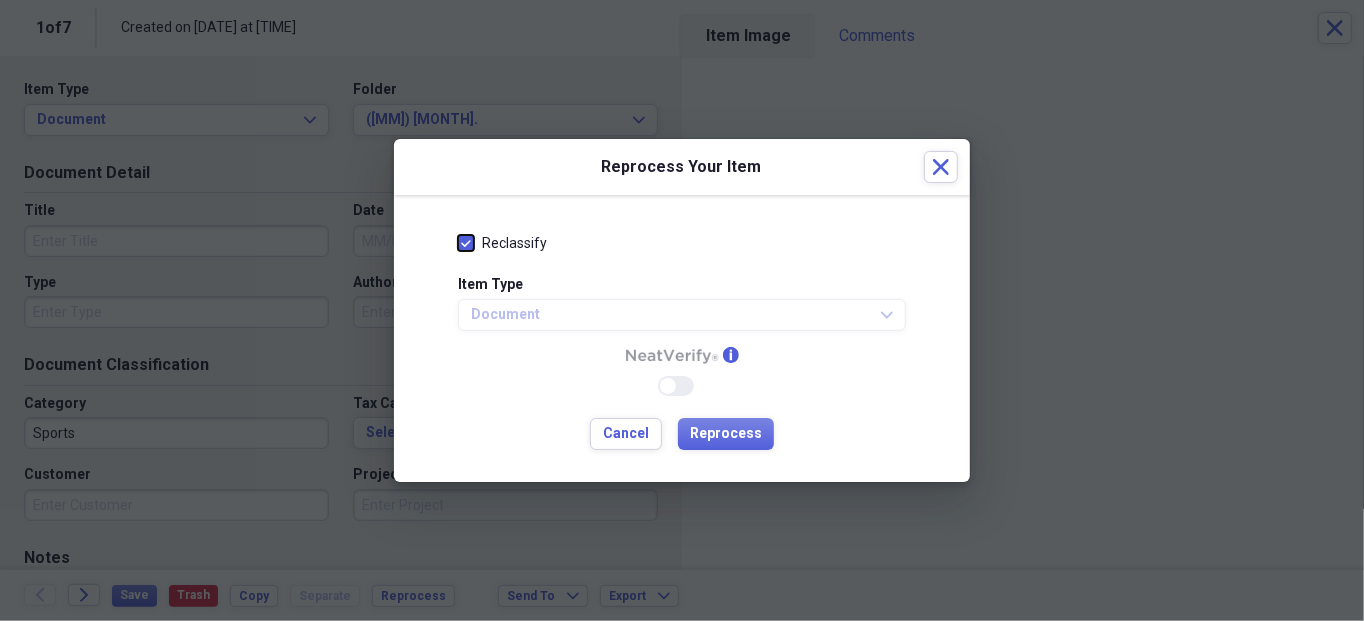 checkbox on "true" 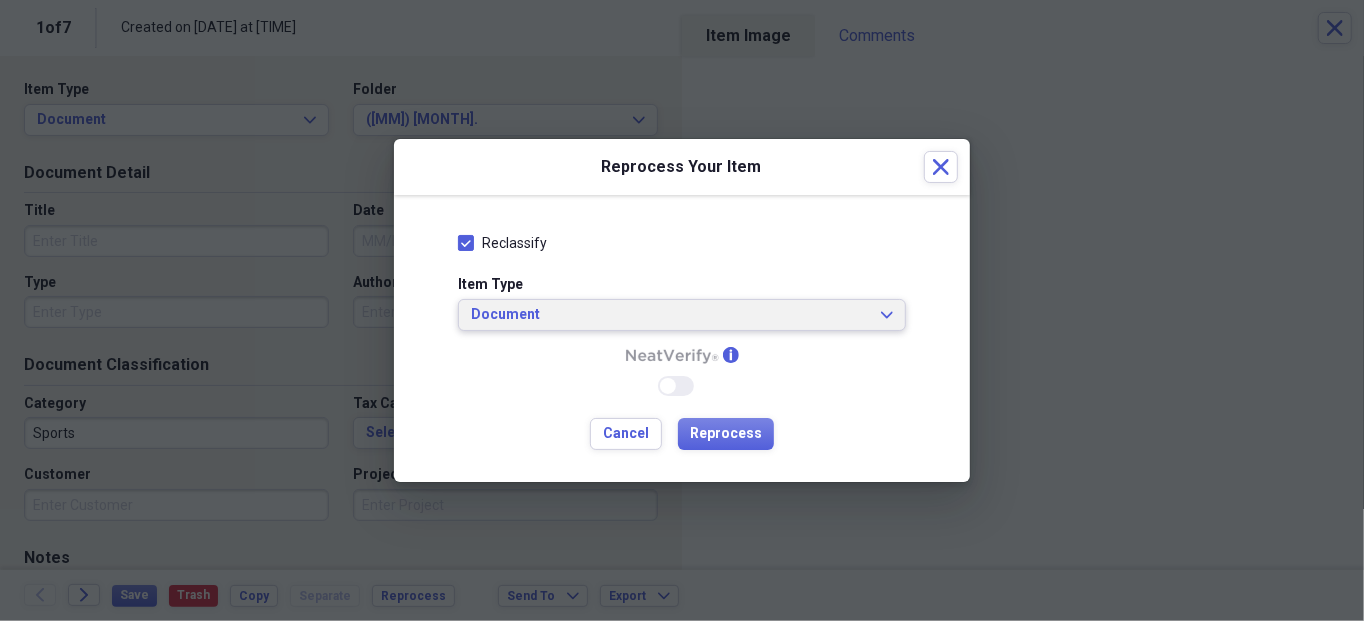 click on "Document Expand" at bounding box center (682, 315) 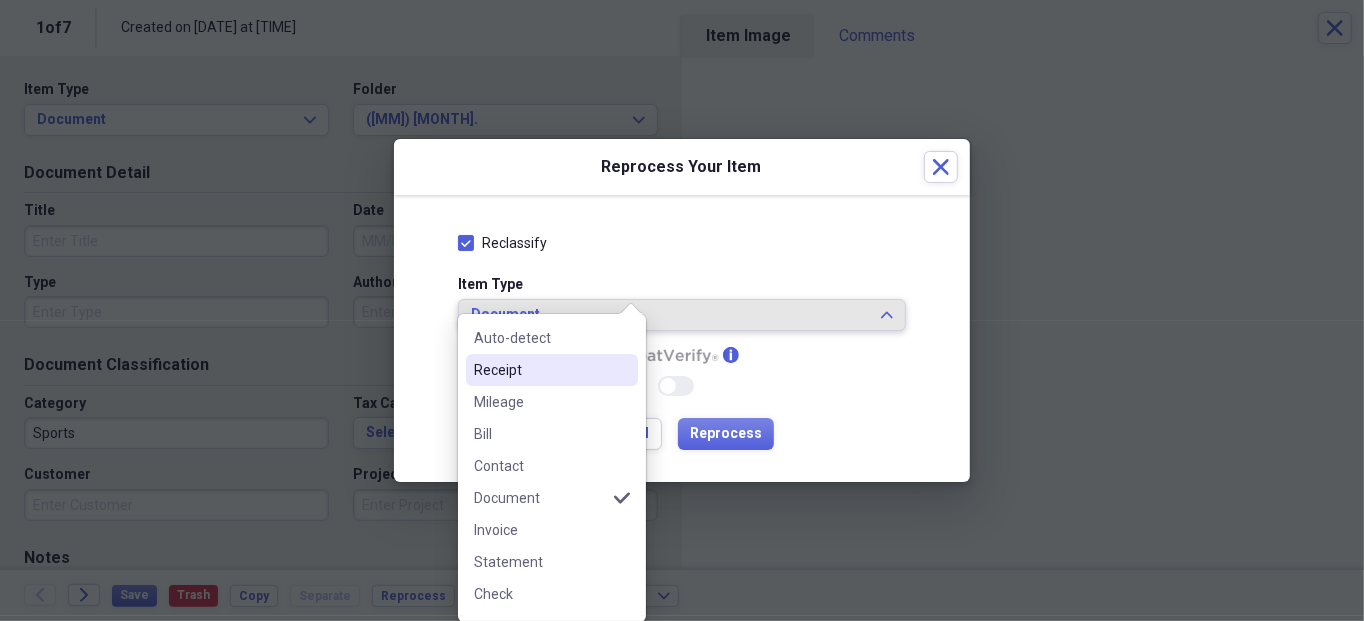 click on "Receipt" at bounding box center (540, 370) 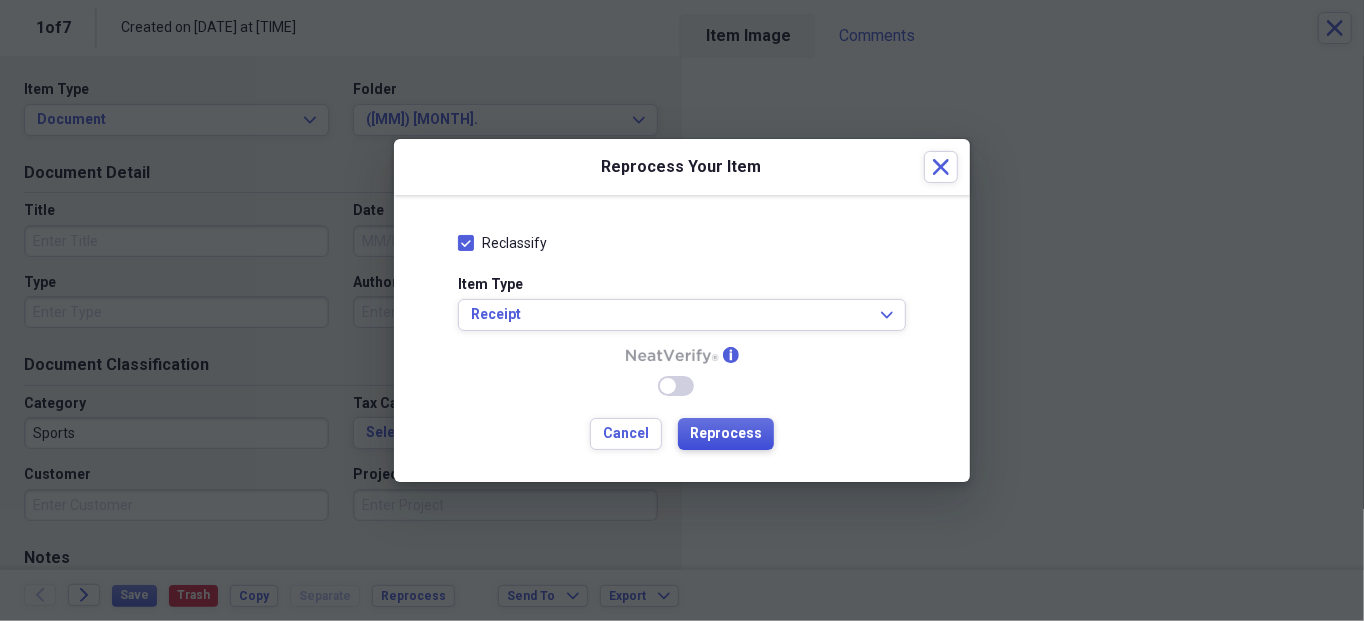 click on "Reprocess" at bounding box center (726, 434) 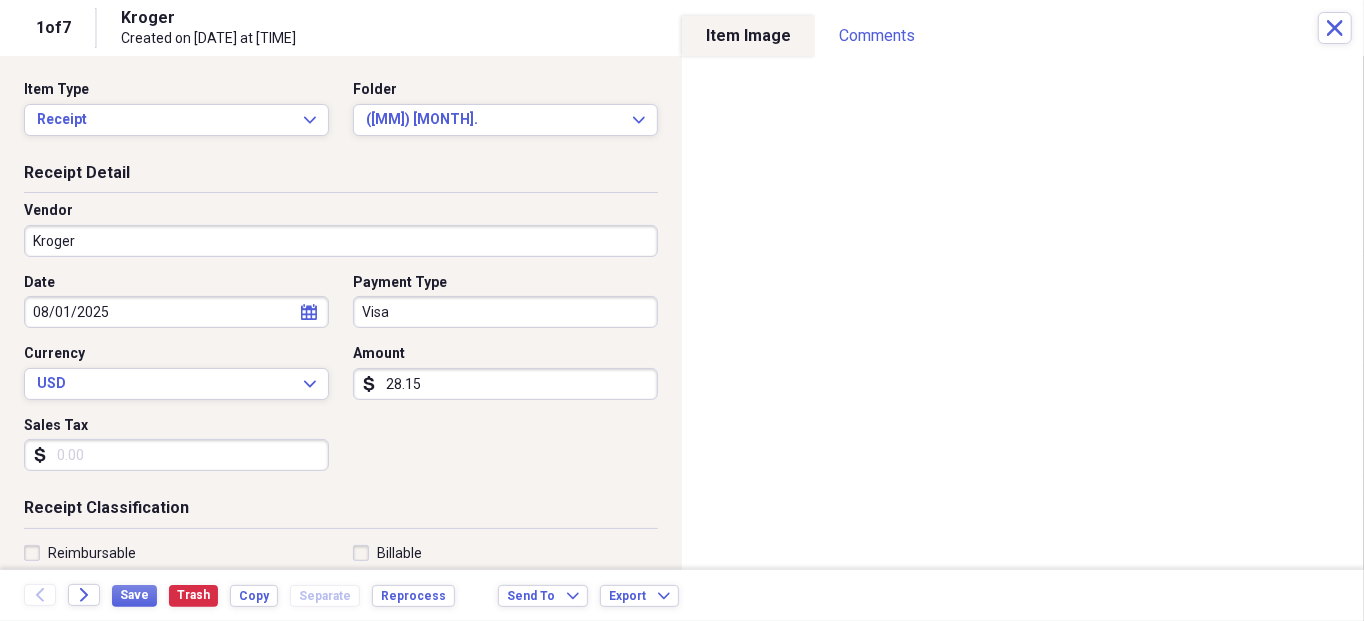 type on "Kroger" 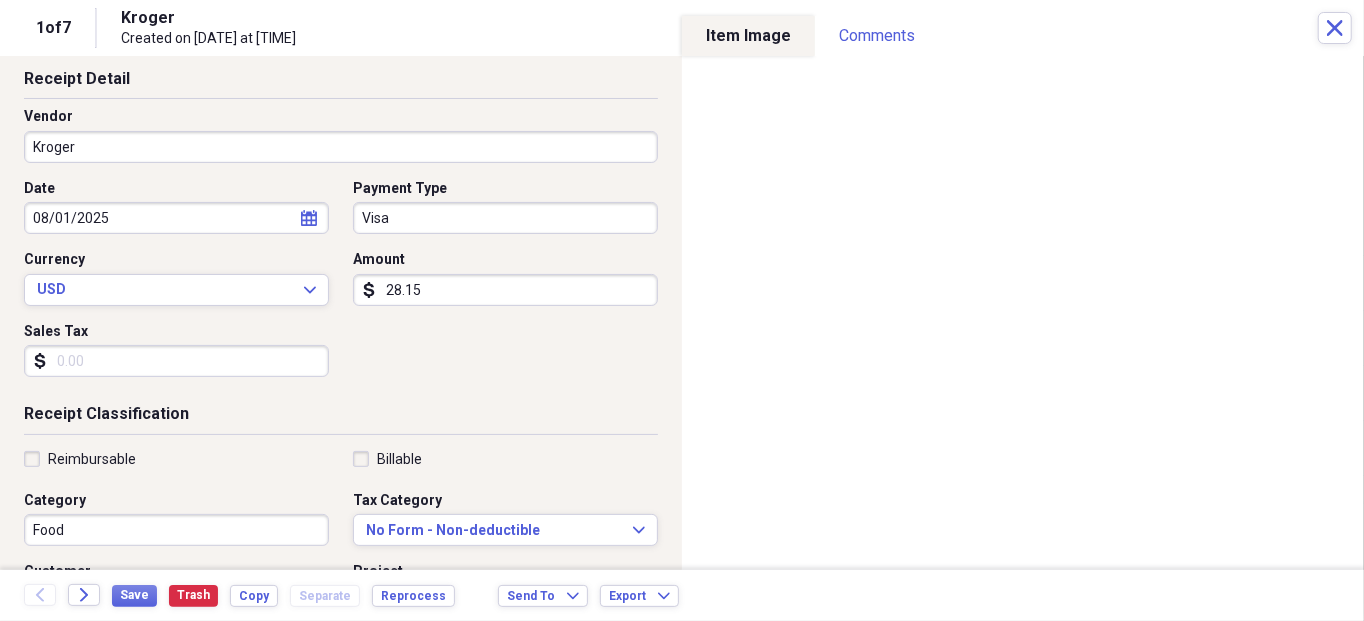 scroll, scrollTop: 100, scrollLeft: 0, axis: vertical 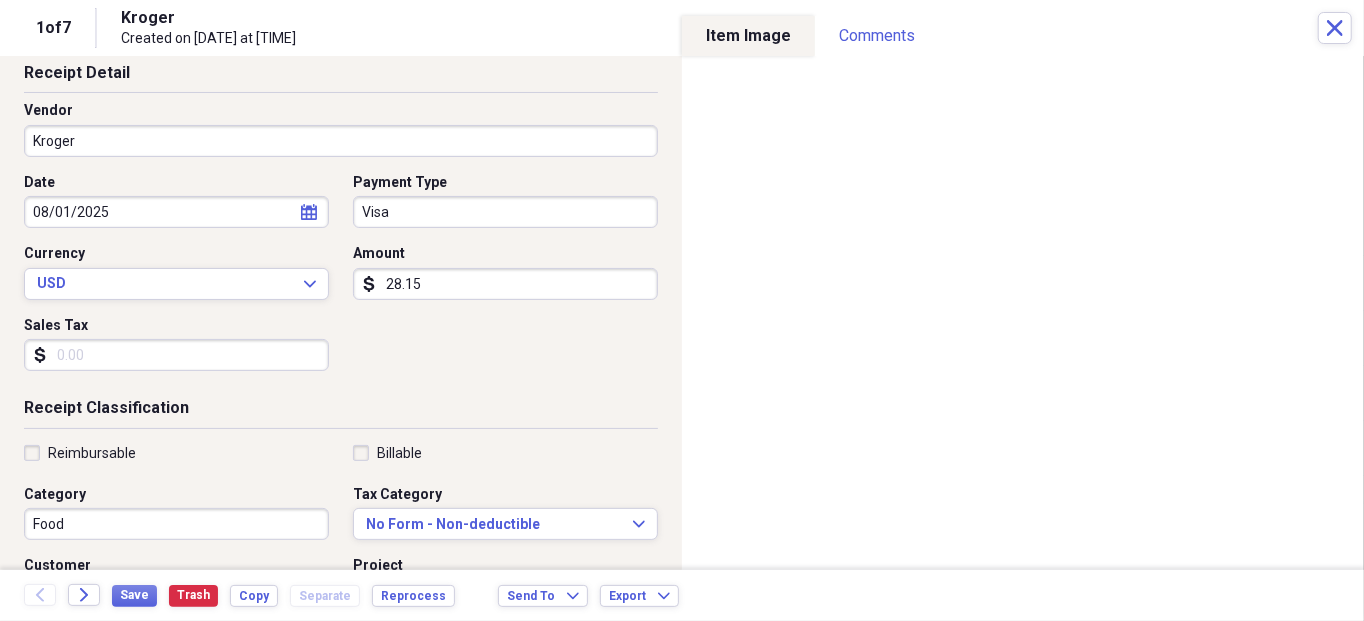 click on "Sales Tax" at bounding box center [176, 355] 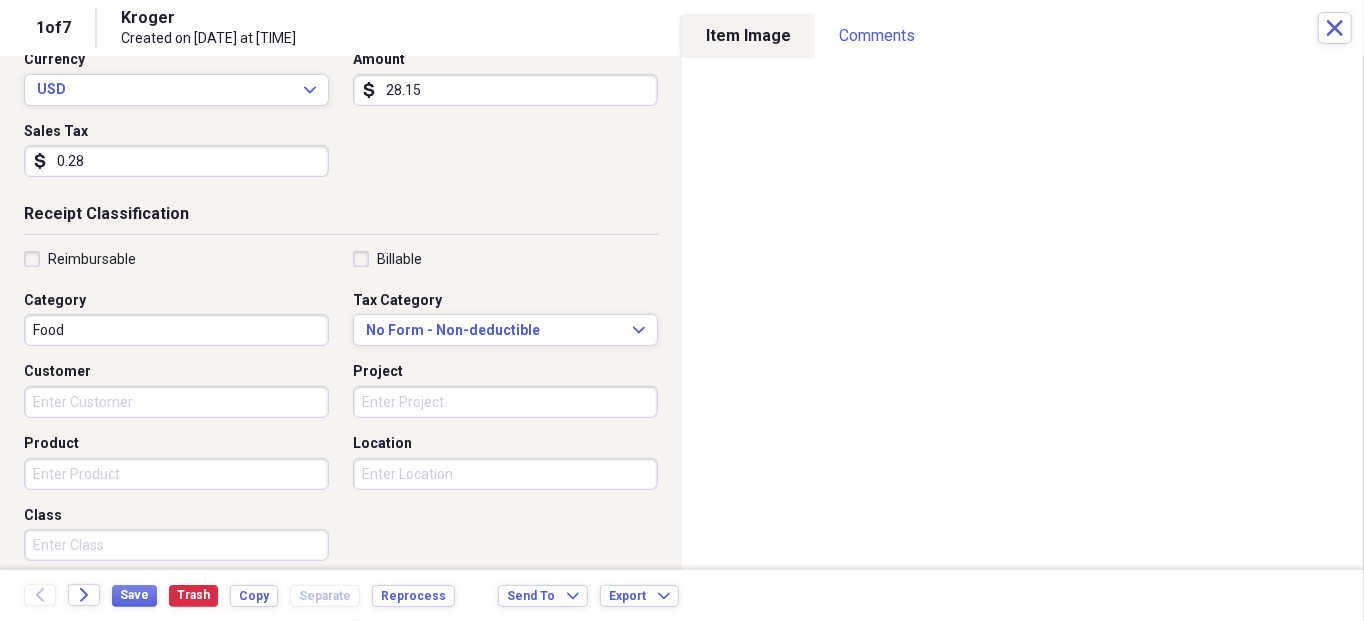 scroll, scrollTop: 300, scrollLeft: 0, axis: vertical 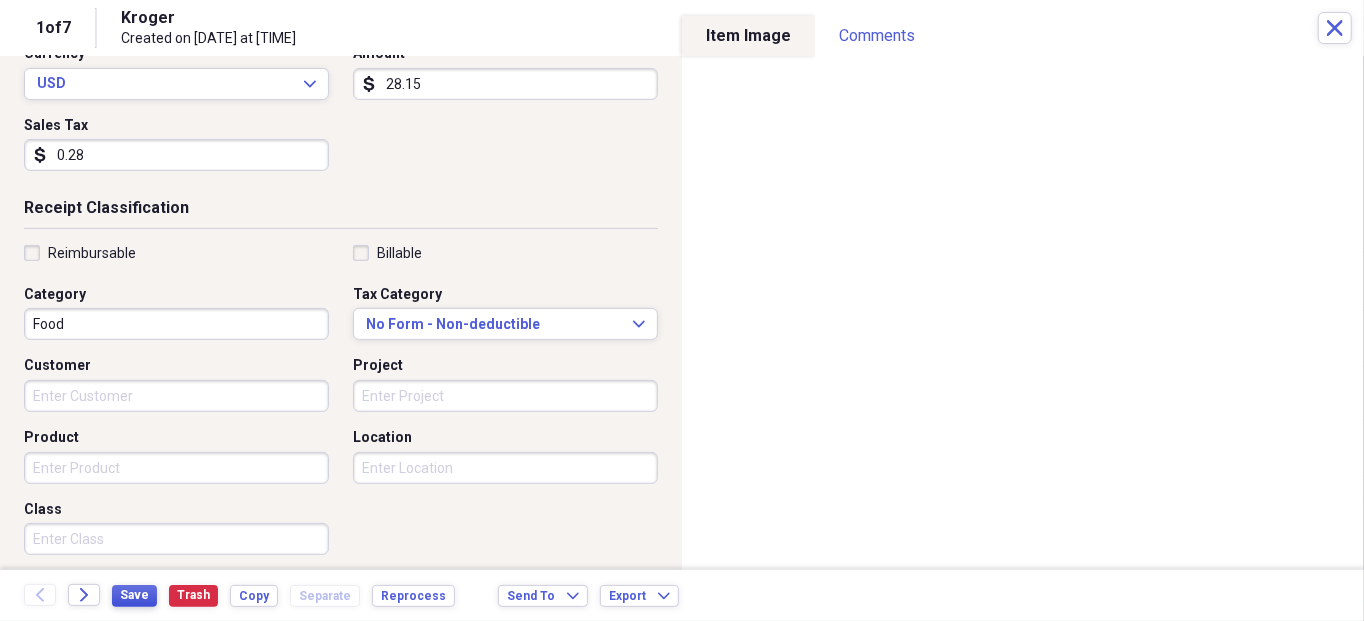 type on "0.28" 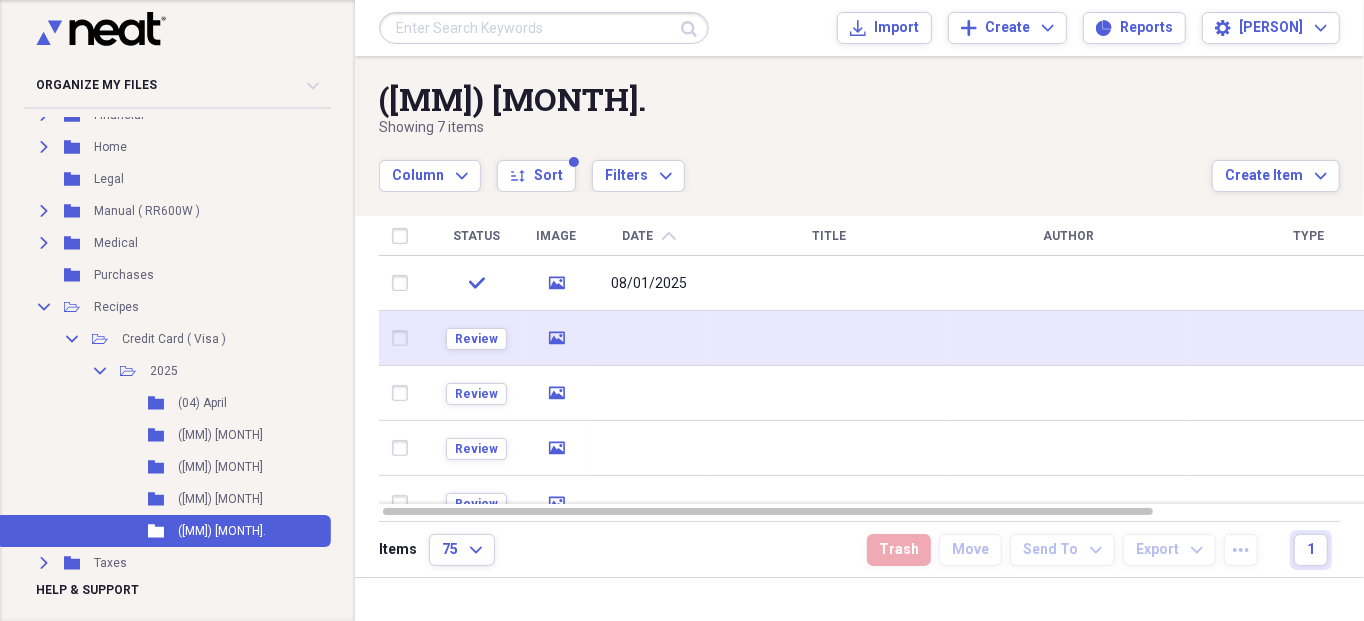 click on "Review" at bounding box center (476, 338) 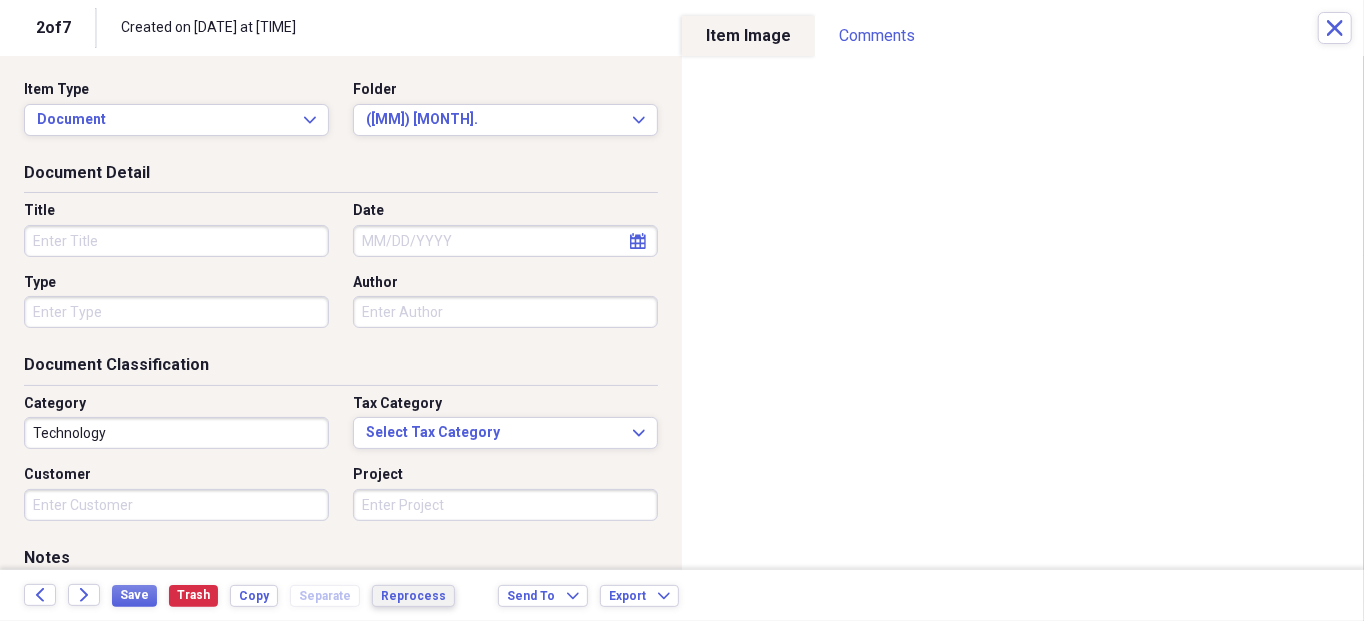 click on "Reprocess" at bounding box center [413, 596] 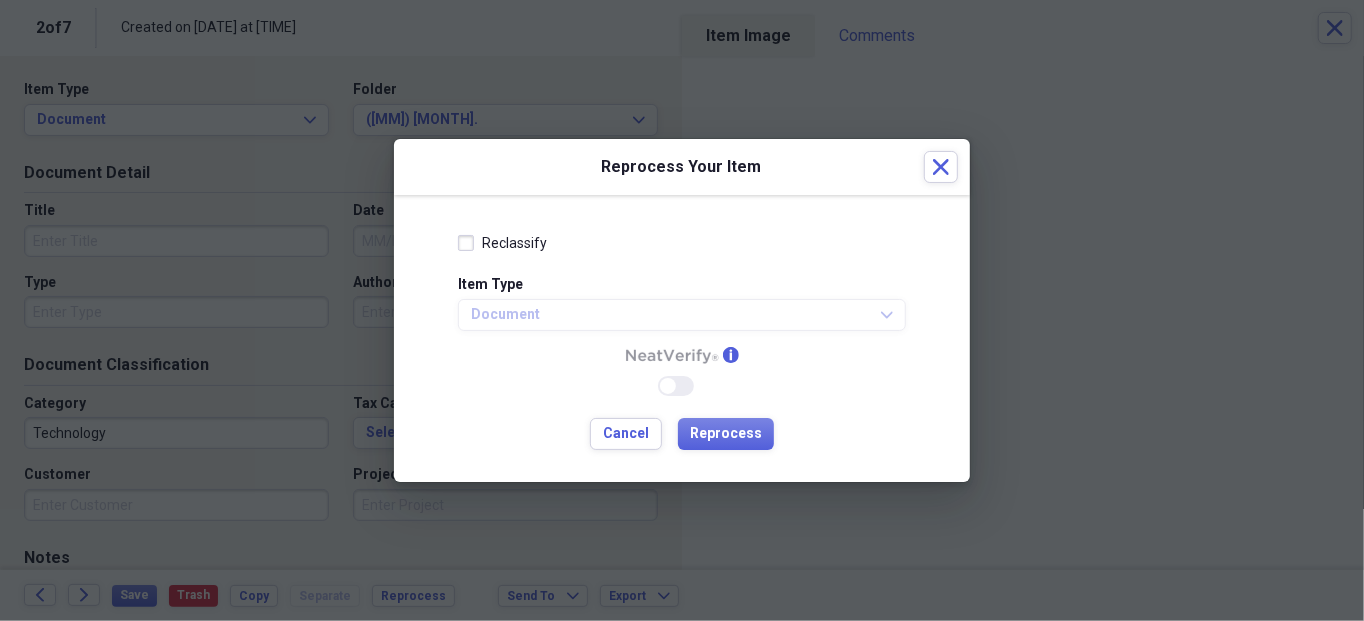 click on "Reclassify" at bounding box center [502, 243] 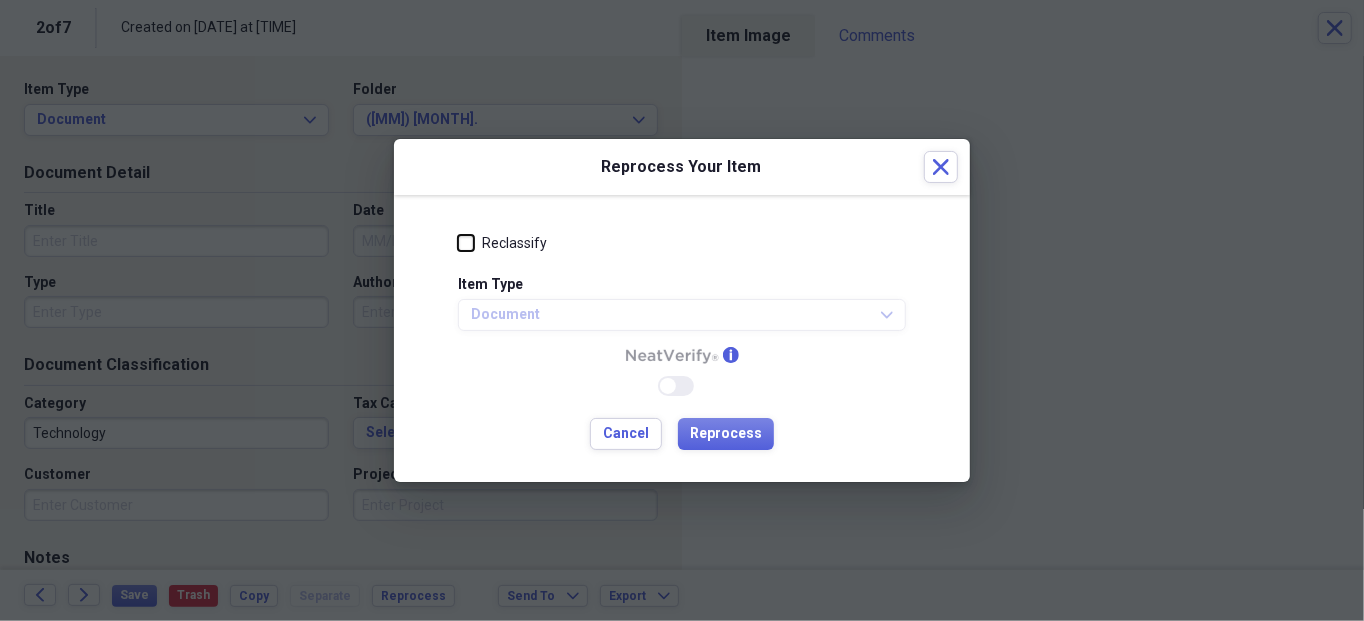 click on "Reclassify" at bounding box center [458, 243] 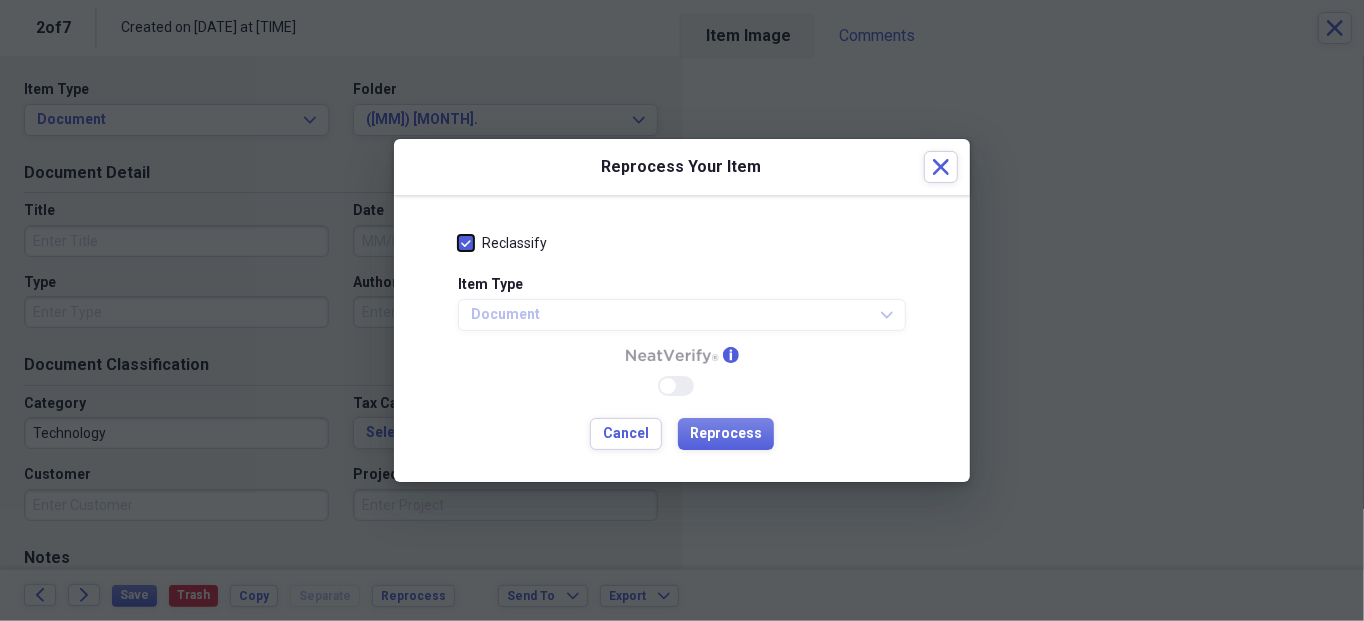 checkbox on "true" 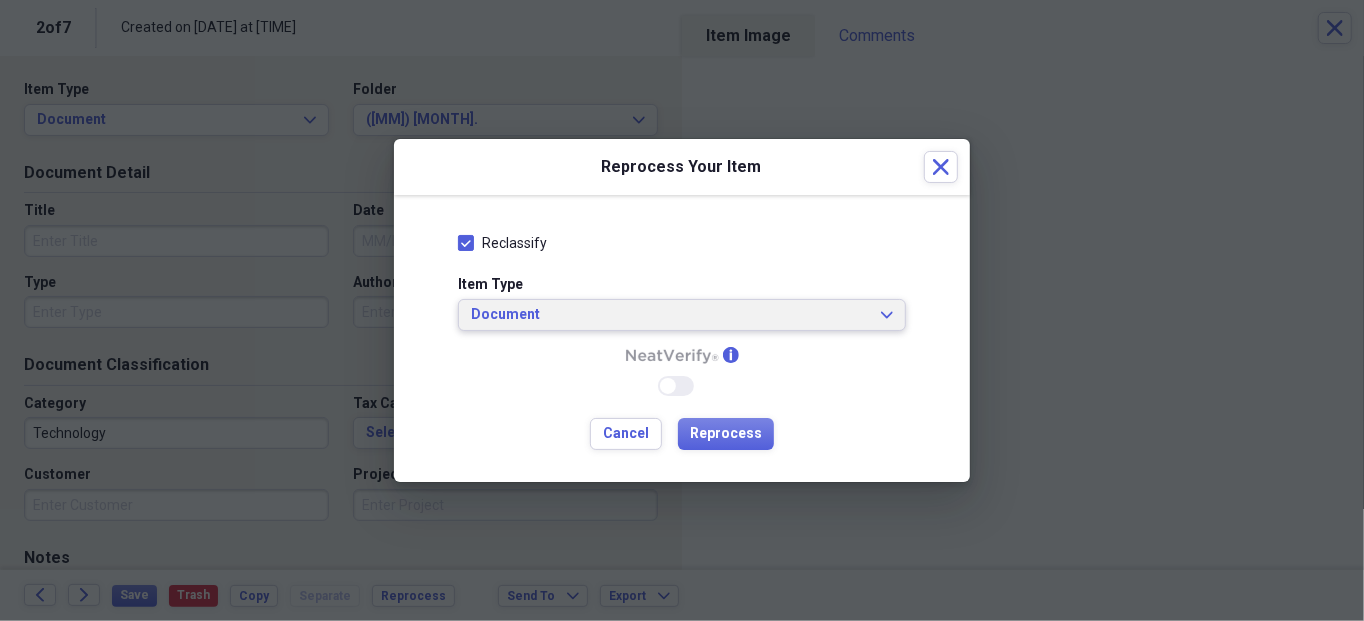 click 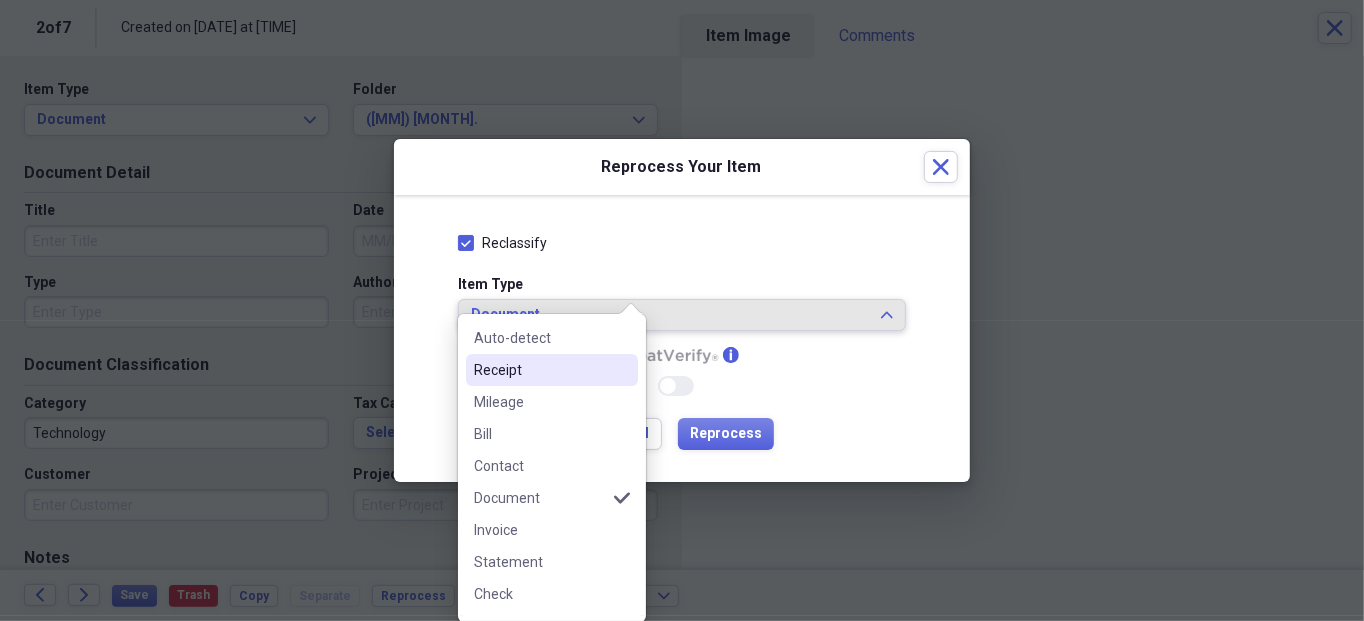 click on "Receipt" at bounding box center [540, 370] 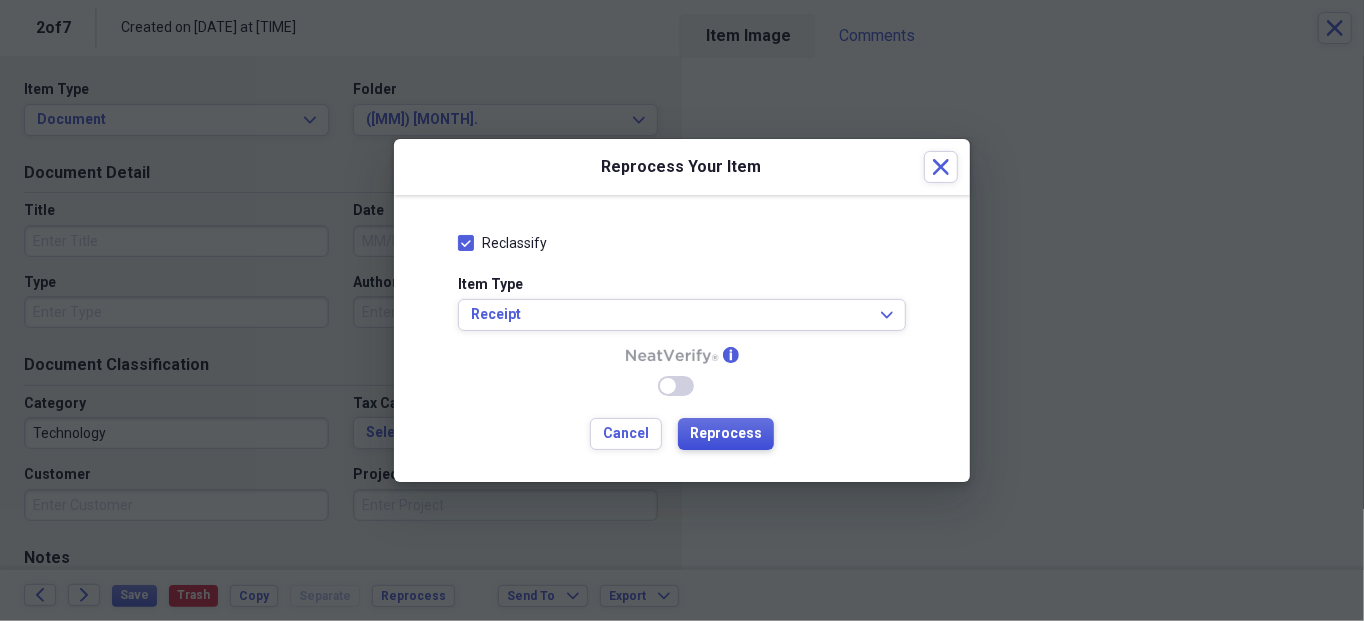 click on "Reprocess" at bounding box center (726, 434) 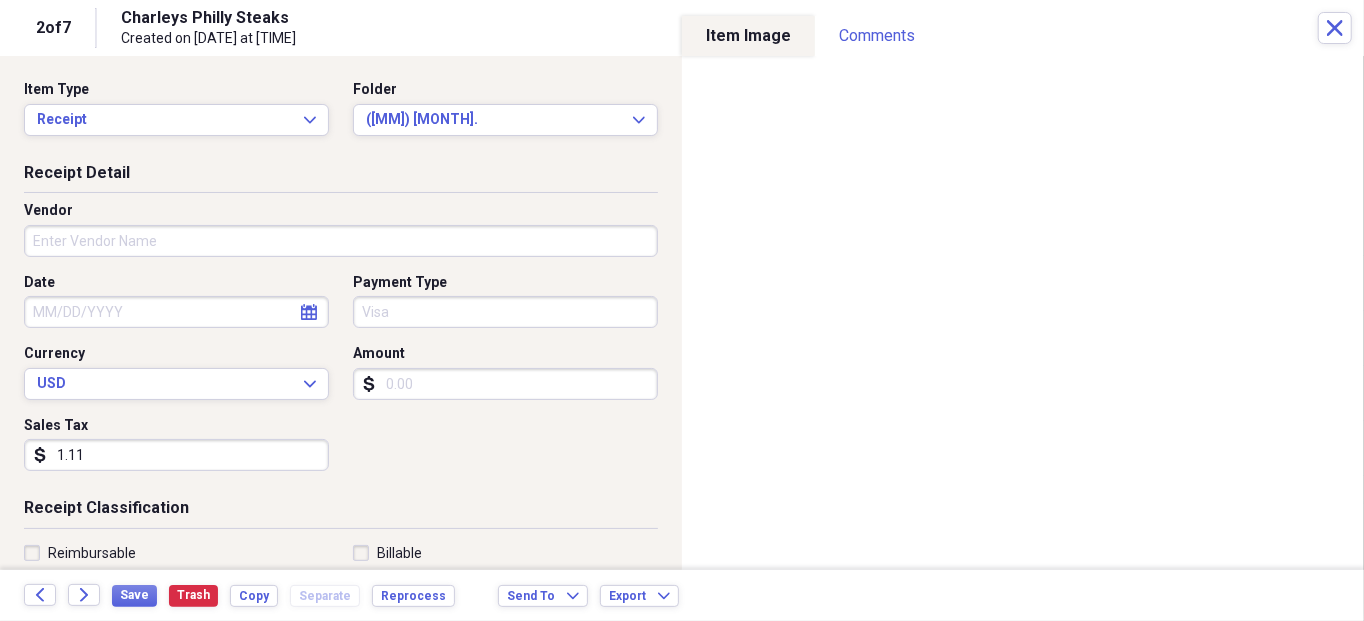 type on "Charleys Philly Steaks" 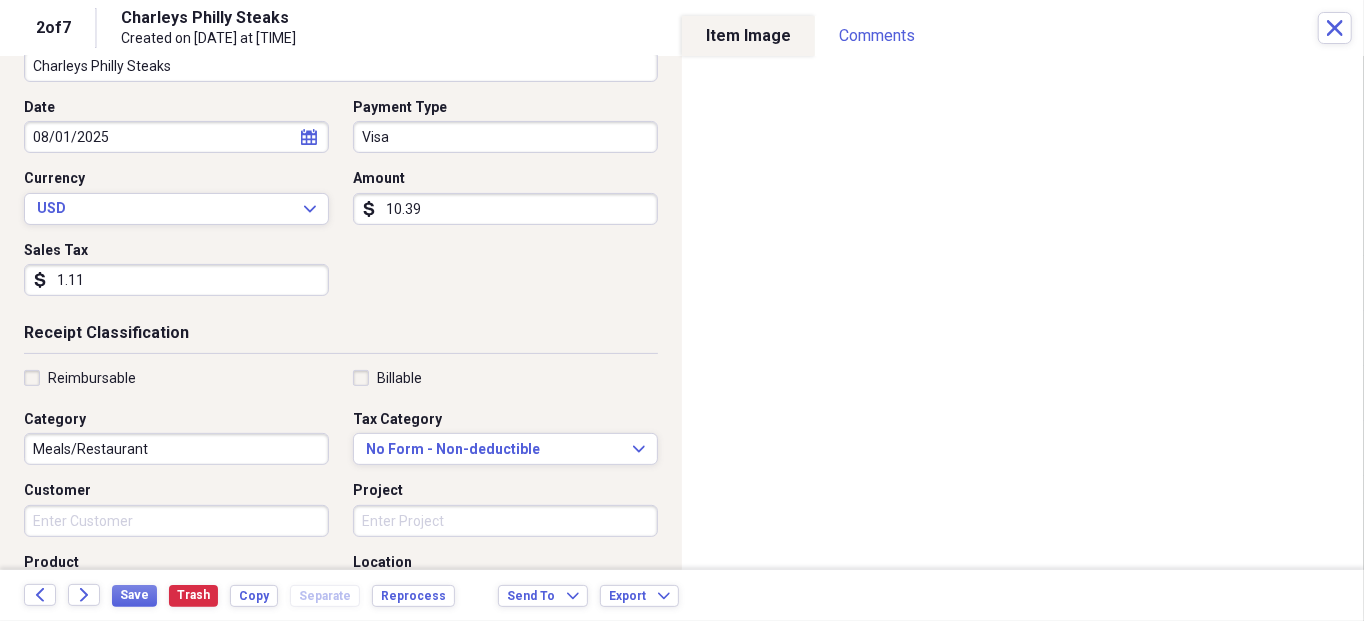 scroll, scrollTop: 200, scrollLeft: 0, axis: vertical 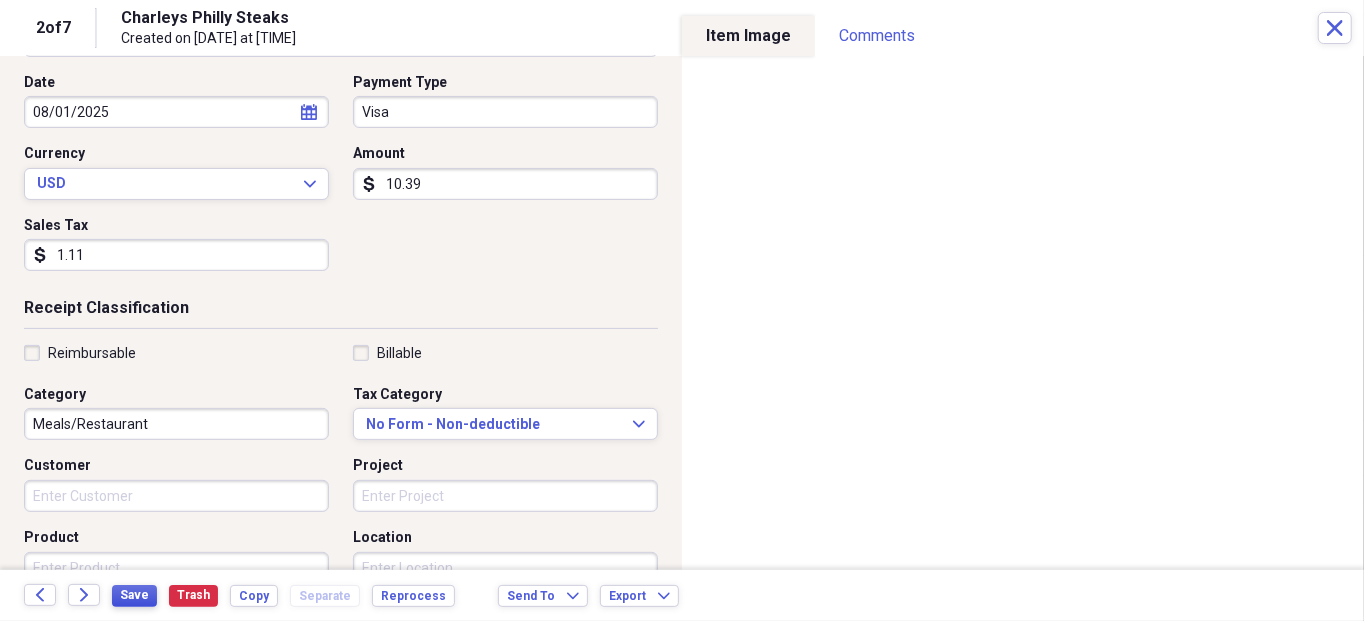 click on "Save" at bounding box center (134, 595) 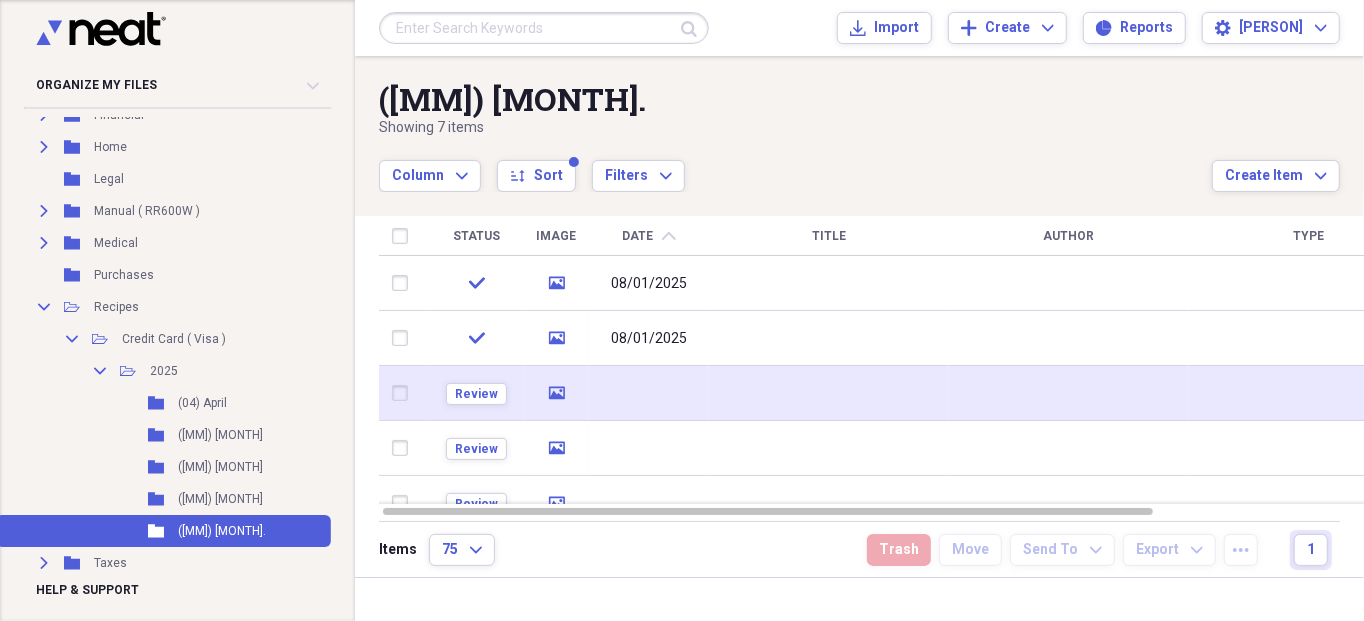click on "Review" at bounding box center [476, 393] 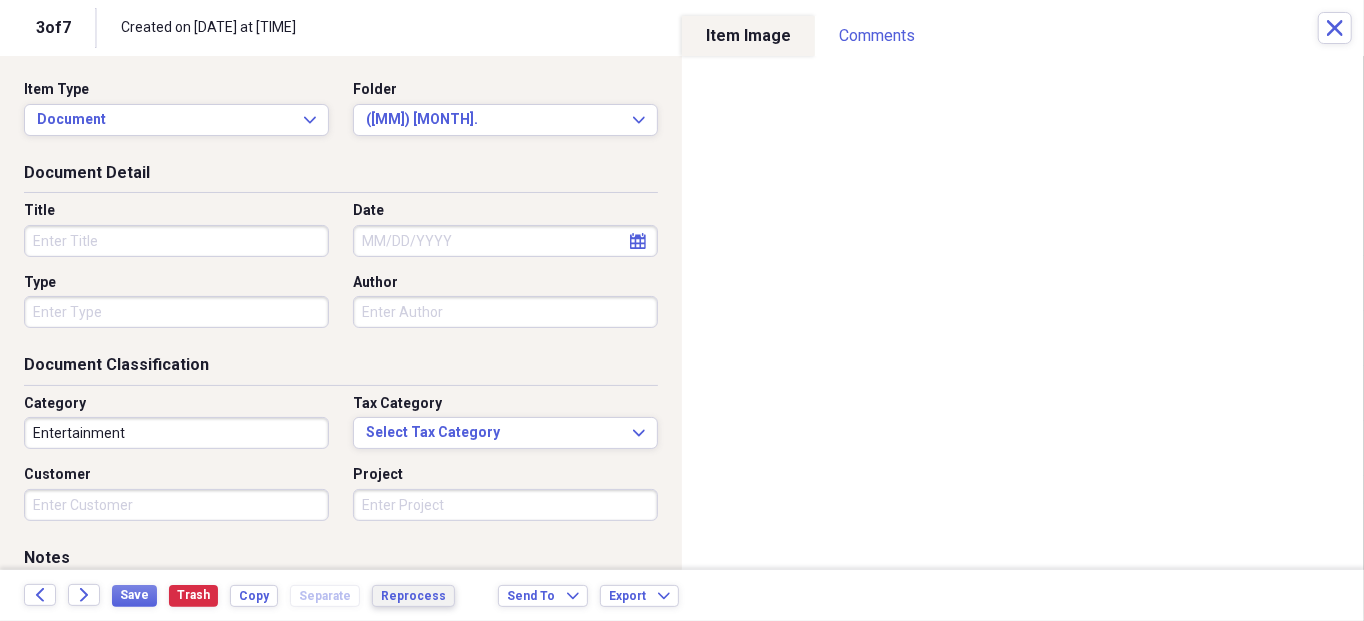click on "Reprocess" at bounding box center [413, 596] 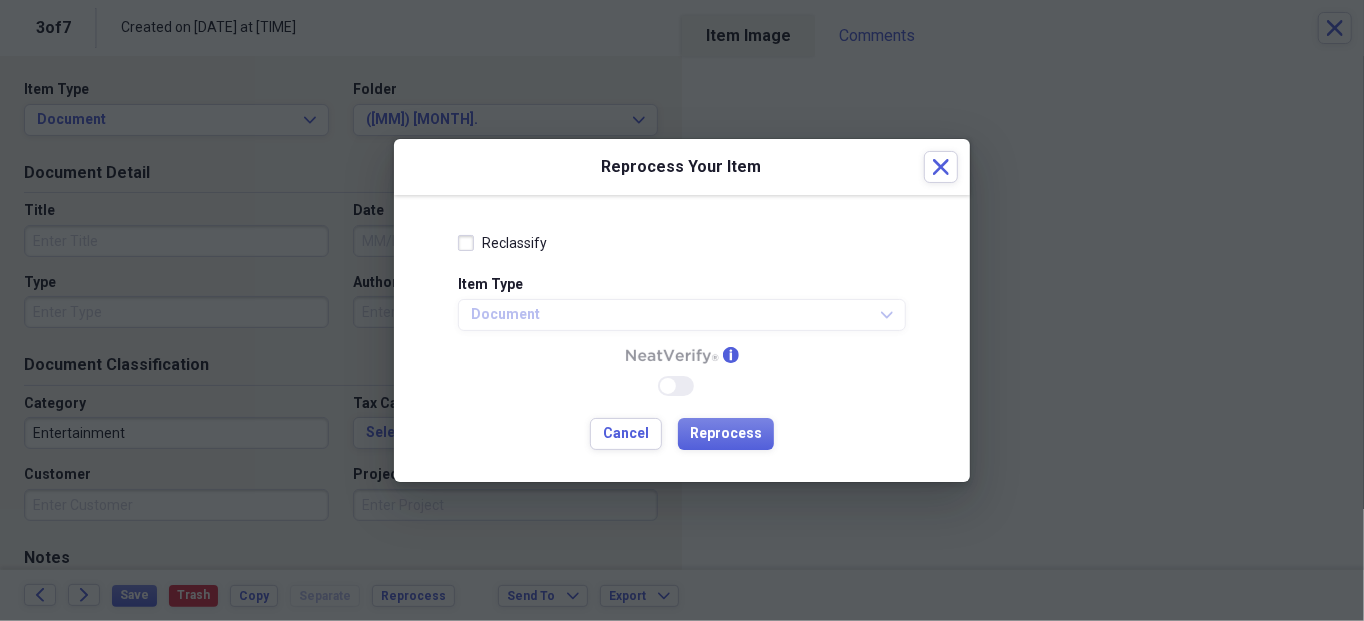 click on "Reclassify" at bounding box center [502, 243] 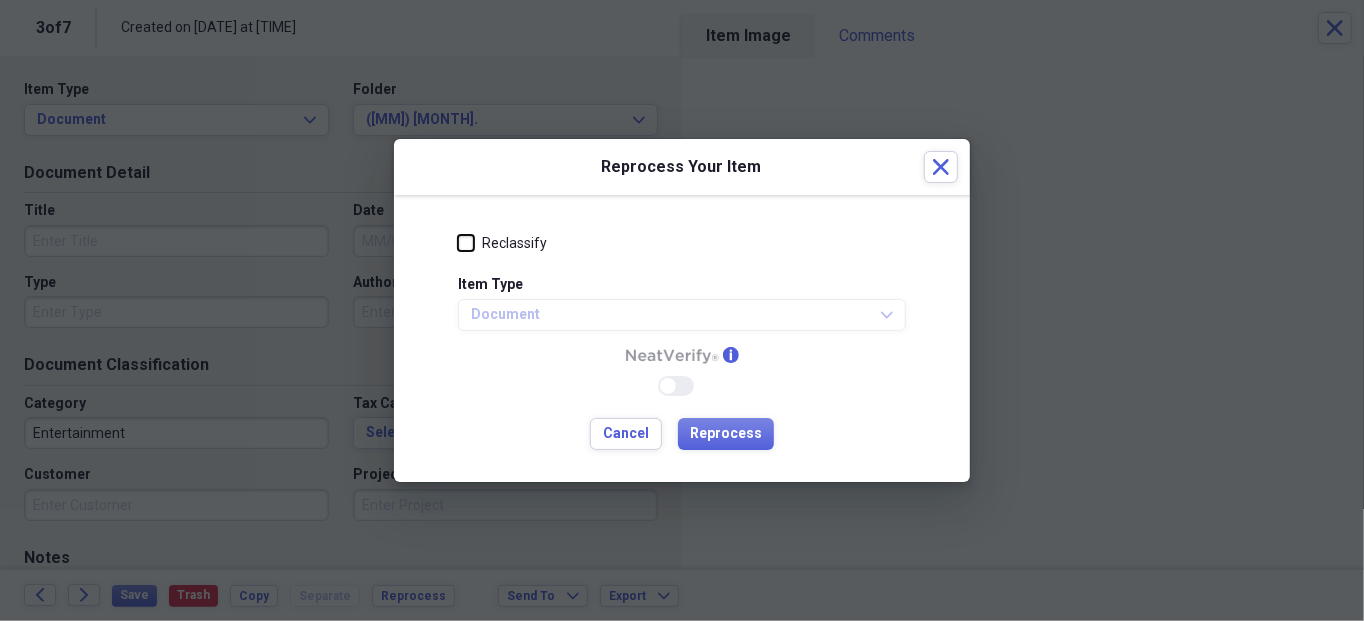 click on "Reclassify" at bounding box center [458, 243] 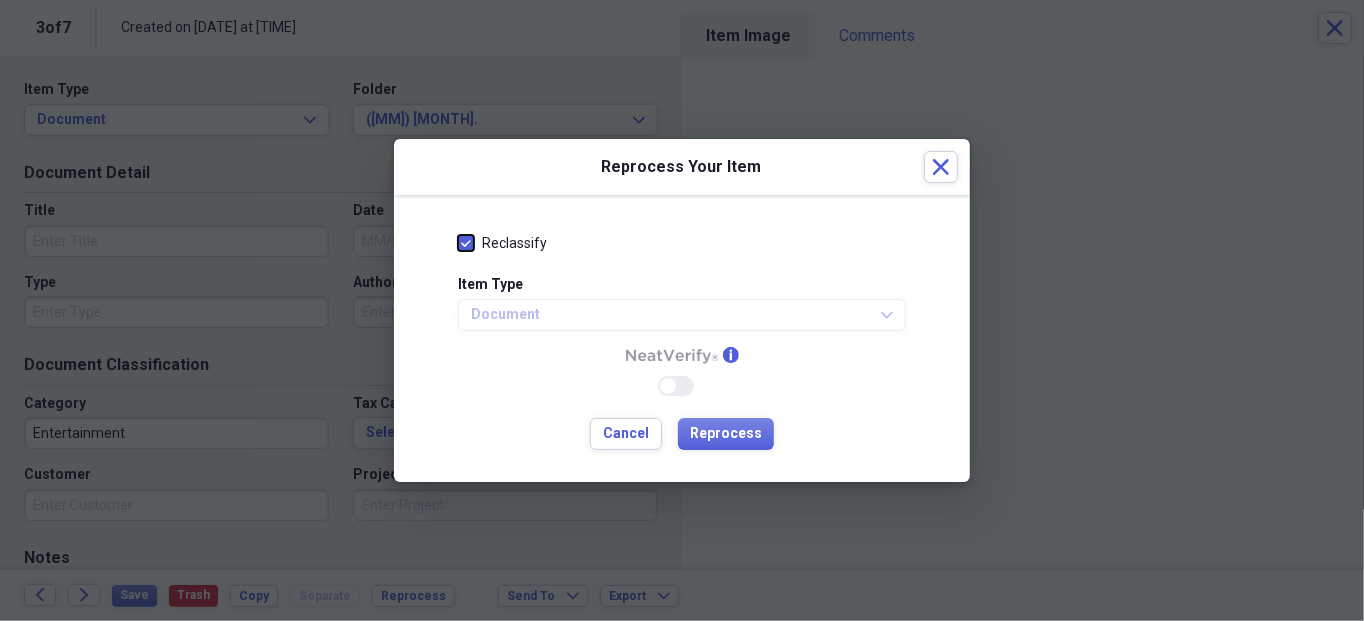 checkbox on "true" 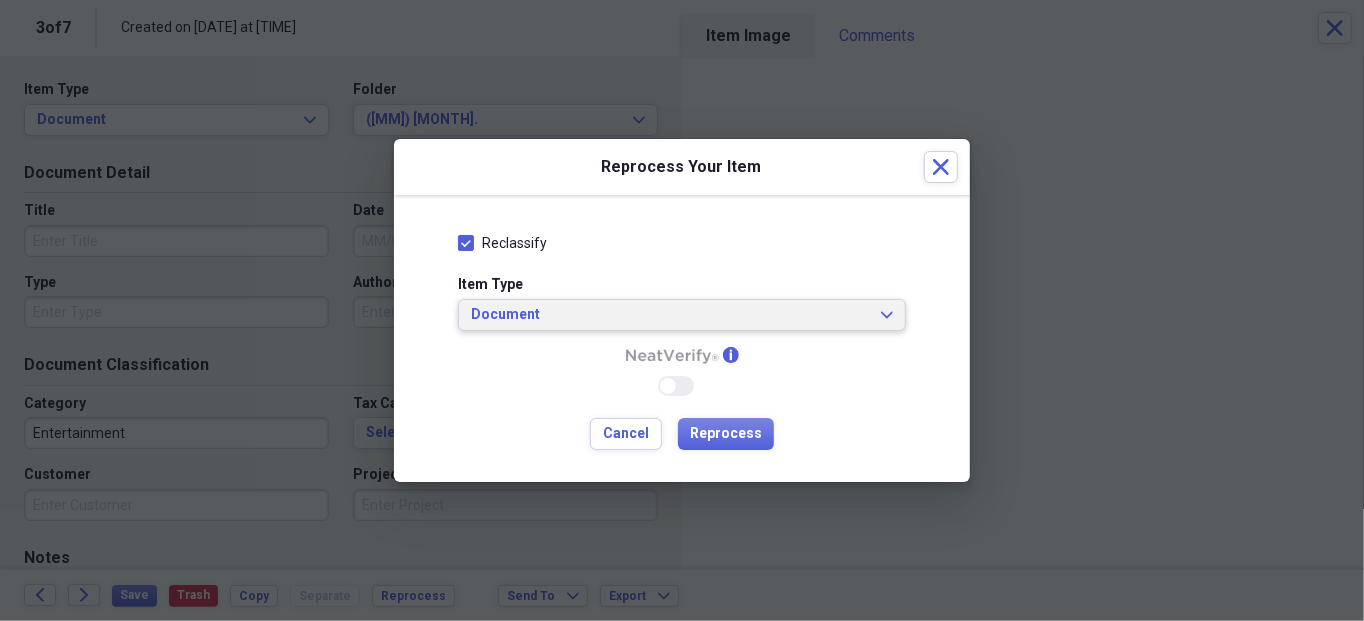 click 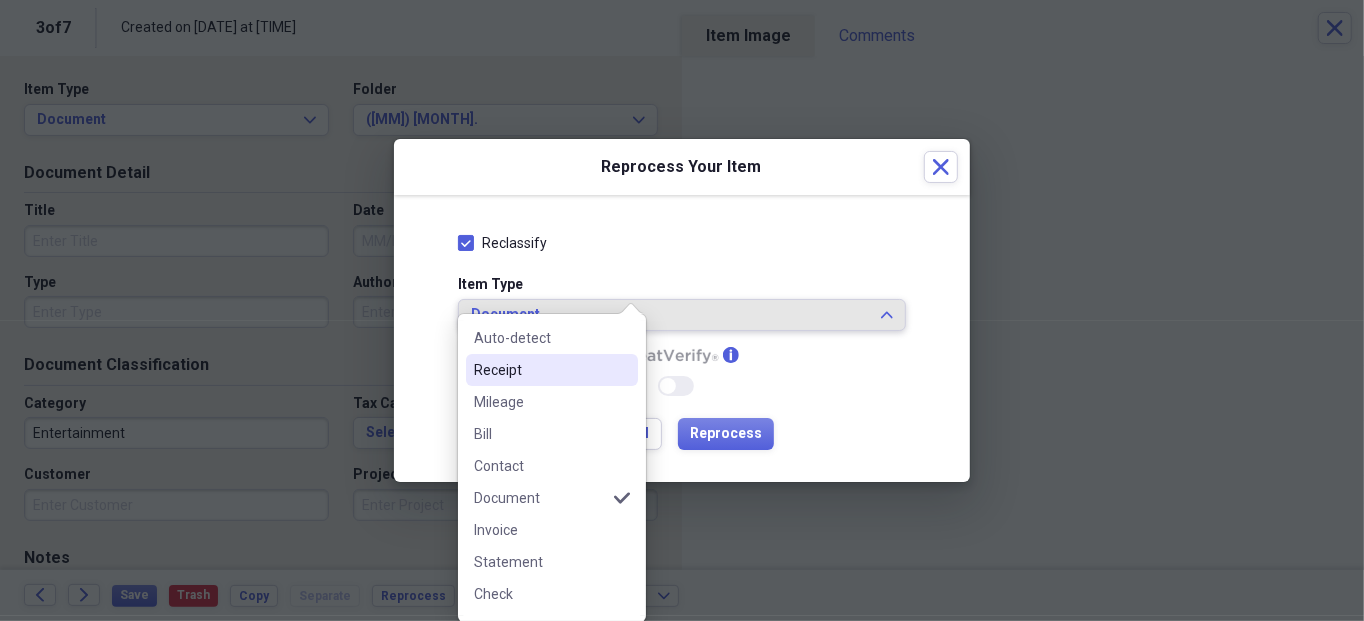 click on "Receipt" at bounding box center (540, 370) 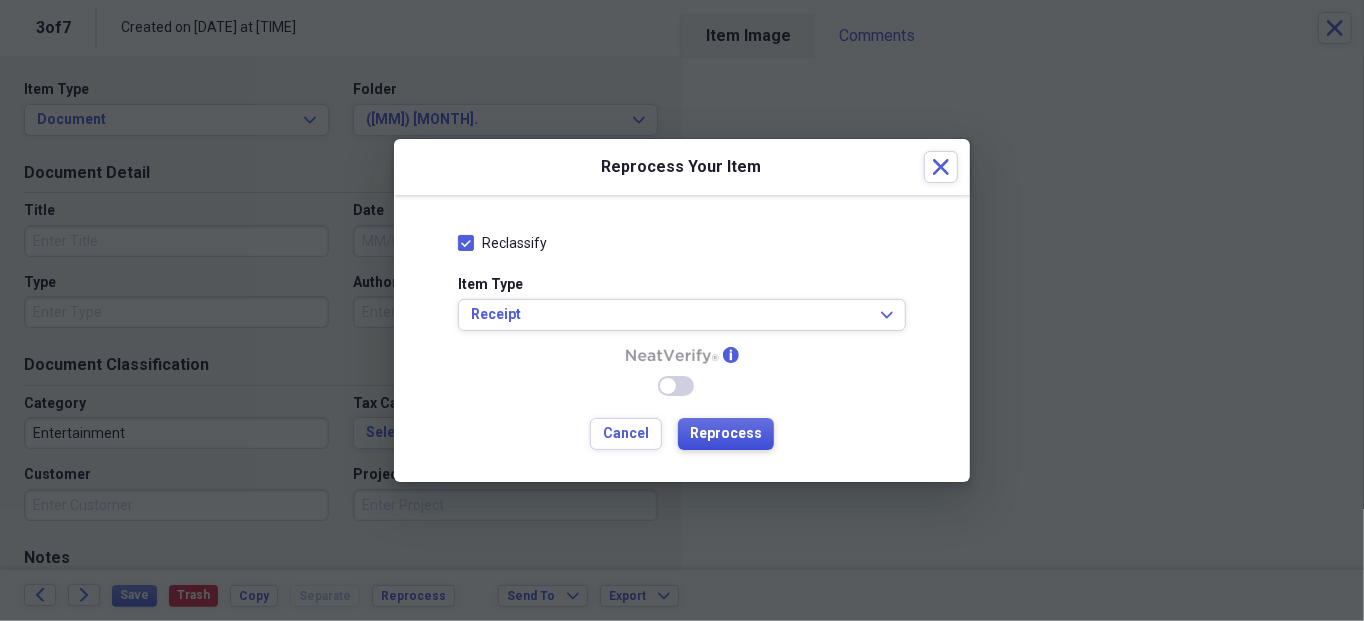 click on "Reprocess" at bounding box center (726, 434) 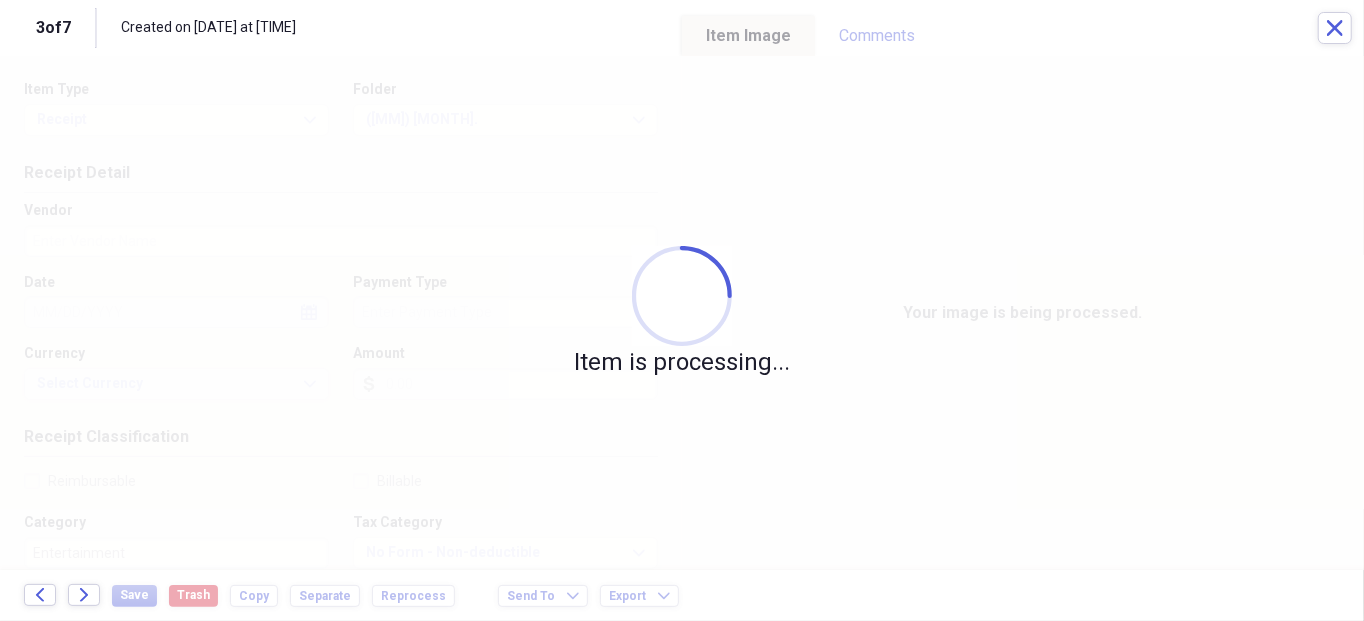 type on "HomeGoods" 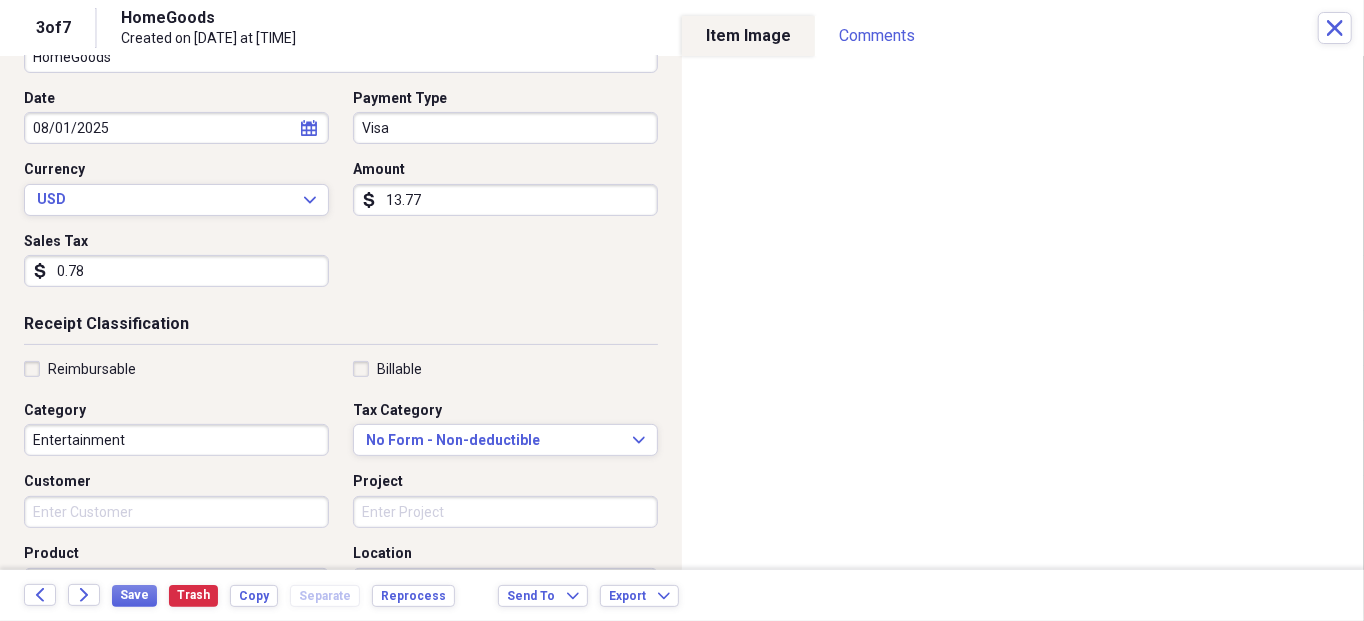 scroll, scrollTop: 200, scrollLeft: 0, axis: vertical 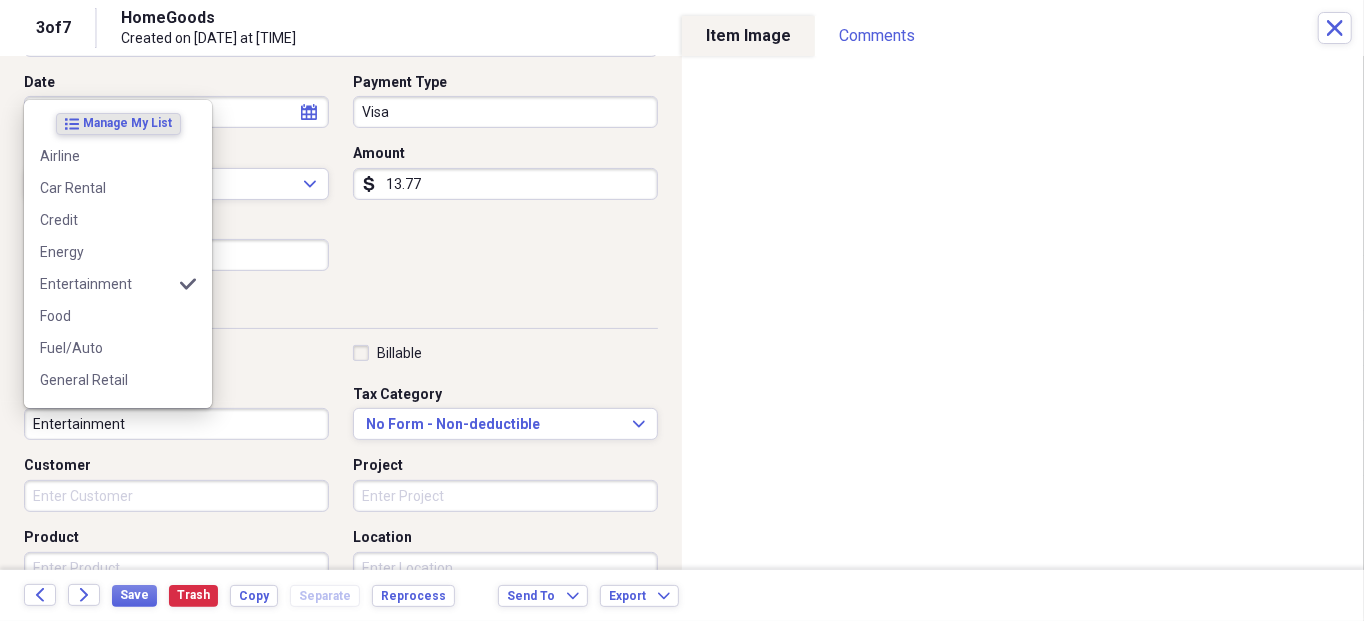 click on "Entertainment" at bounding box center (176, 424) 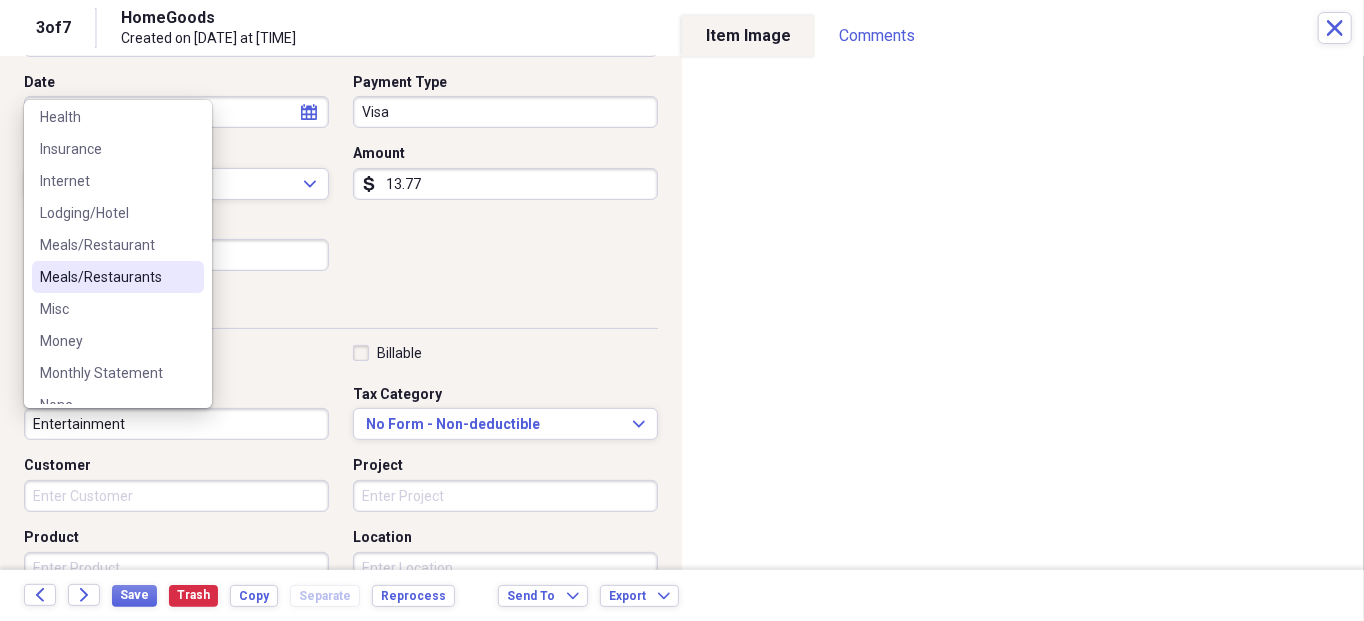 scroll, scrollTop: 300, scrollLeft: 0, axis: vertical 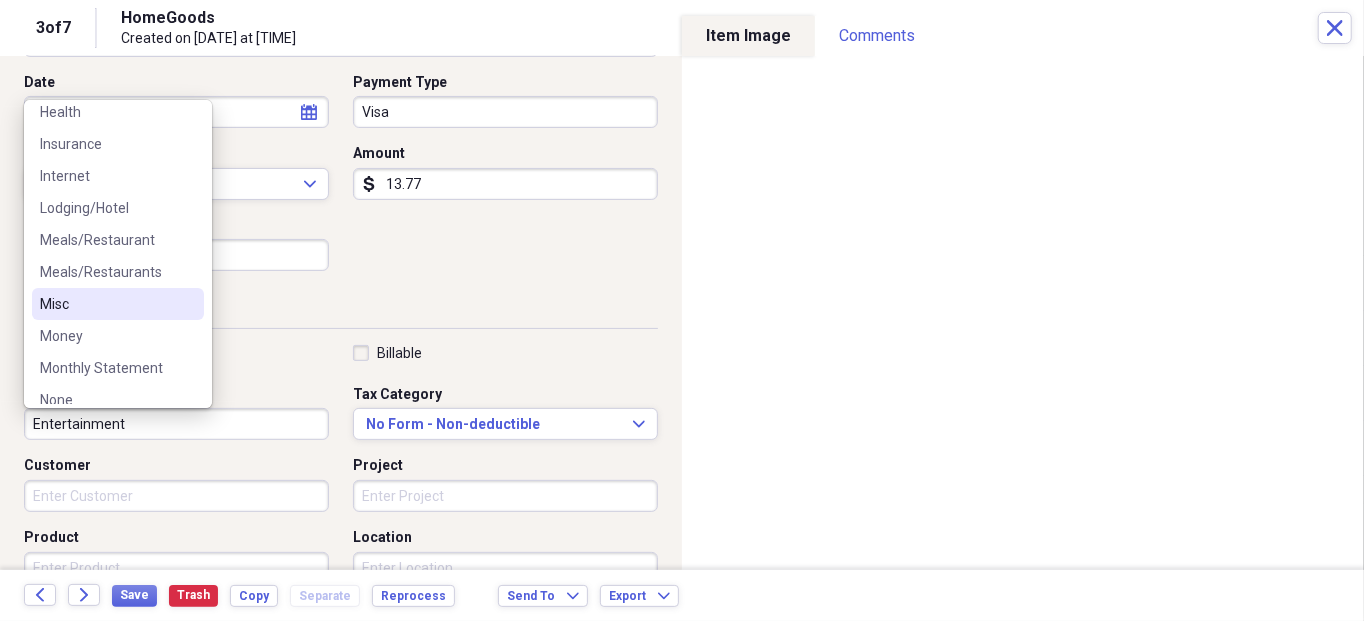 click on "Misc" at bounding box center [106, 304] 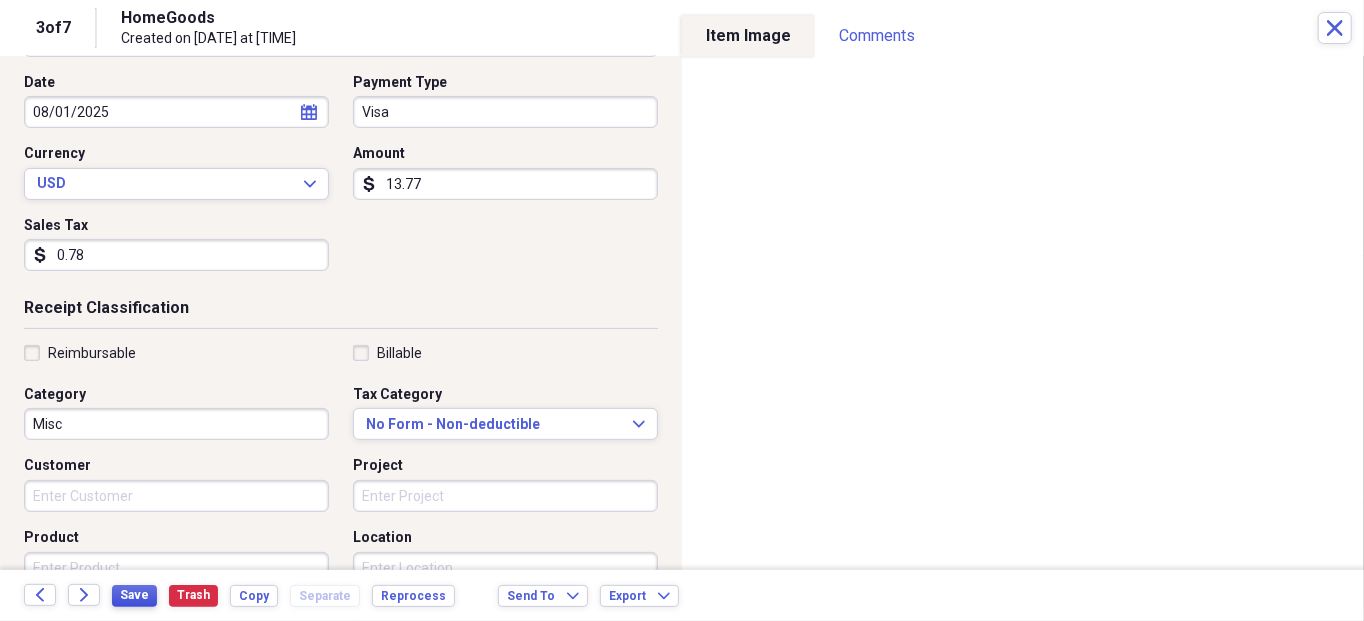 click on "Save" at bounding box center [134, 595] 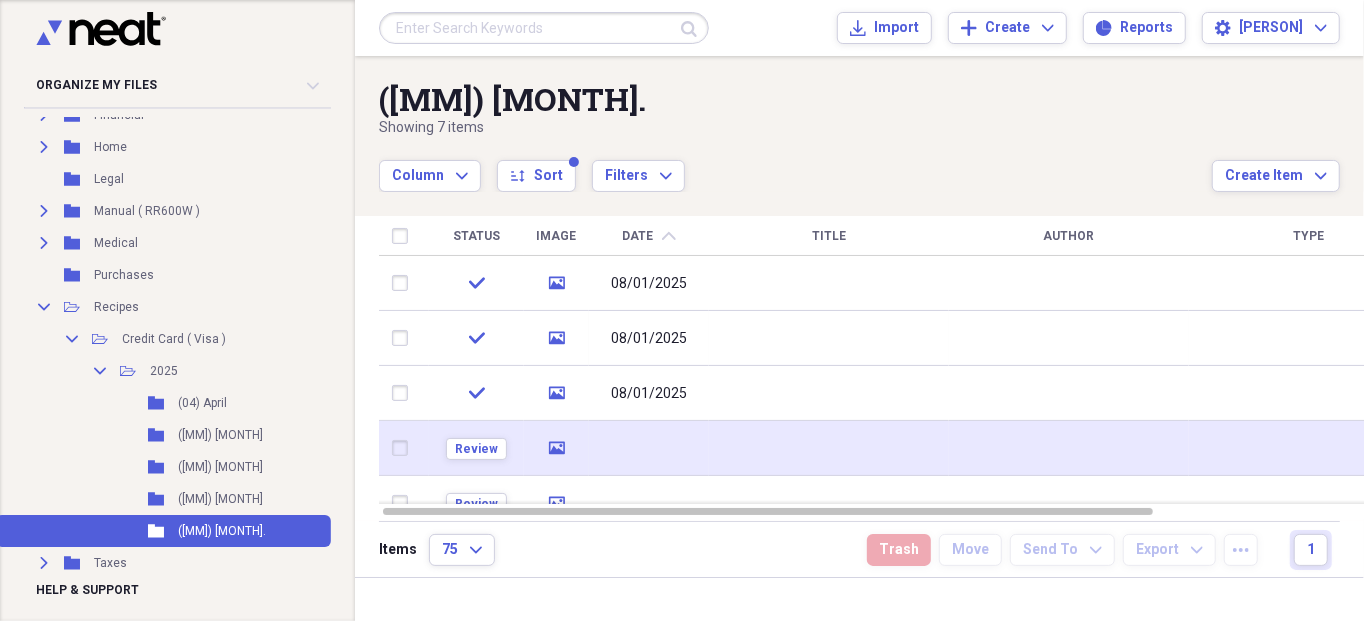 click on "Review" at bounding box center (476, 448) 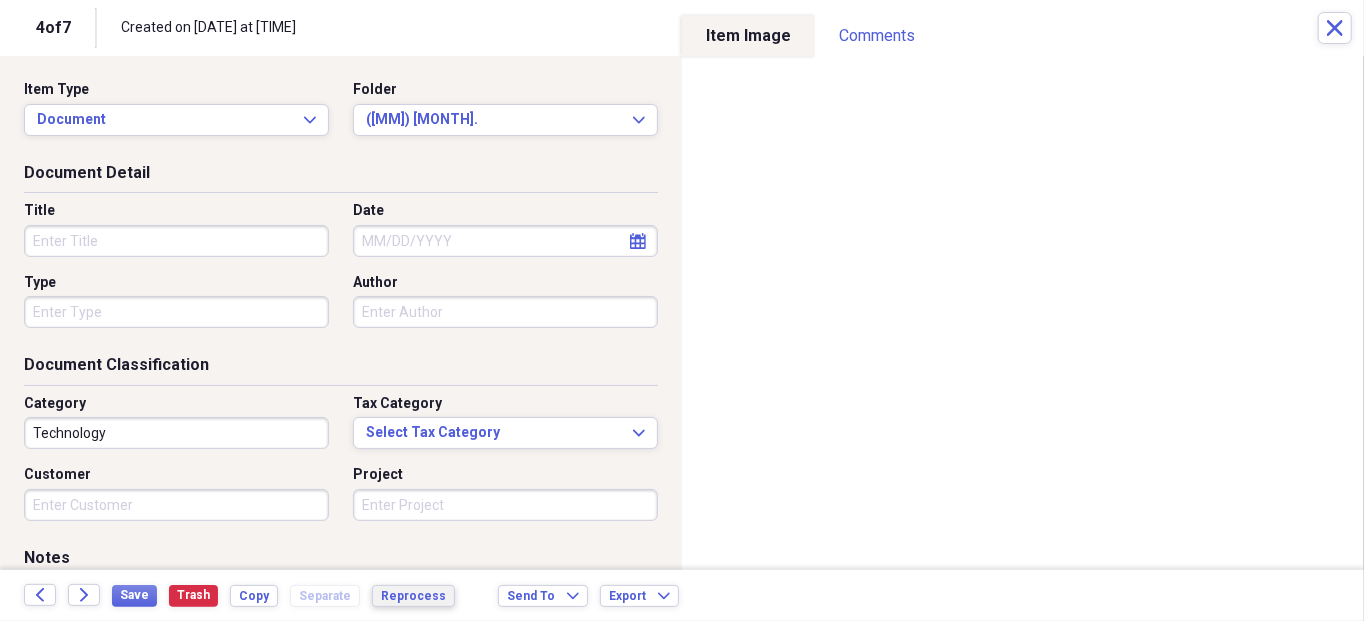click on "Reprocess" at bounding box center (413, 596) 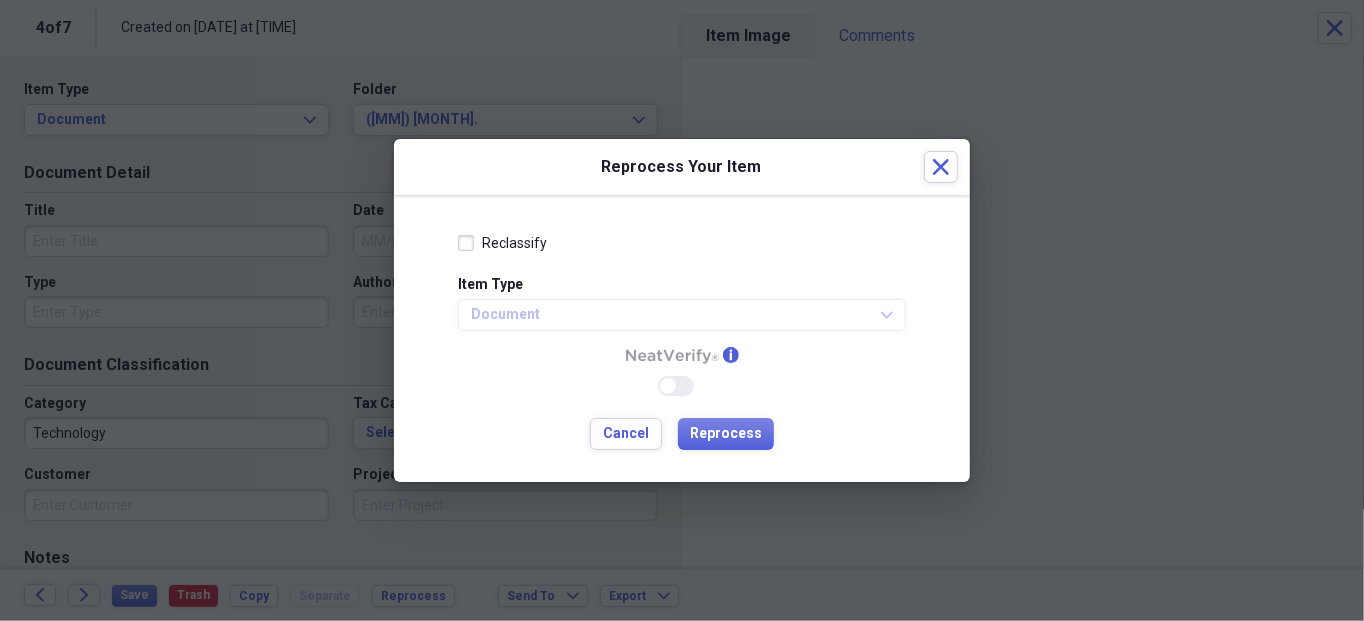 click on "Reclassify" at bounding box center (502, 243) 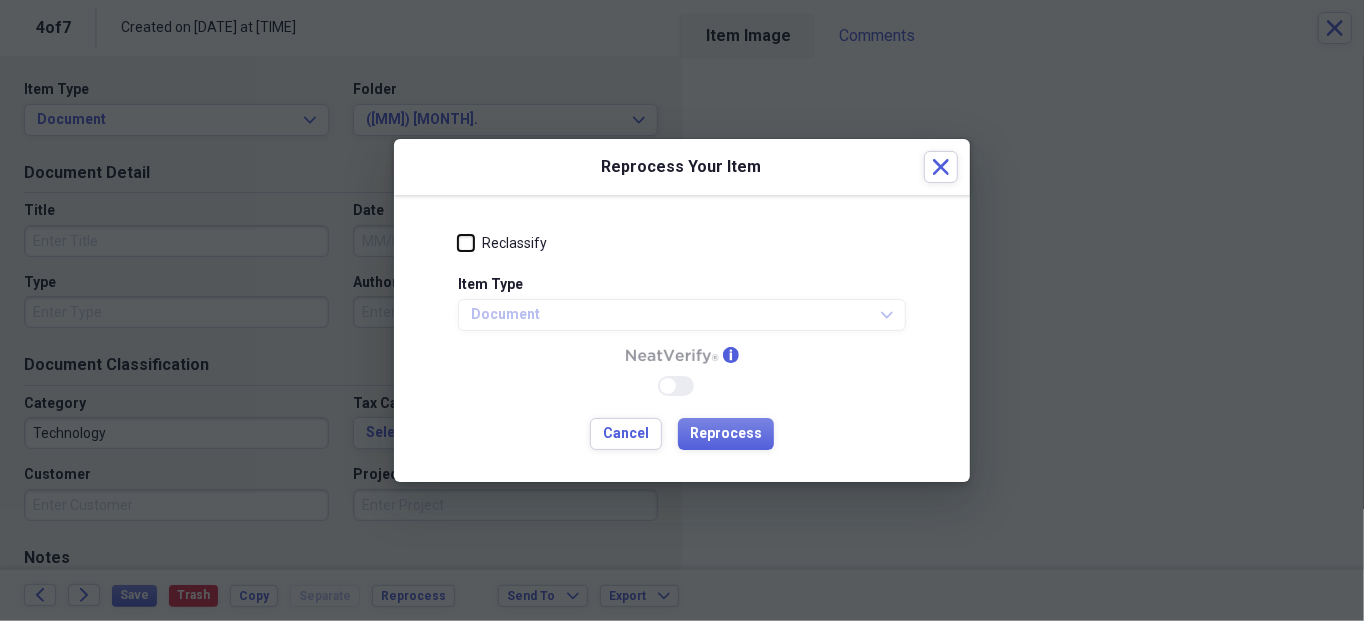 click on "Reclassify" at bounding box center (458, 243) 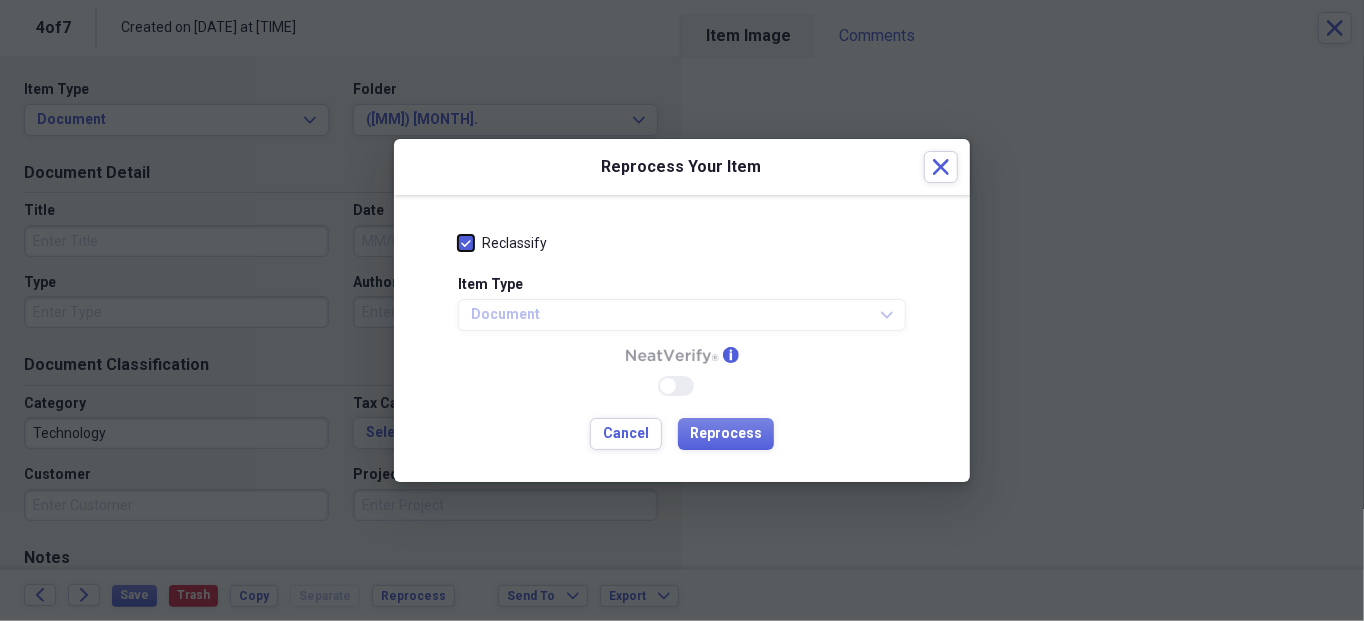 checkbox on "true" 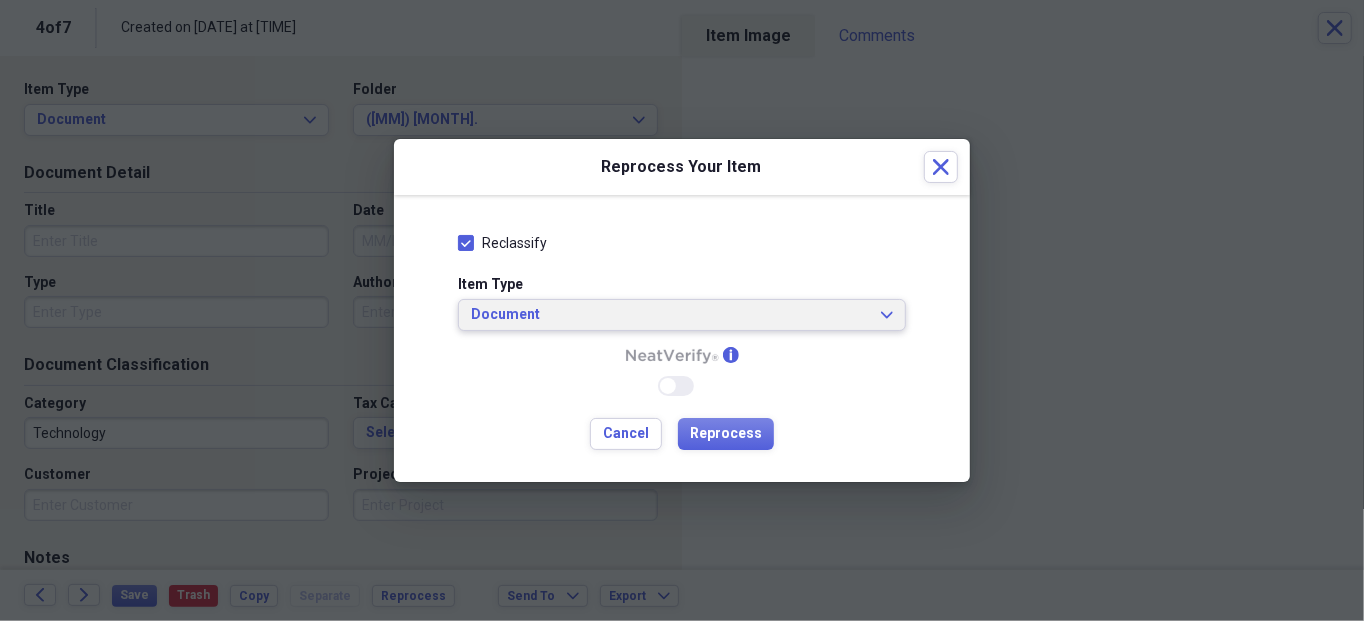 click on "Document Expand" at bounding box center [682, 315] 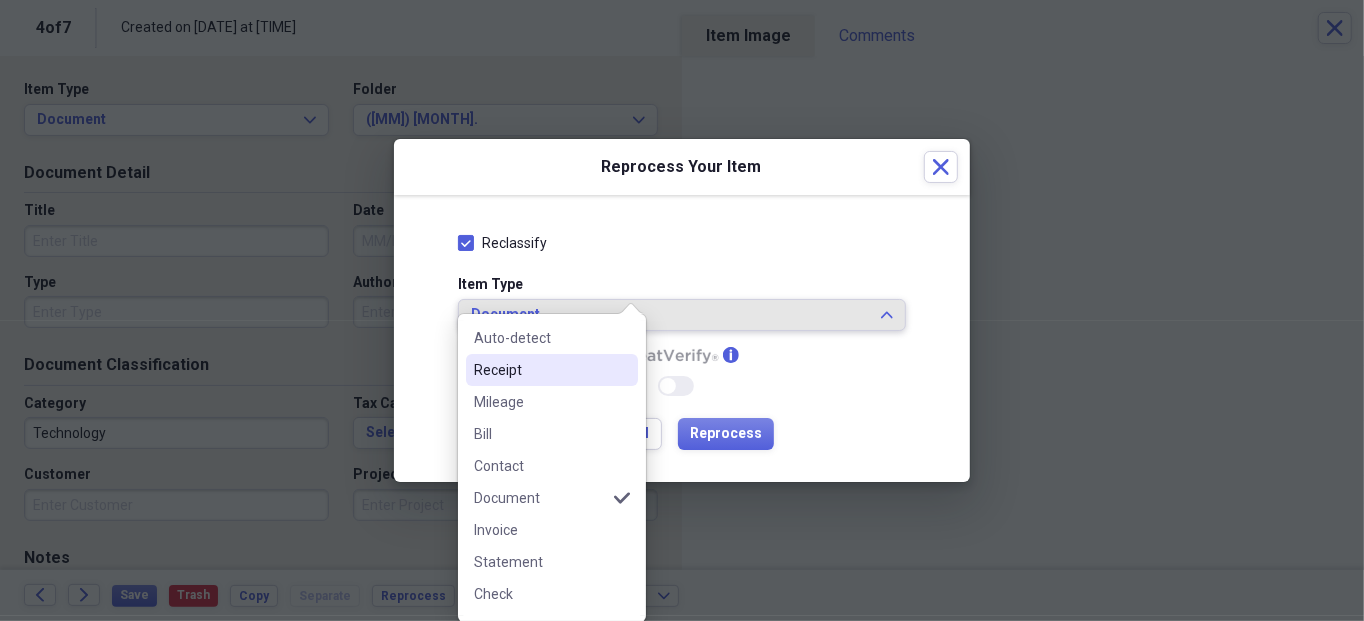 click on "Receipt" at bounding box center [540, 370] 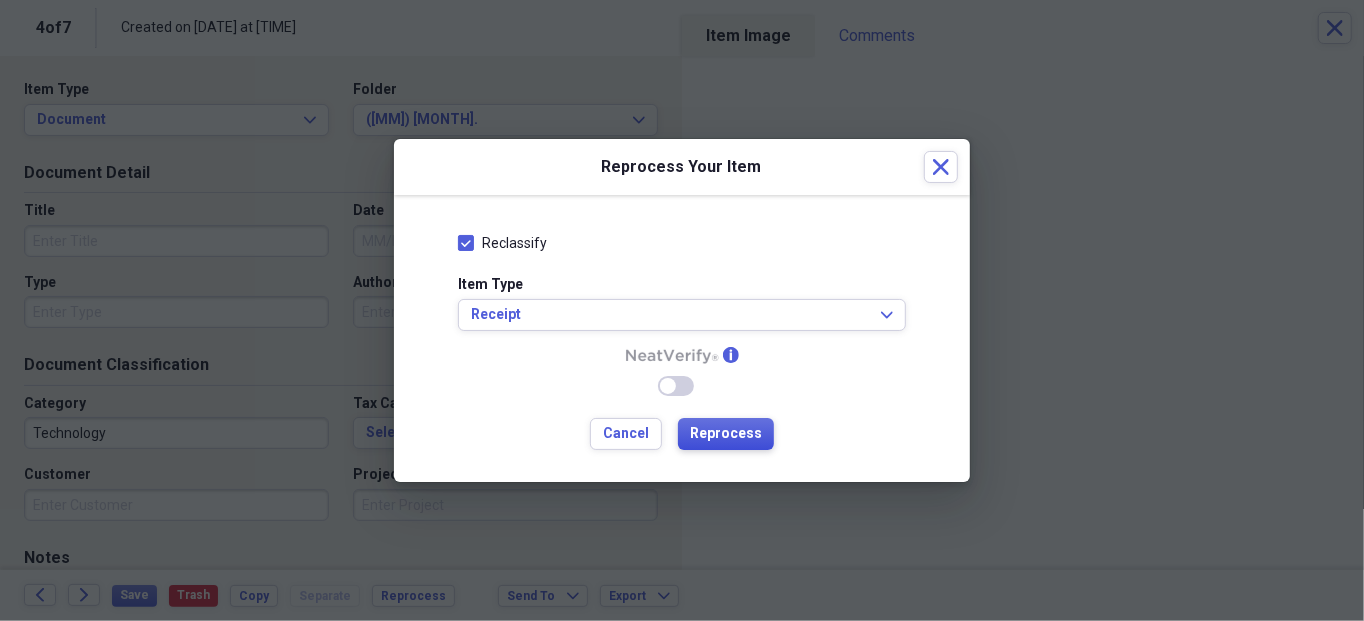 click on "Reprocess" at bounding box center (726, 434) 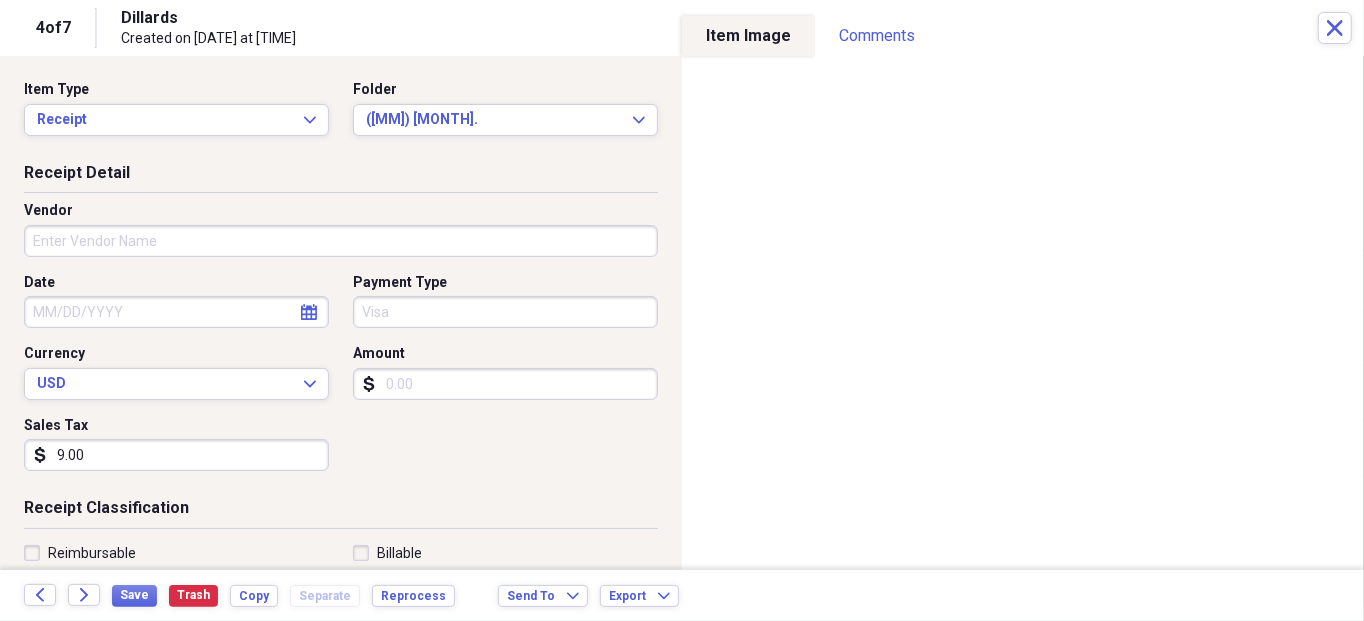 type on "Dillards" 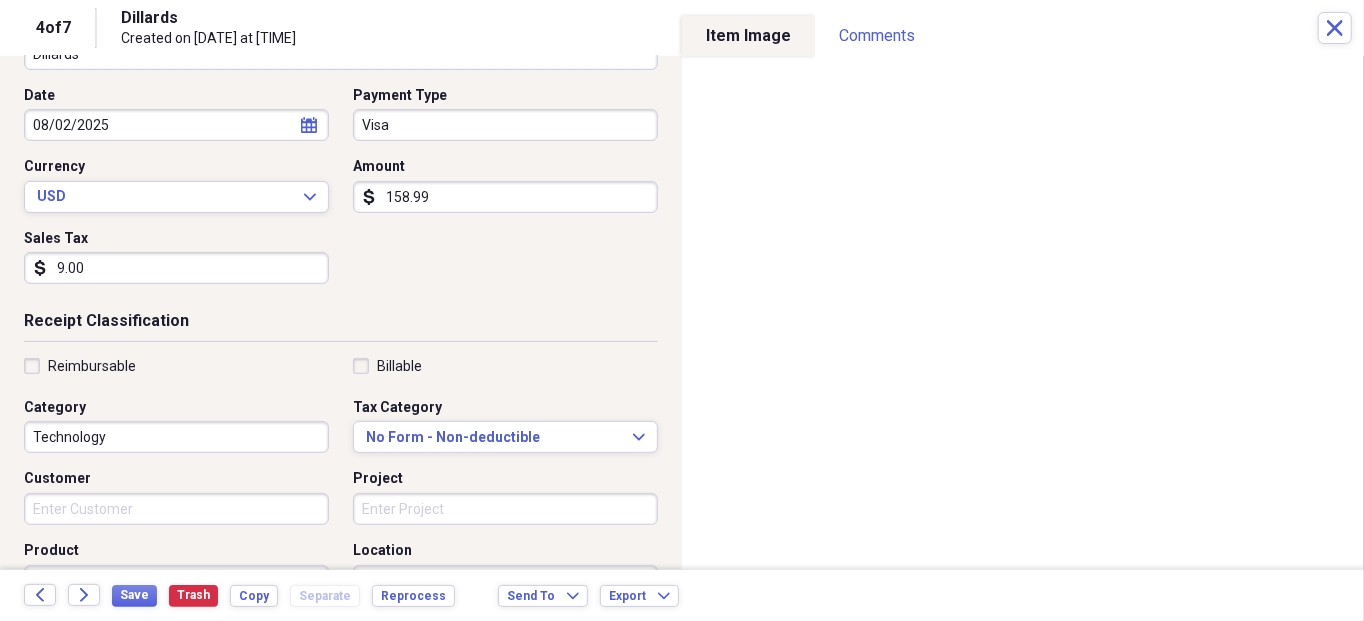 scroll, scrollTop: 200, scrollLeft: 0, axis: vertical 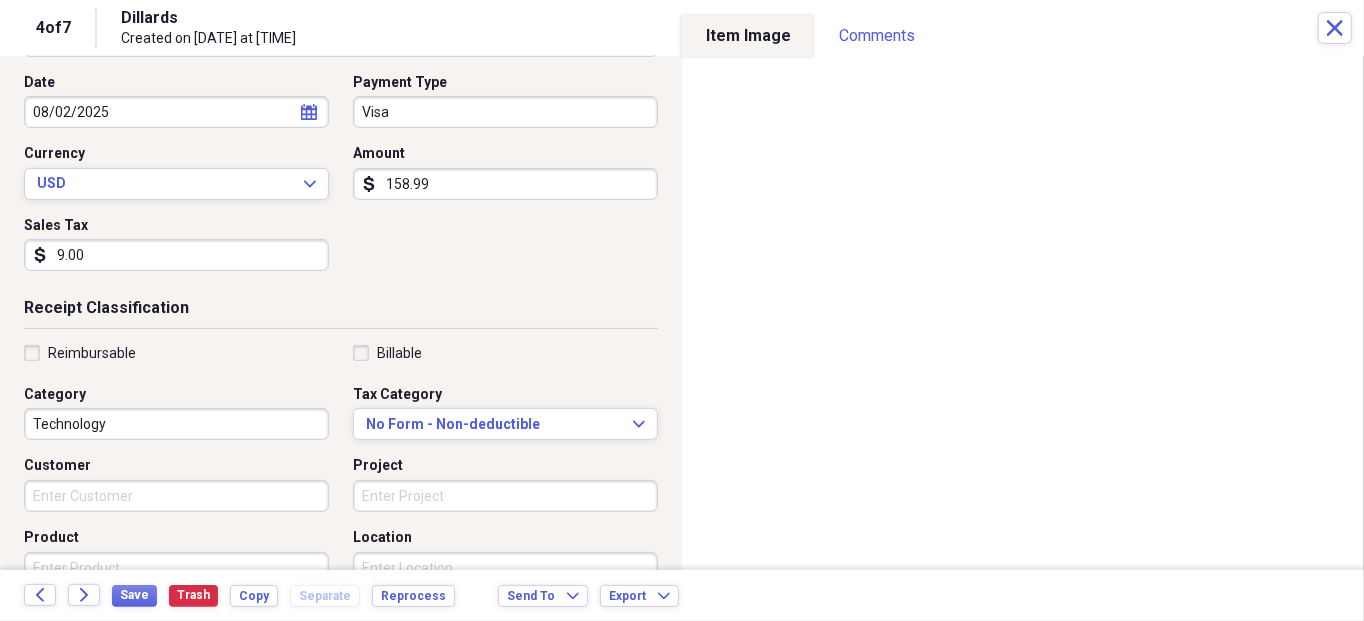 click on "Technology" at bounding box center (176, 424) 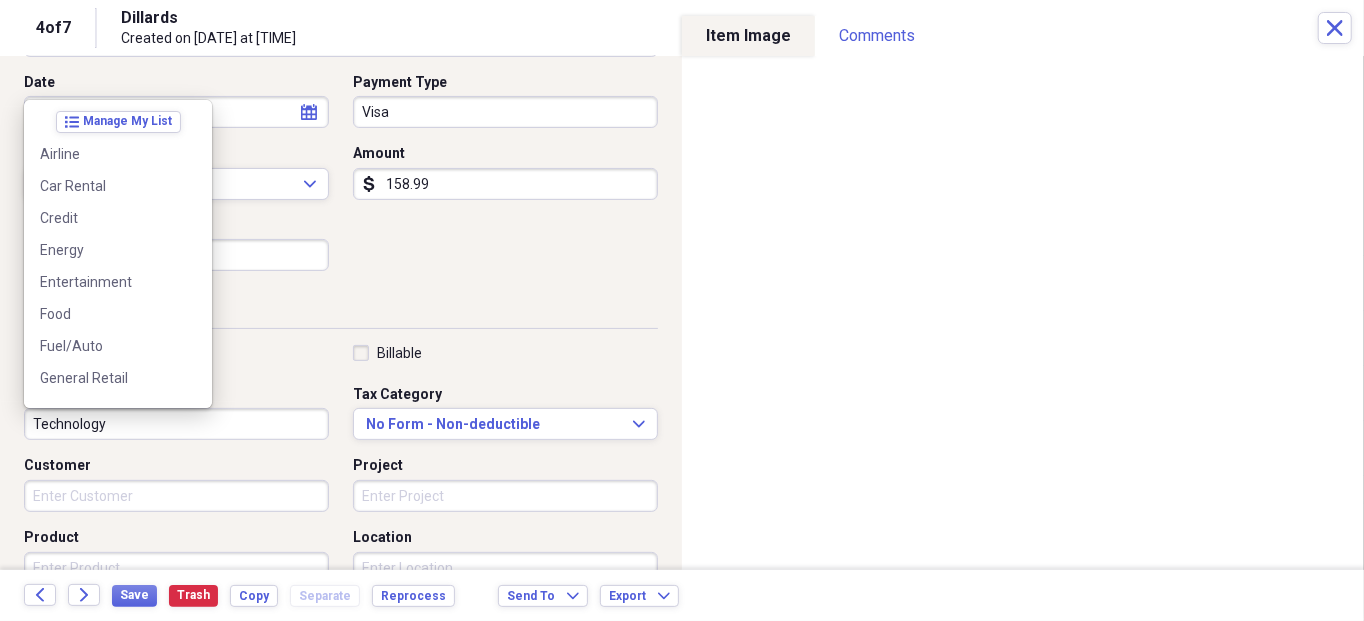 scroll, scrollTop: 0, scrollLeft: 0, axis: both 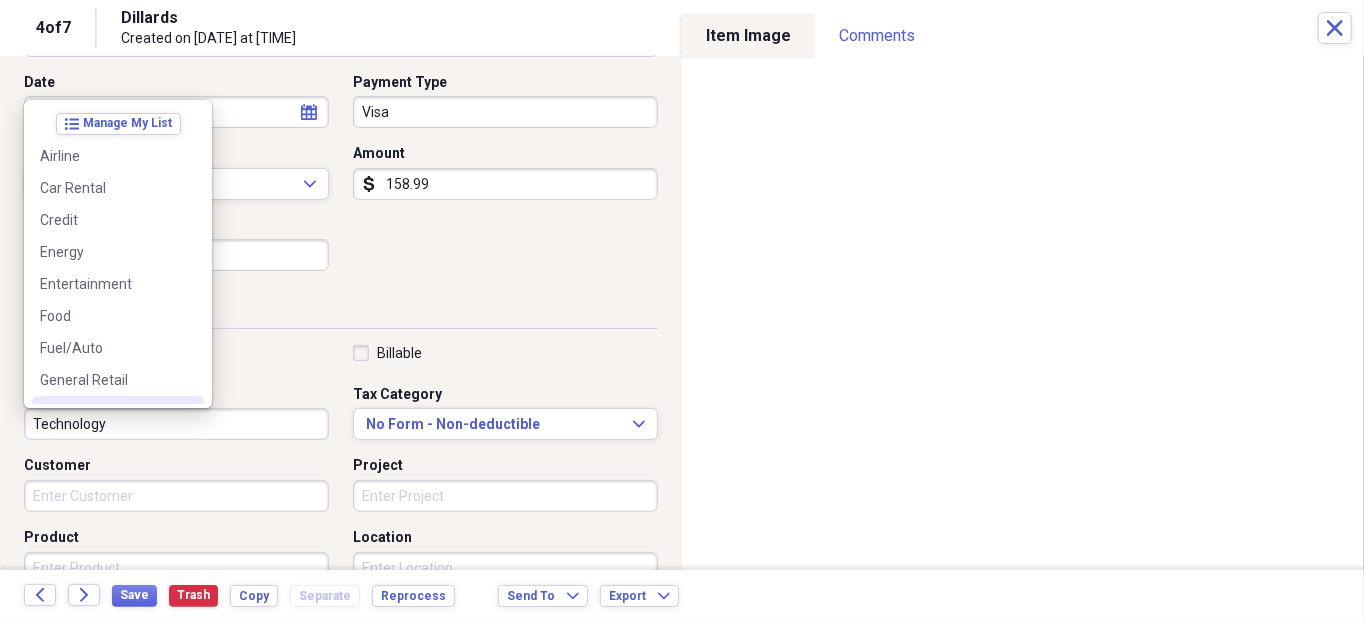 click on "Technology" at bounding box center (176, 424) 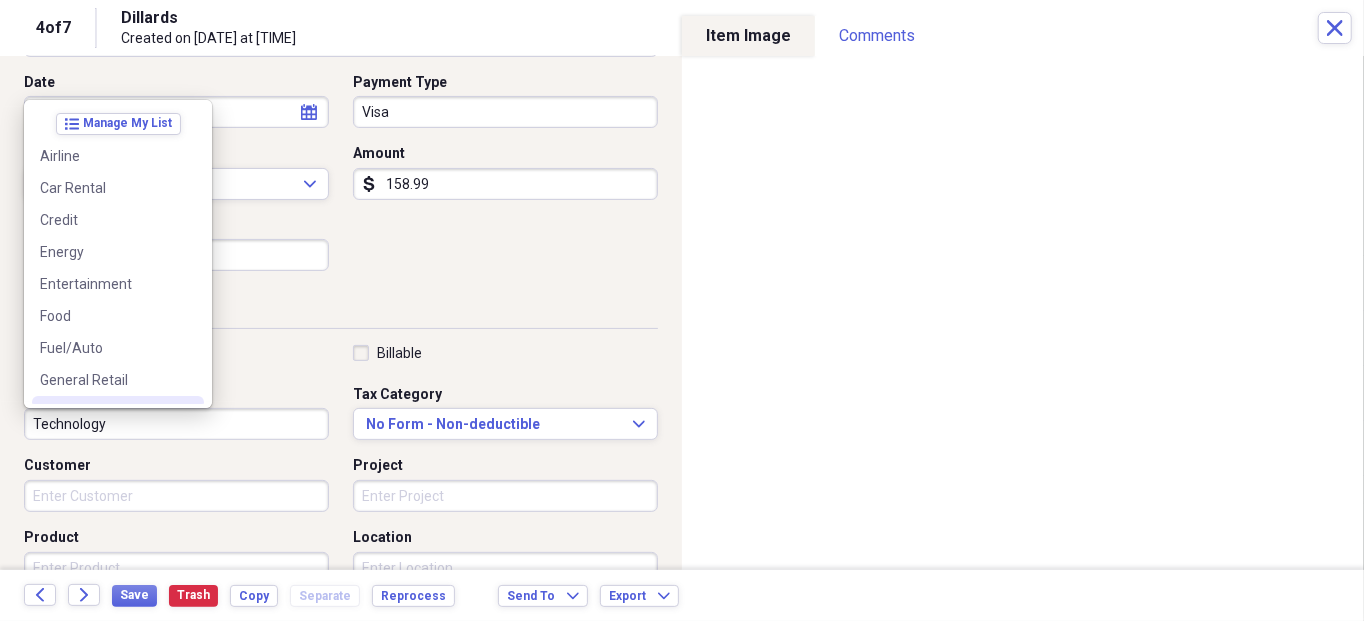 drag, startPoint x: 113, startPoint y: 420, endPoint x: 27, endPoint y: 420, distance: 86 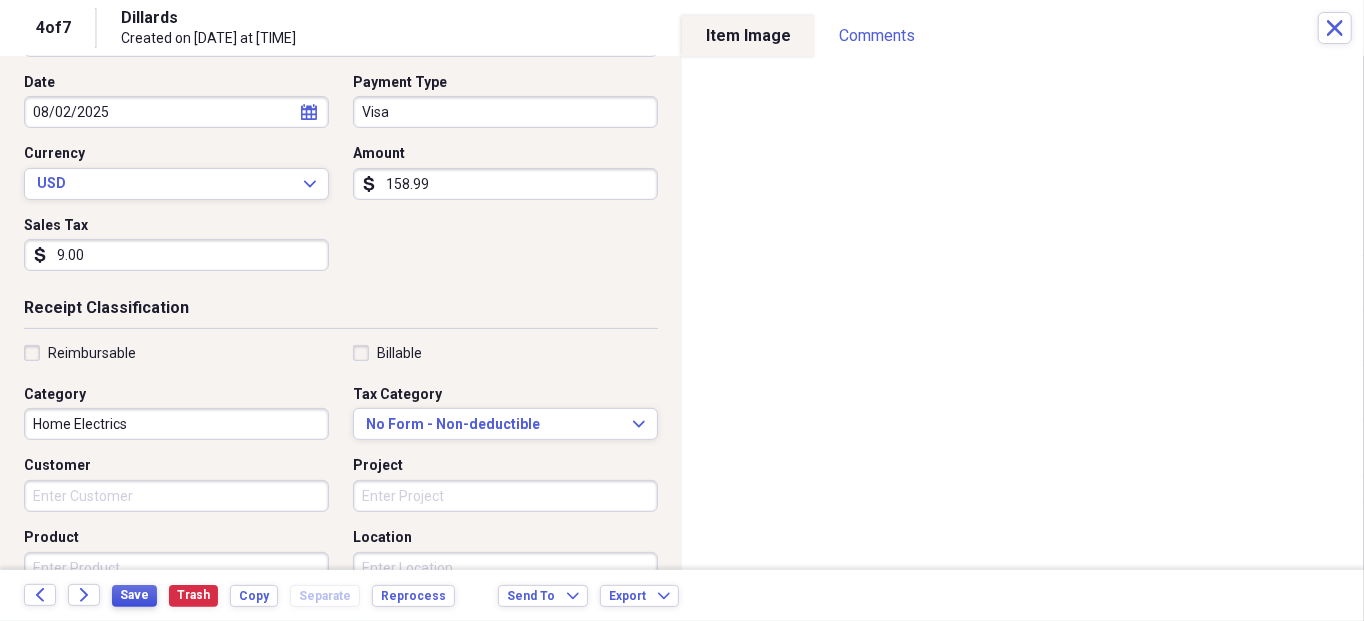 type on "Home Electrics" 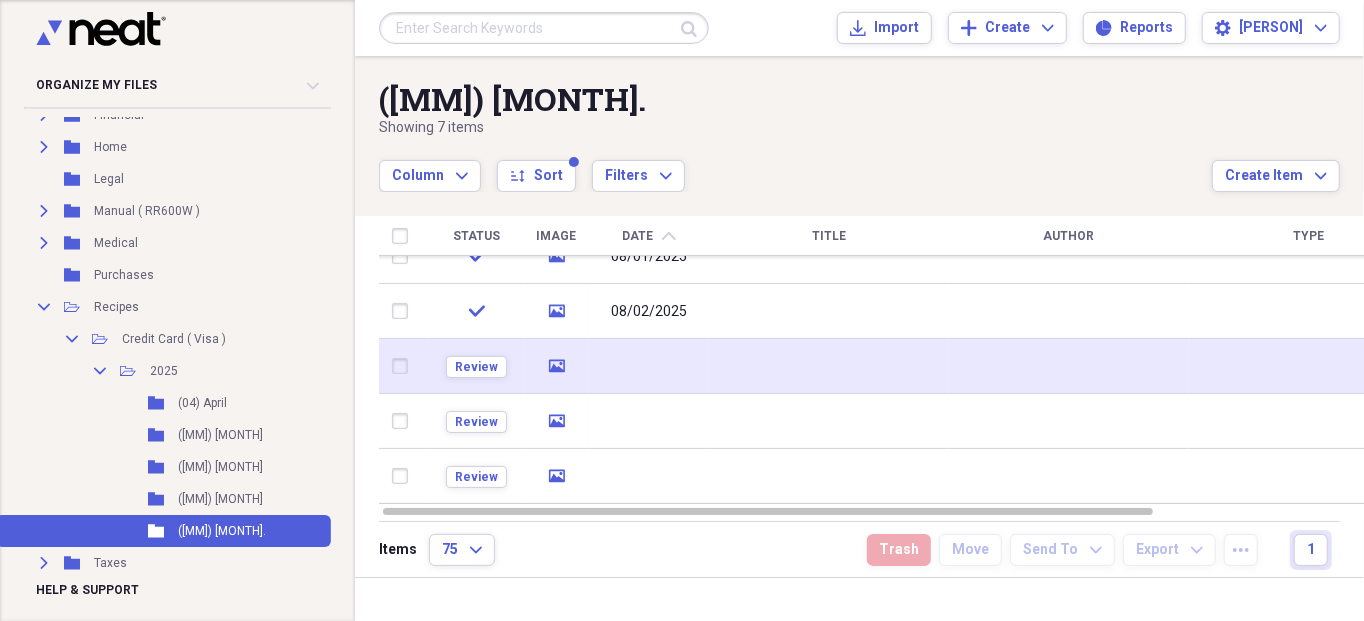 click on "Review" at bounding box center (476, 366) 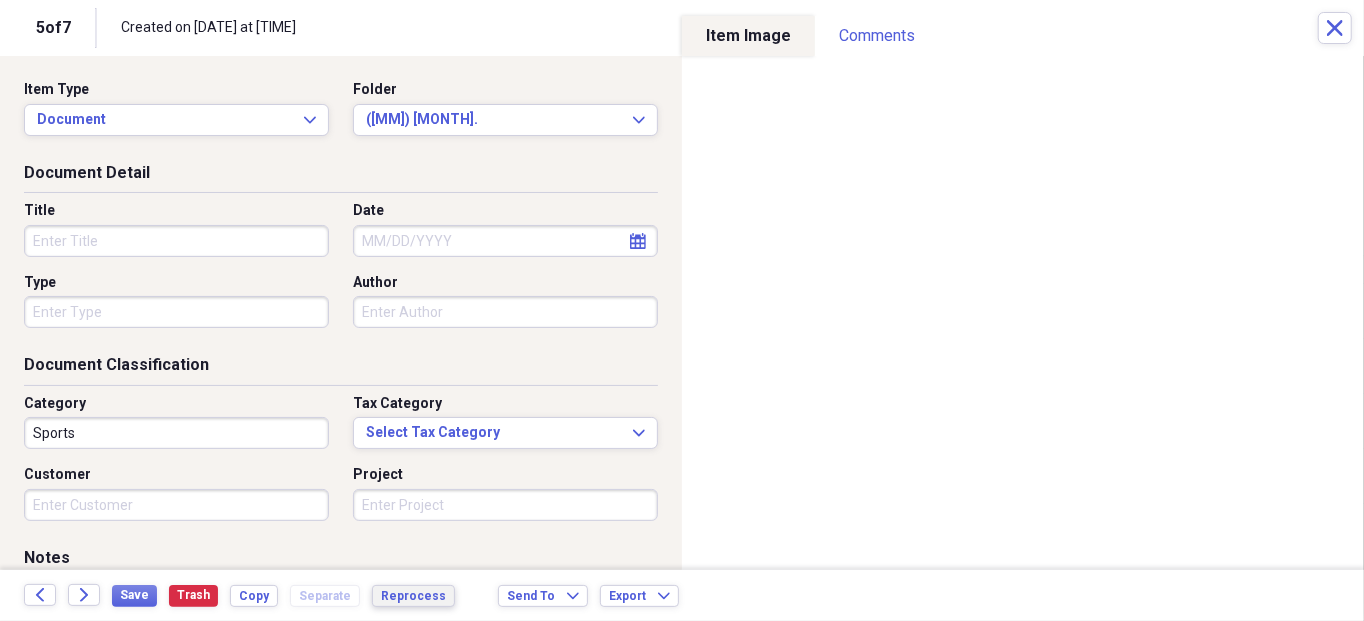 click on "Reprocess" at bounding box center (413, 596) 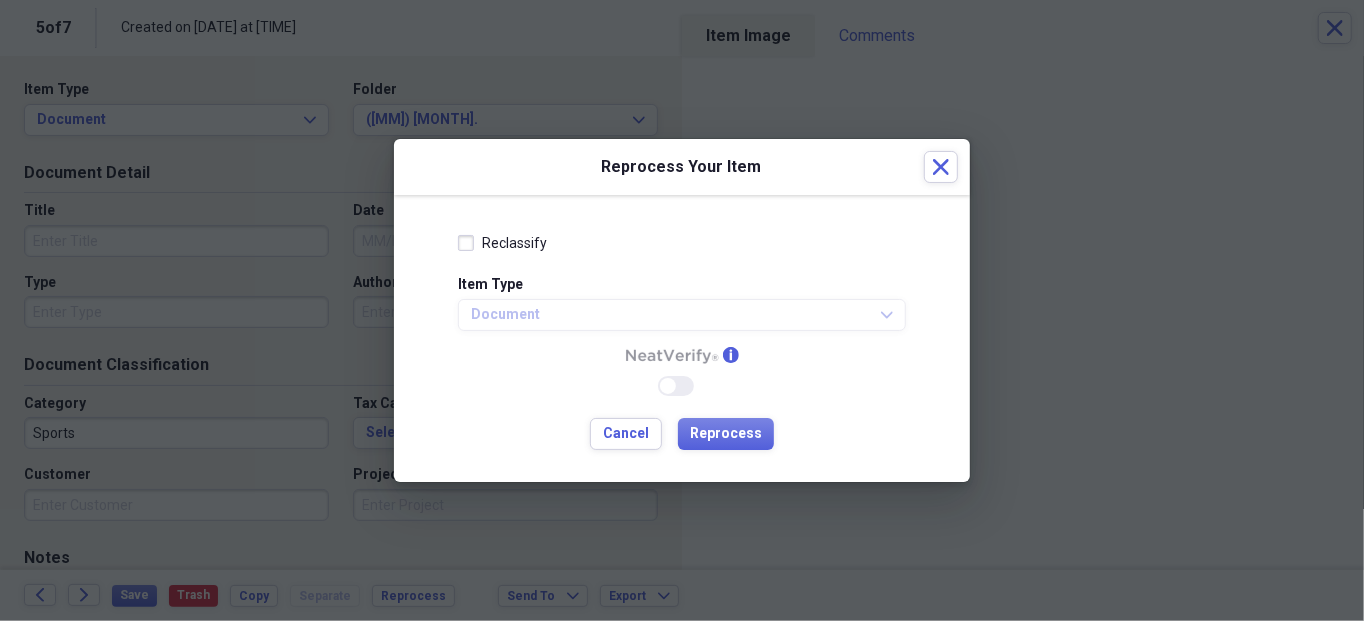 click on "Reclassify" at bounding box center (502, 243) 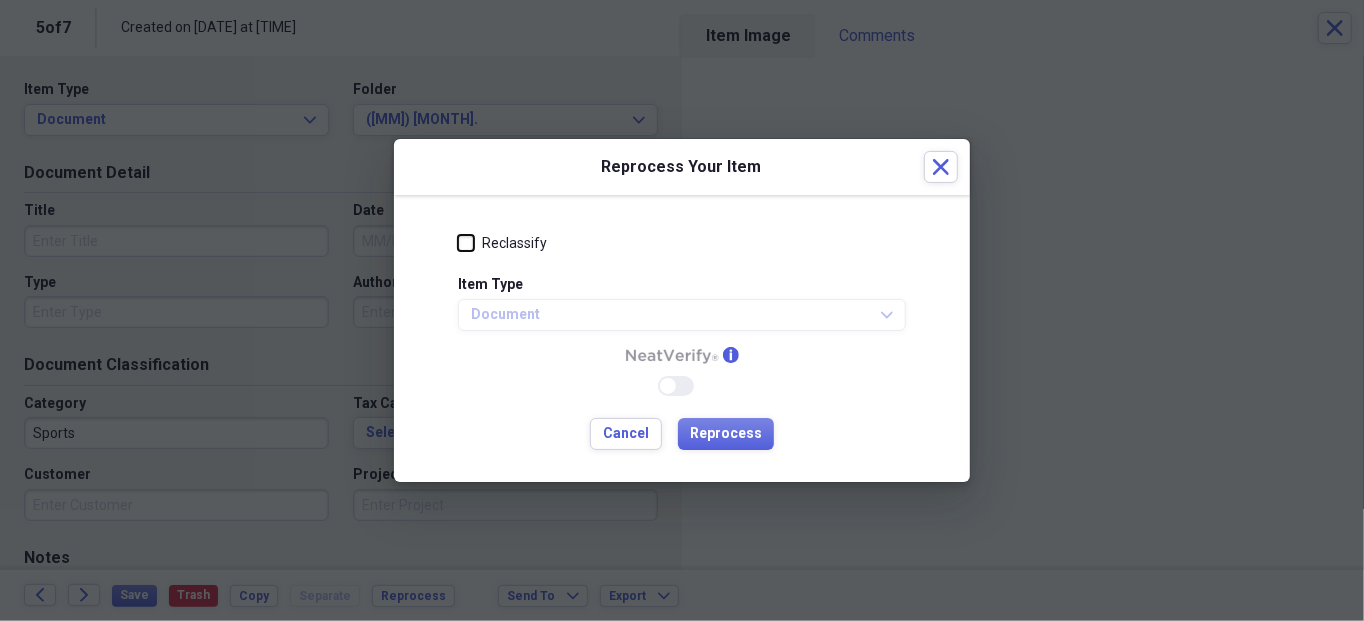 click on "Reclassify" at bounding box center [458, 243] 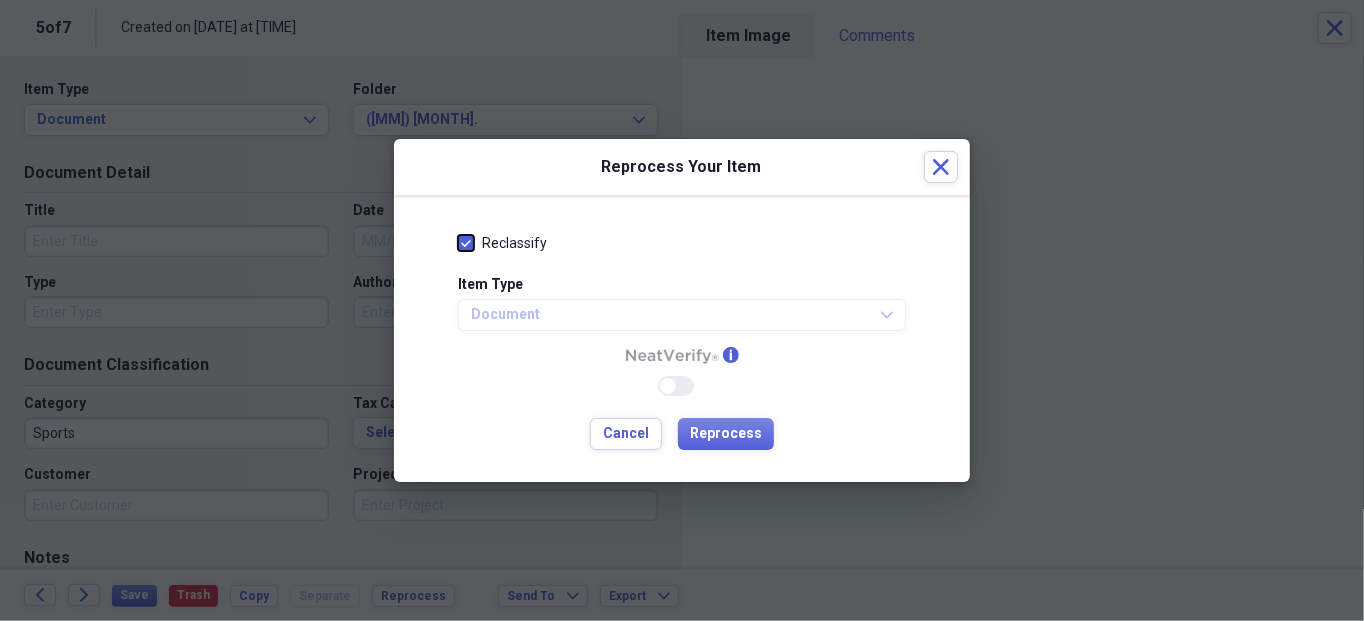 checkbox on "true" 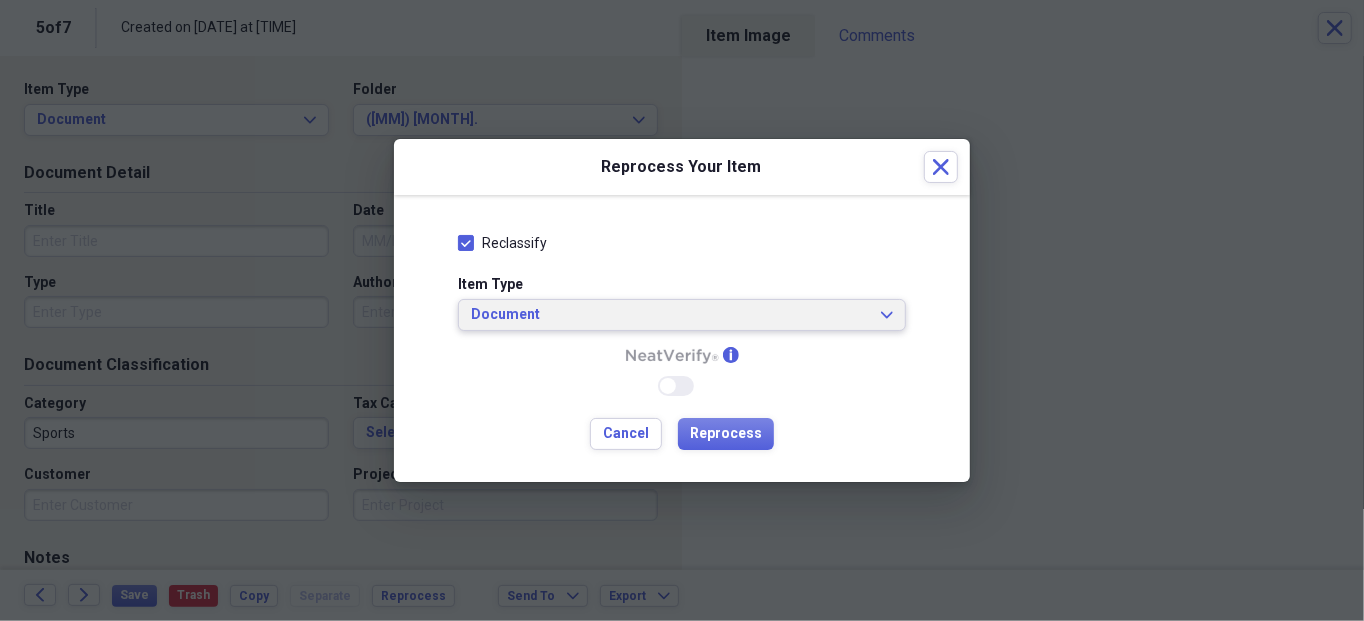 click on "Document" at bounding box center (670, 315) 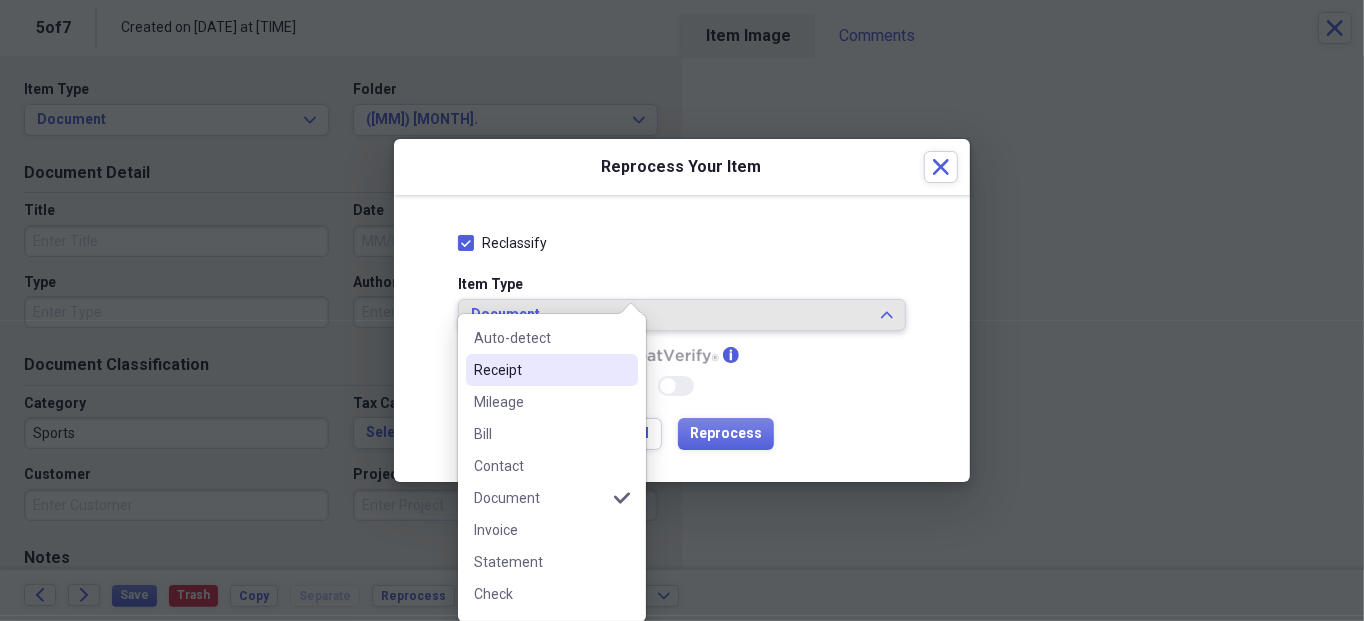 click on "Receipt" at bounding box center [540, 370] 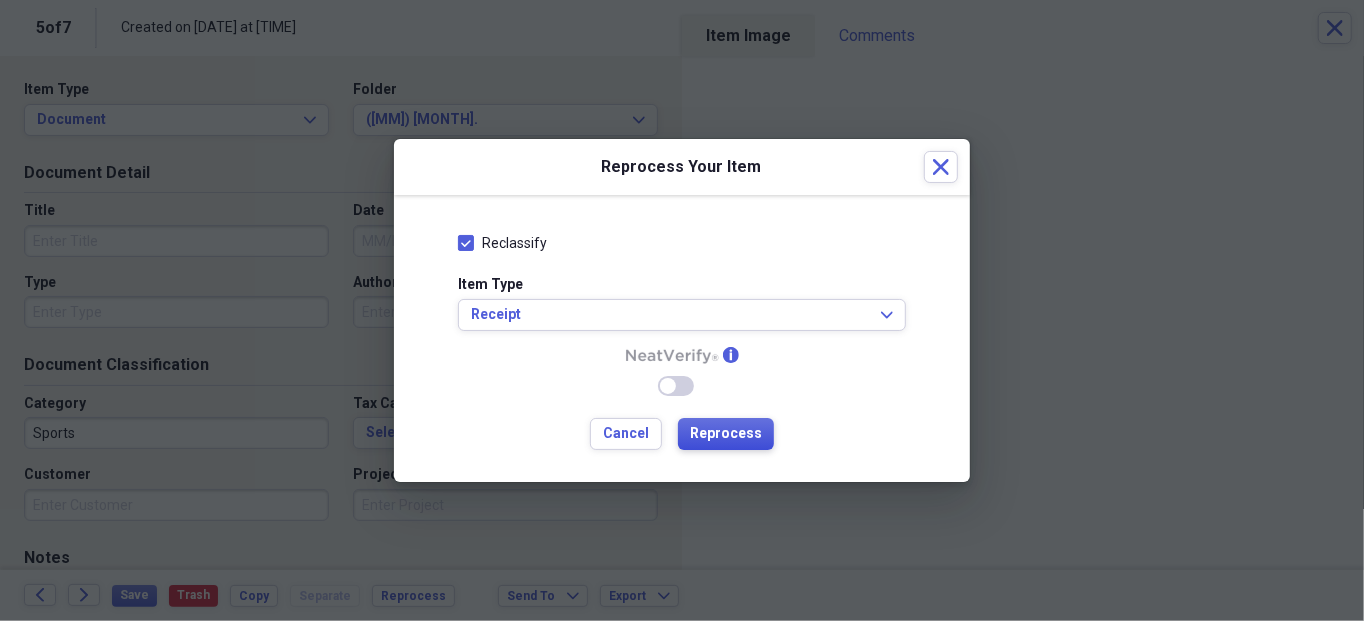 click on "Reprocess" at bounding box center [726, 434] 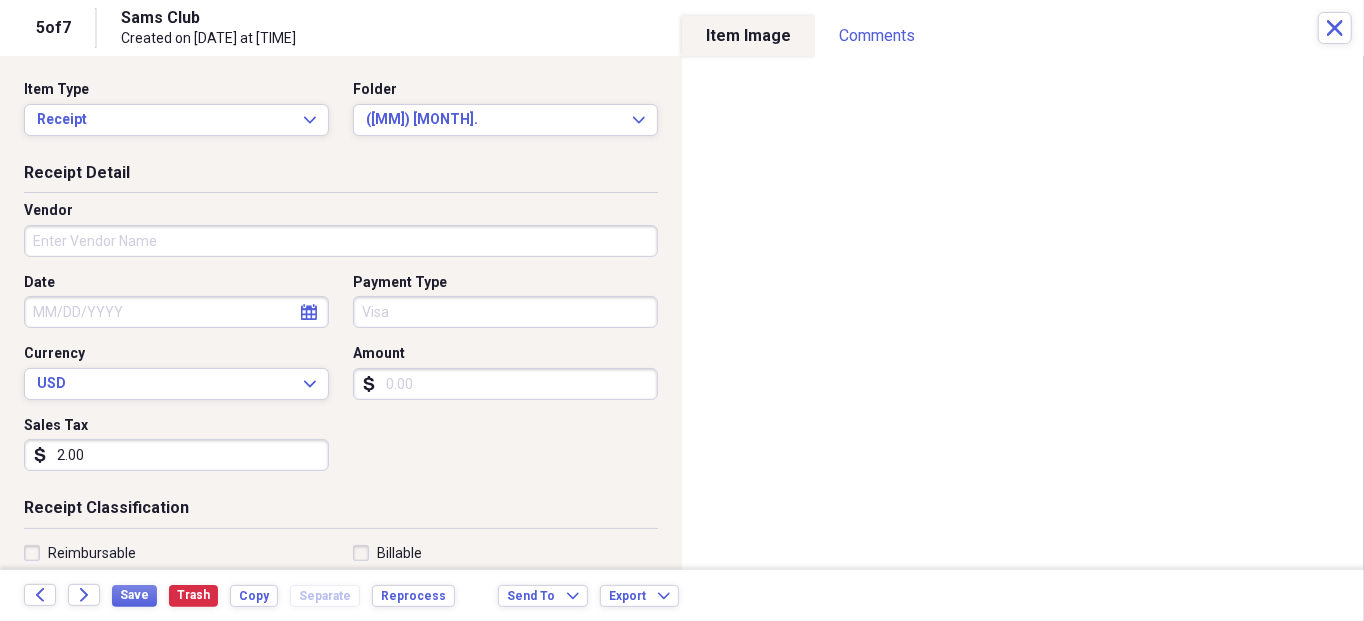 type on "Sams Club" 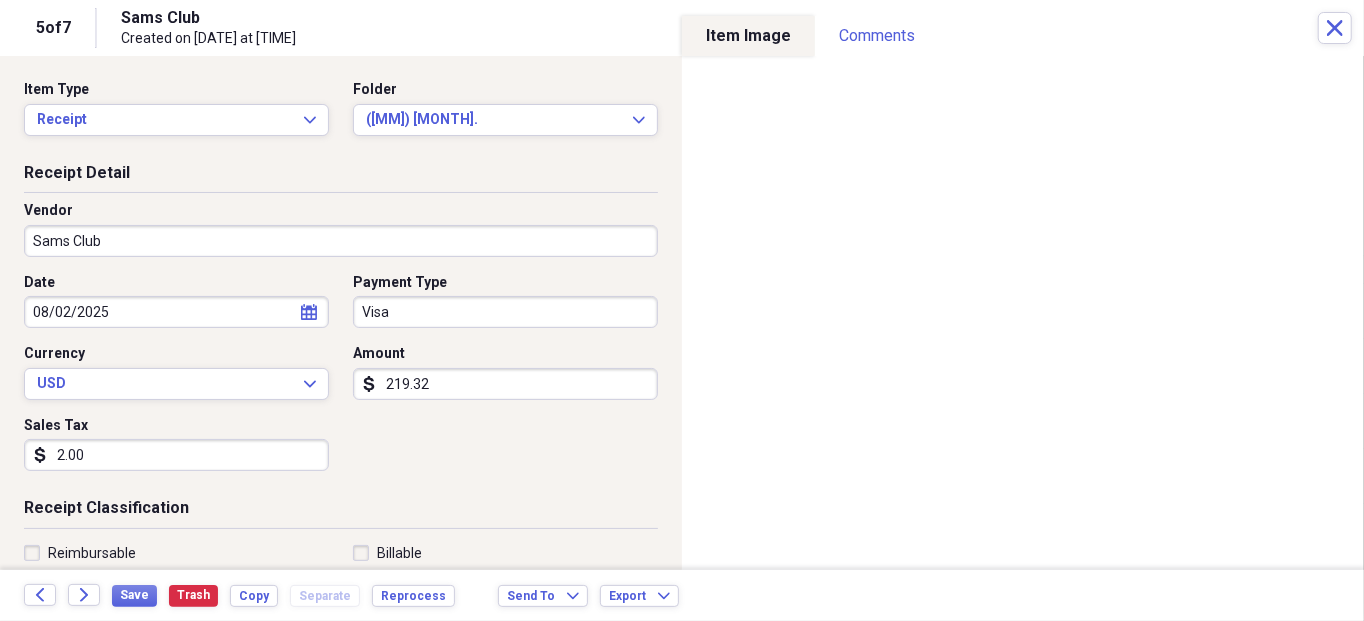 click on "2.00" at bounding box center [176, 455] 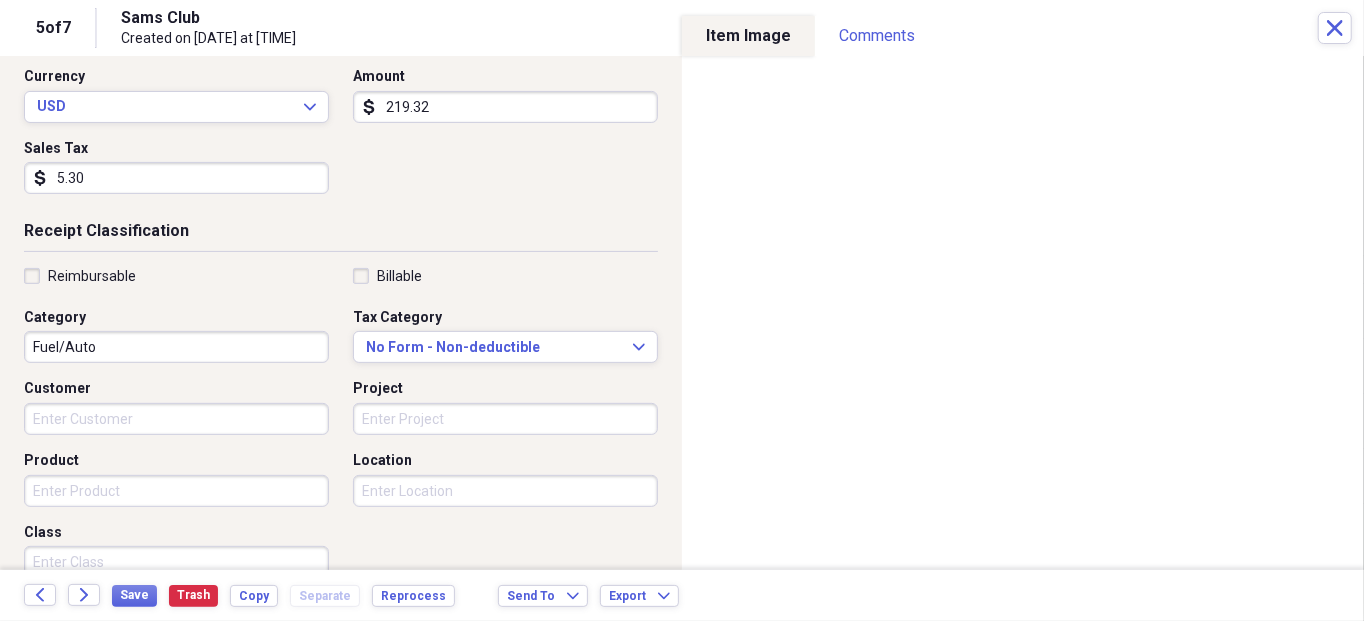 scroll, scrollTop: 300, scrollLeft: 0, axis: vertical 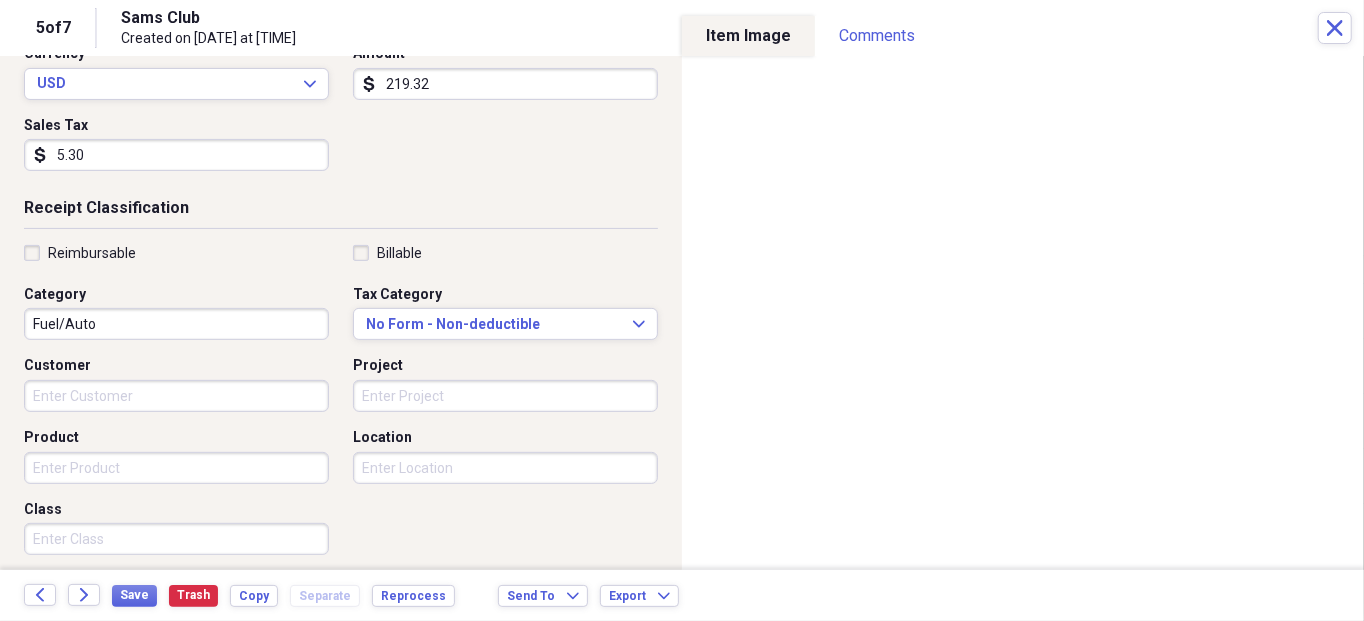 type on "5.30" 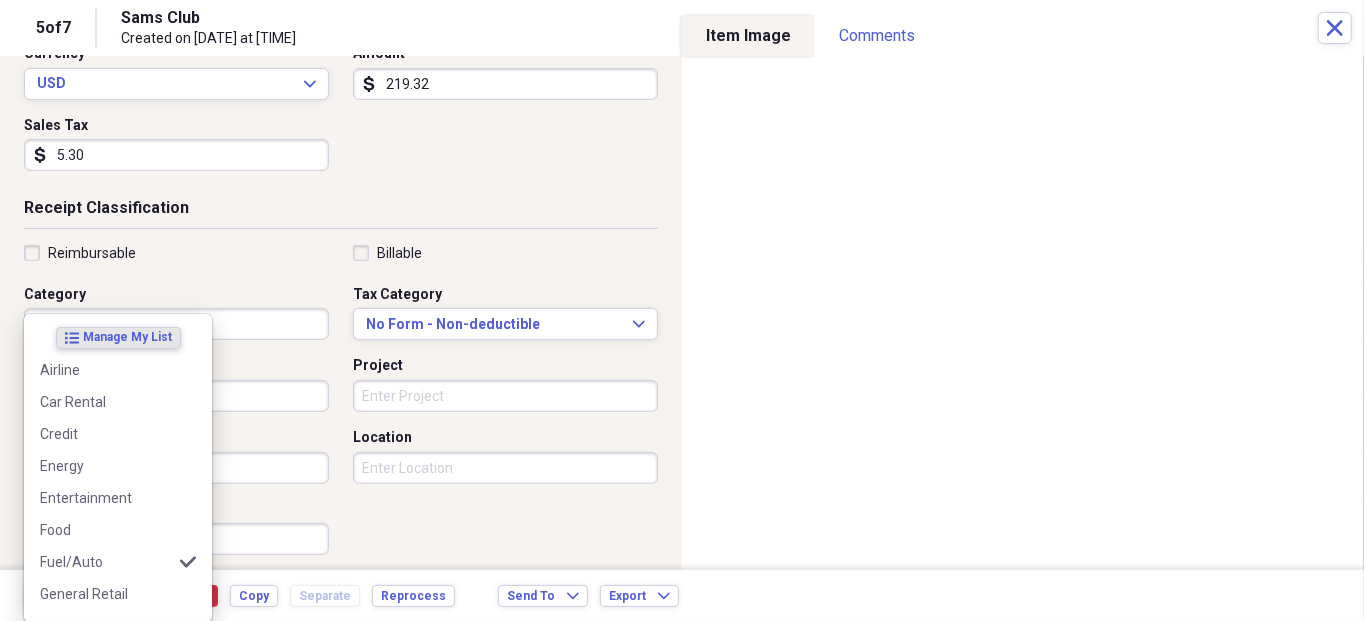 click on "Organize My Files 3 Collapse Unfiled Needs Review 3 Unfiled All Files Unfiled Unfiled Unfiled Saved Reports Collapse My Cabinet My Cabinet Add Folder Expand Folder Auto Add Folder Folder Family Add Folder Expand Folder Financial Add Folder Expand Folder Home Add Folder Folder Legal Add Folder Expand Folder Manual ( RR600W ) Add Folder Expand Folder Medical Add Folder Folder Purchases Add Folder Collapse Open Folder Recipes Add Folder Collapse Open Folder Credit Card ( Visa ) Add Folder Collapse Open Folder 2025 Add Folder Folder ([MM]) [MONTH] Add Folder Folder ([MM]) [MONTH] Add Folder Folder ([MM]) [MONTH] Add Folder Folder ([MM]) [MONTH] Add Folder Folder ([MM]) [MONTH] Aug. Add Folder Expand Folder Taxes Add Folder Trash Trash Help & Support Submit Import Import Add Create Expand Reports Reports Settings [PERSON] Expand ([MM]) [MONTH]. Showing 7 items Column Expand sort Sort Filters Expand Create Item Expand Status Image Date chevron-up Title Author Type Category Source check media 08/01/2025 Food Scan check media 08/01/2025 Meals/Restaurant" at bounding box center [682, 310] 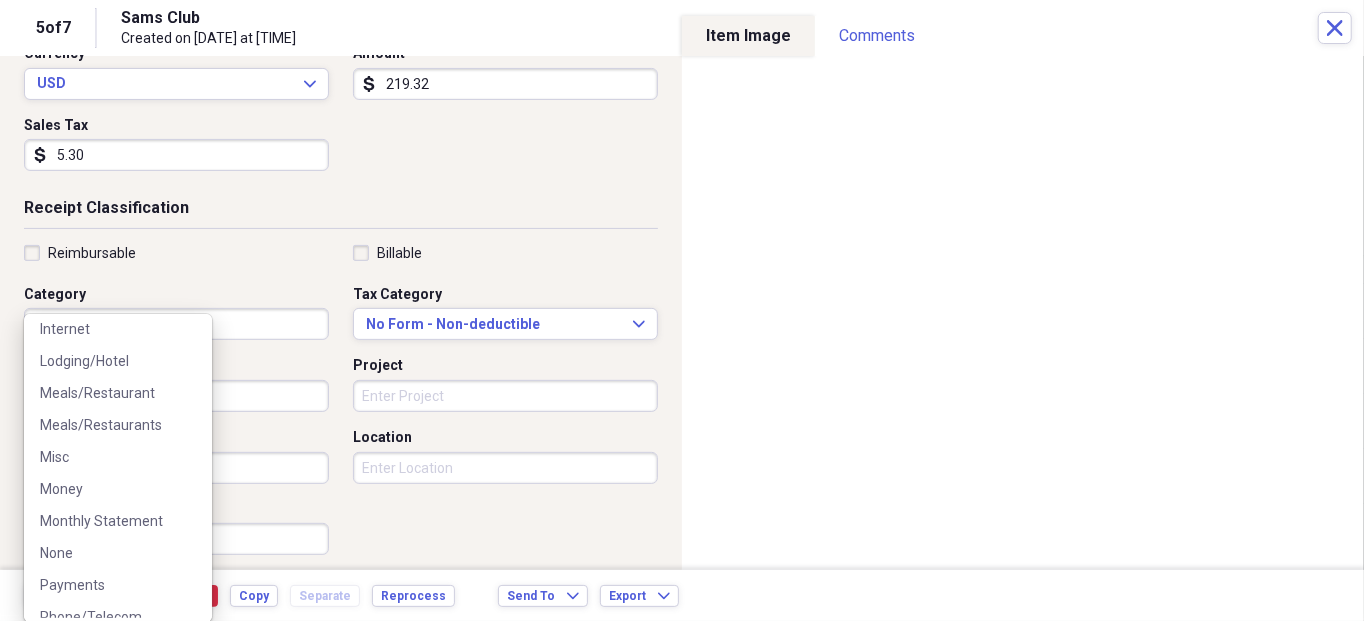 scroll, scrollTop: 400, scrollLeft: 0, axis: vertical 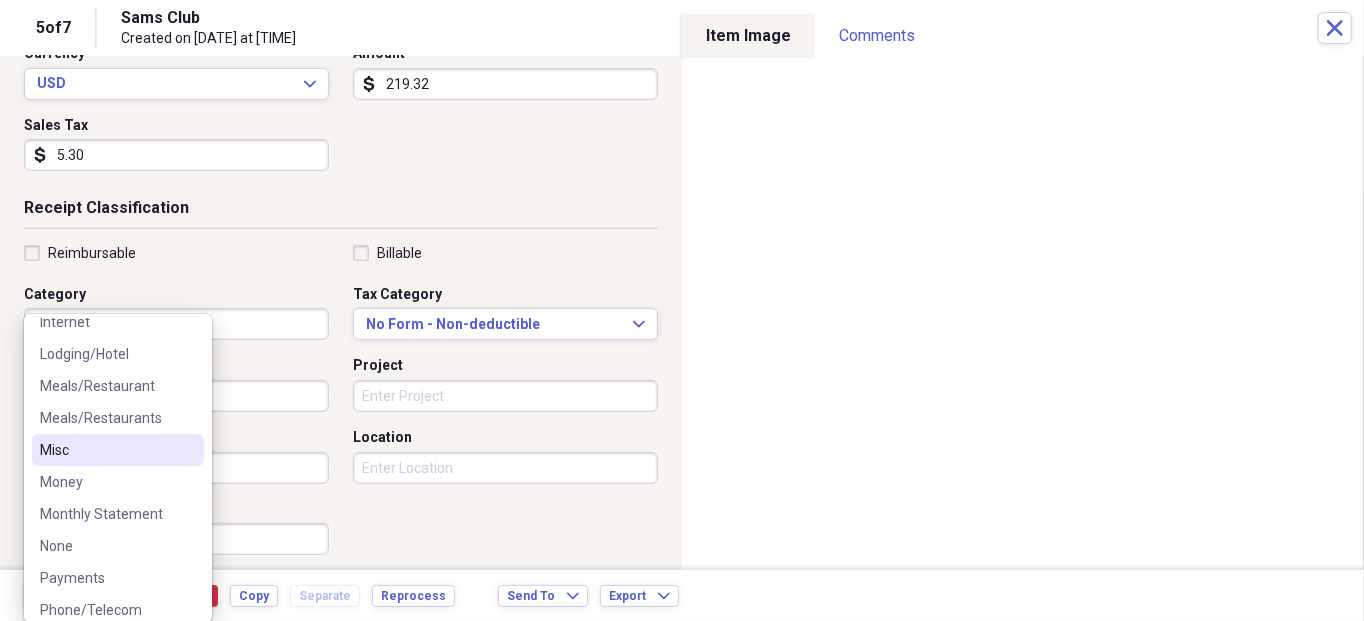 click on "Misc" at bounding box center (106, 450) 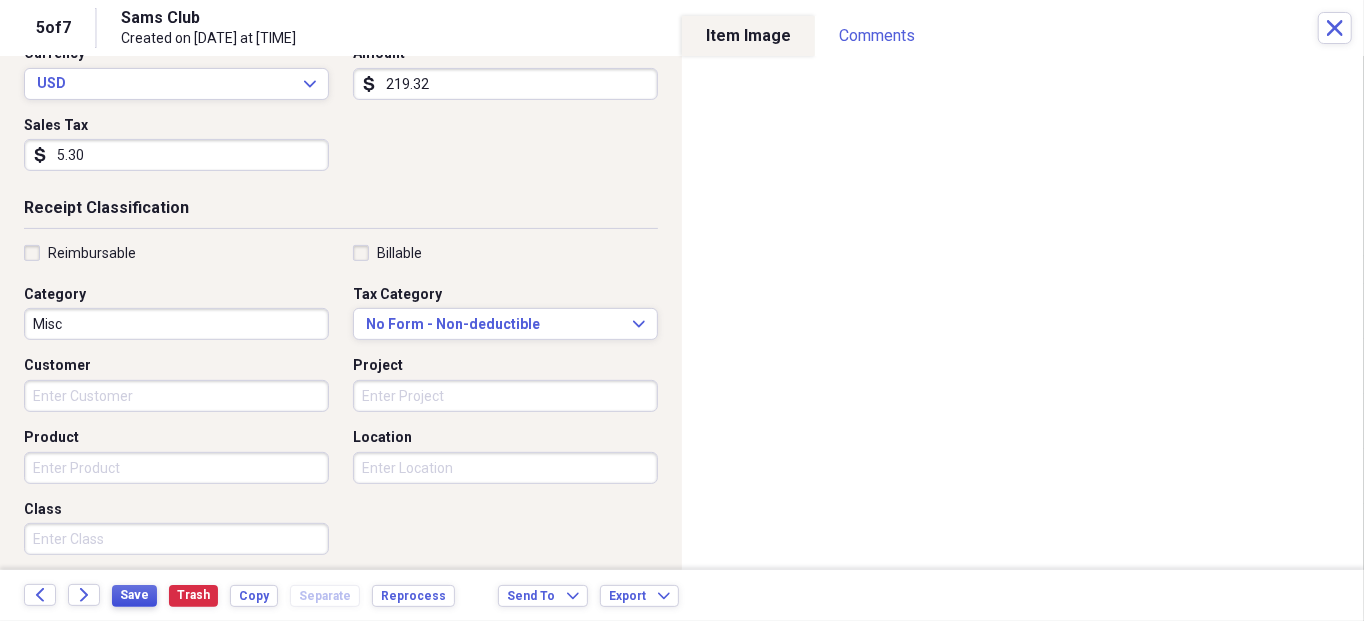 click on "Save" at bounding box center (134, 595) 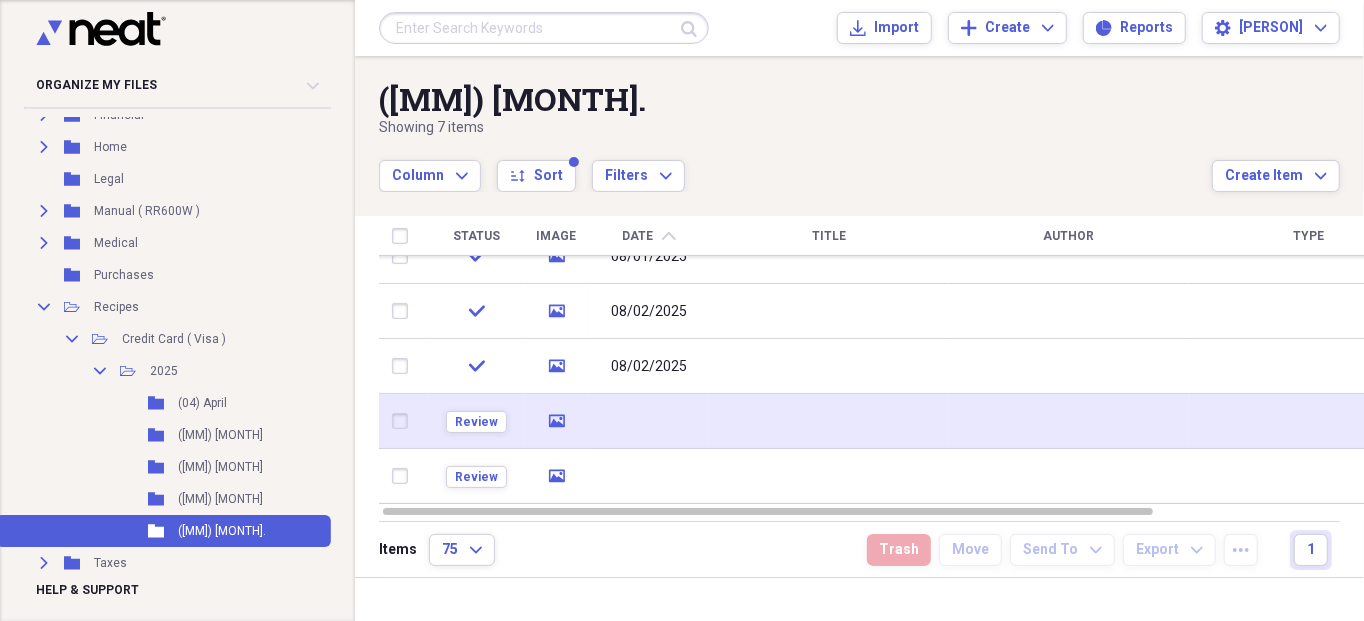 click at bounding box center [404, 421] 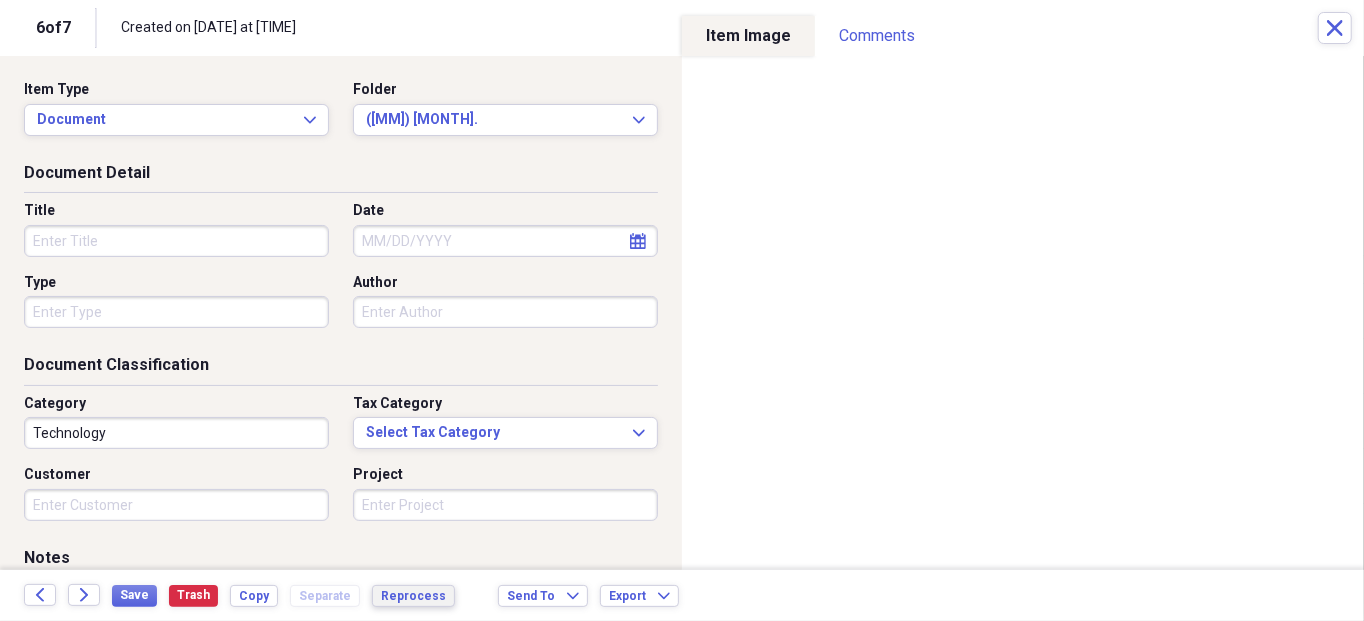 click on "Reprocess" at bounding box center [413, 596] 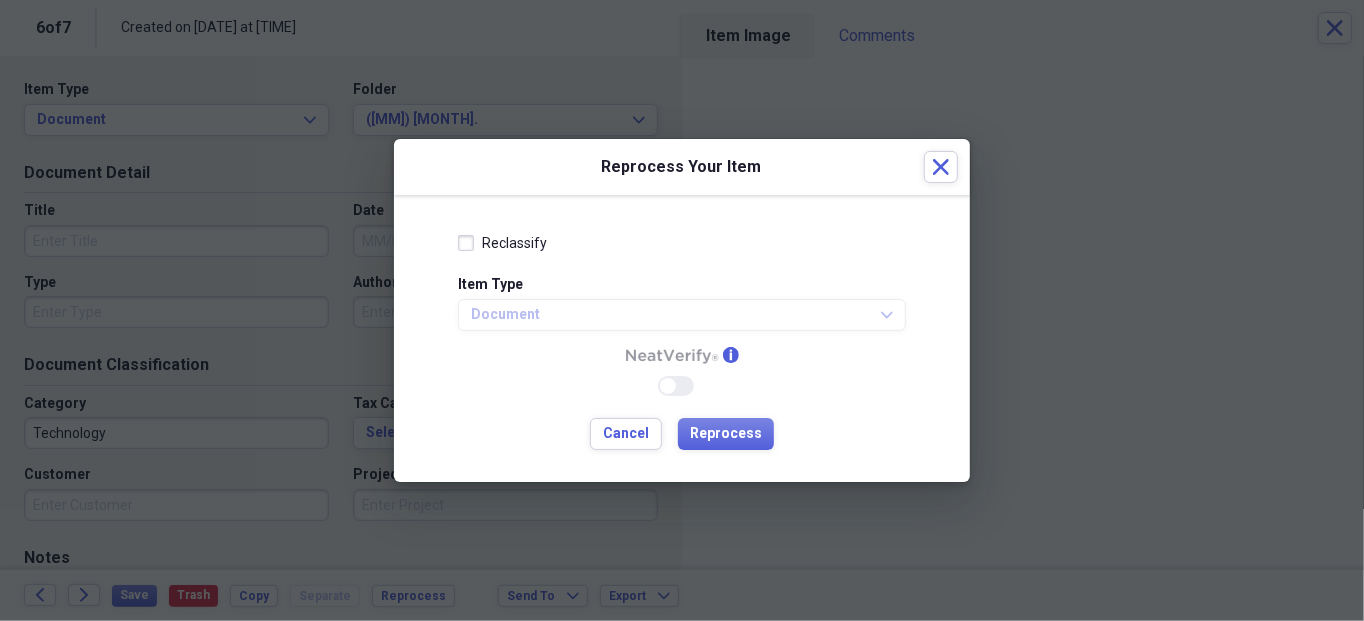 click on "Reclassify" at bounding box center (502, 243) 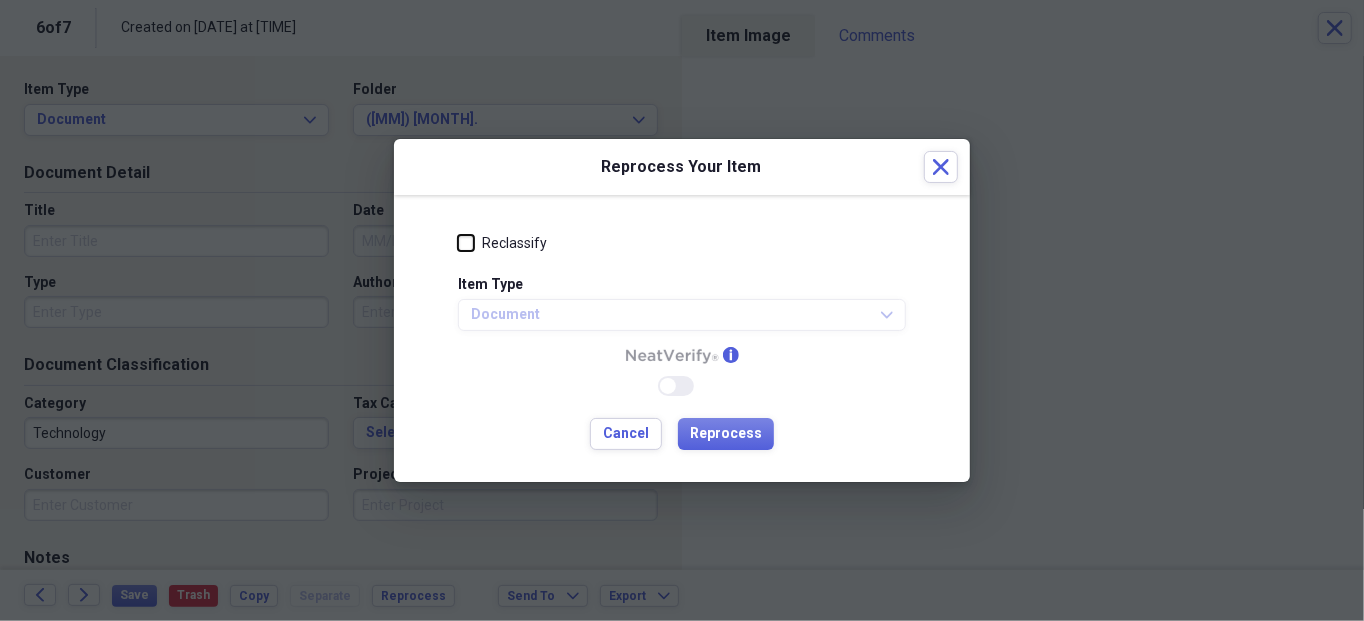 click on "Reclassify" at bounding box center [458, 243] 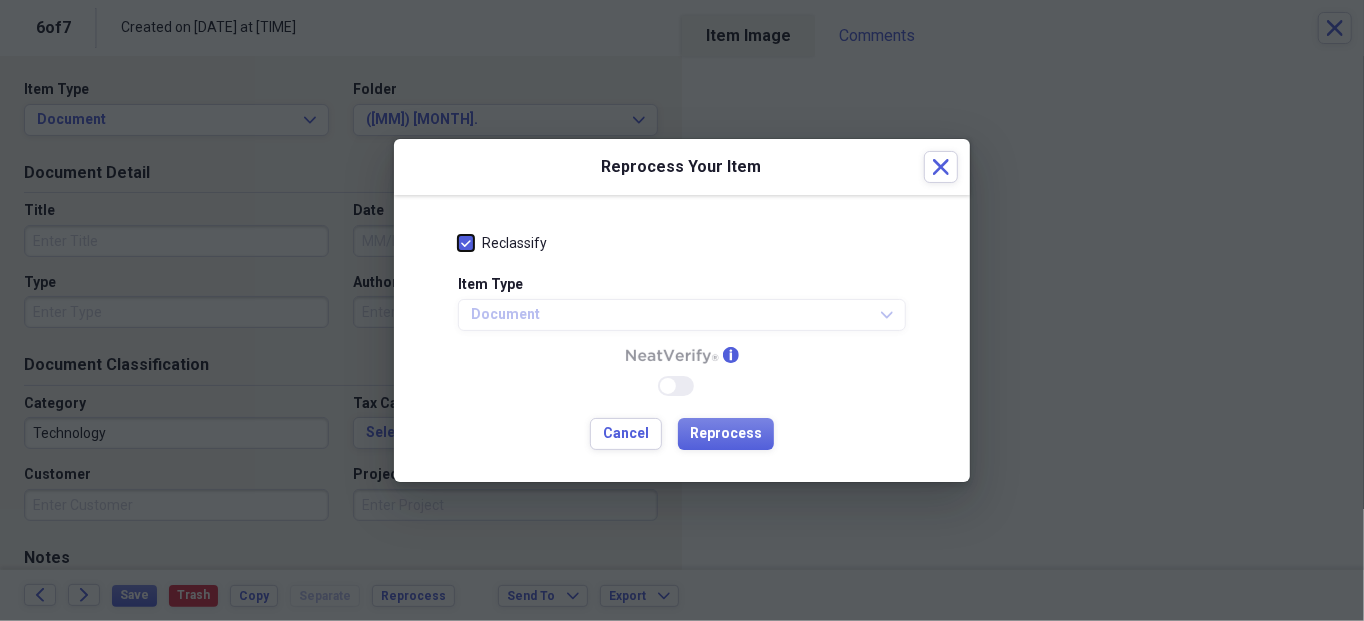 checkbox on "true" 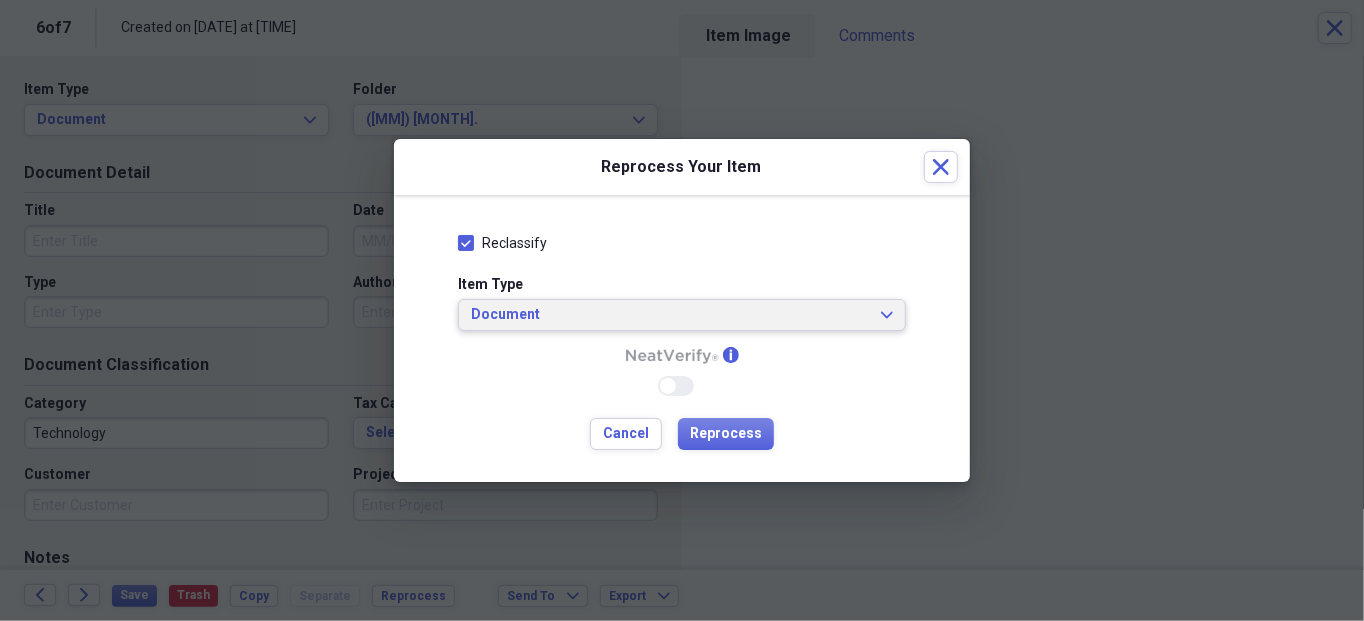 click on "Document" at bounding box center [670, 315] 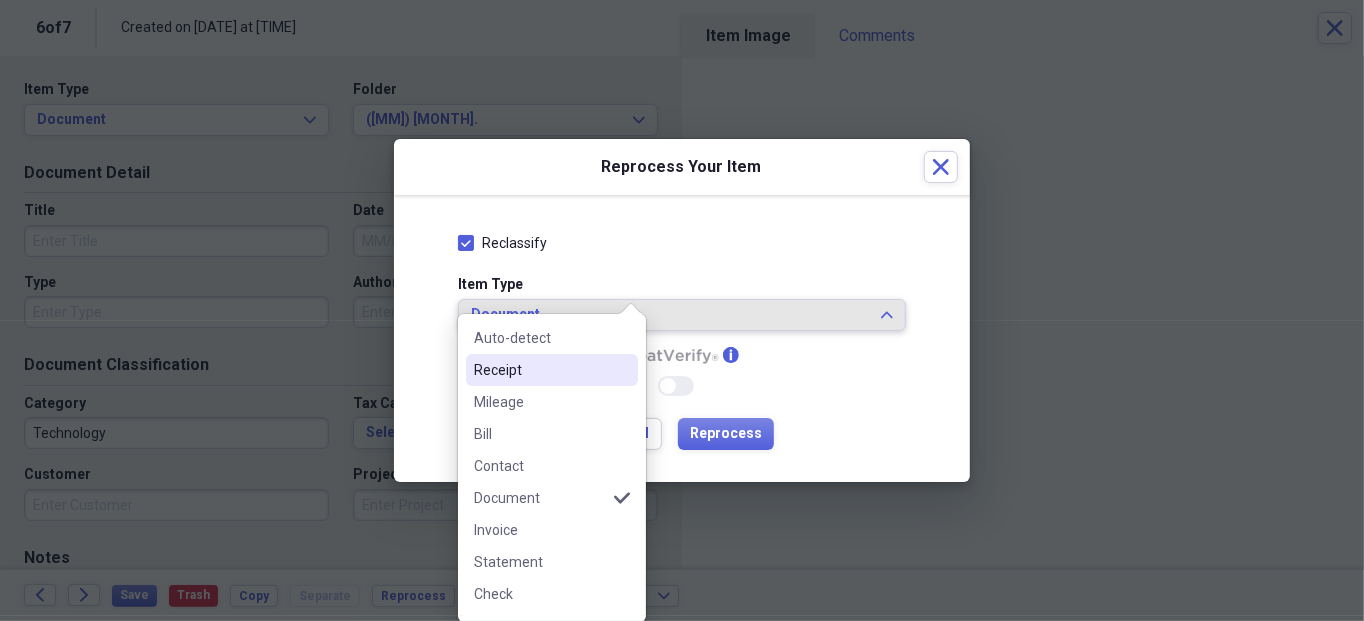 click on "Receipt" at bounding box center (540, 370) 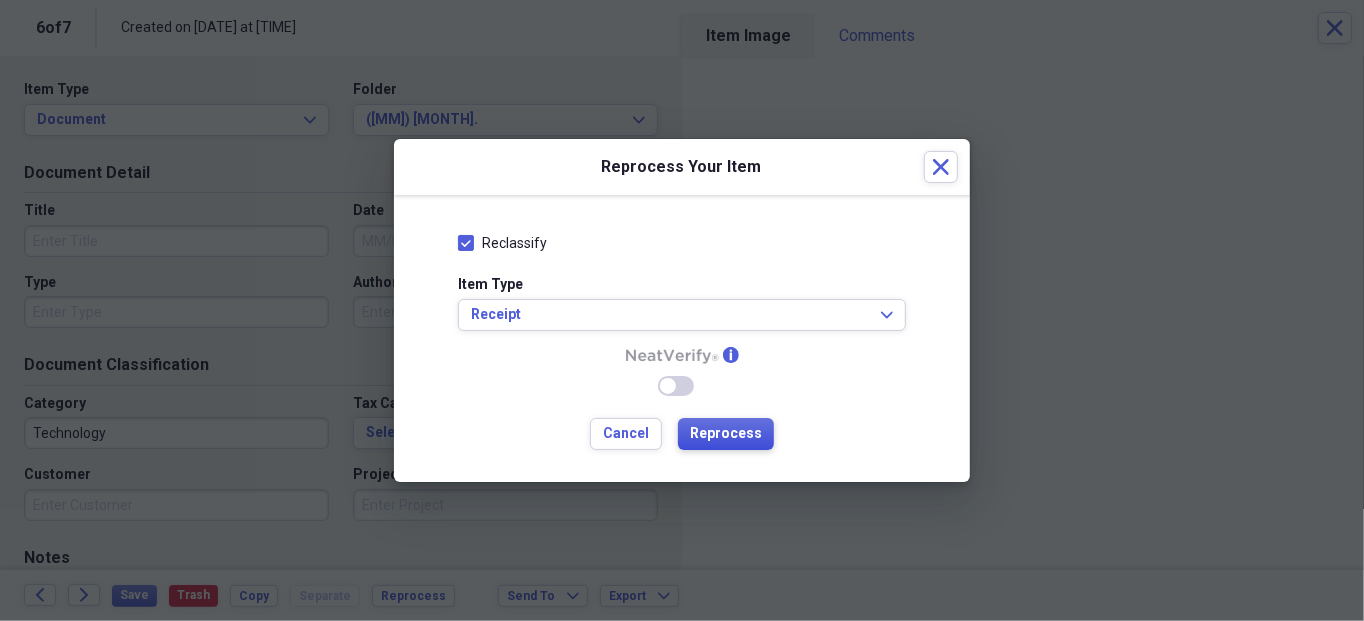 click on "Reprocess" at bounding box center [726, 434] 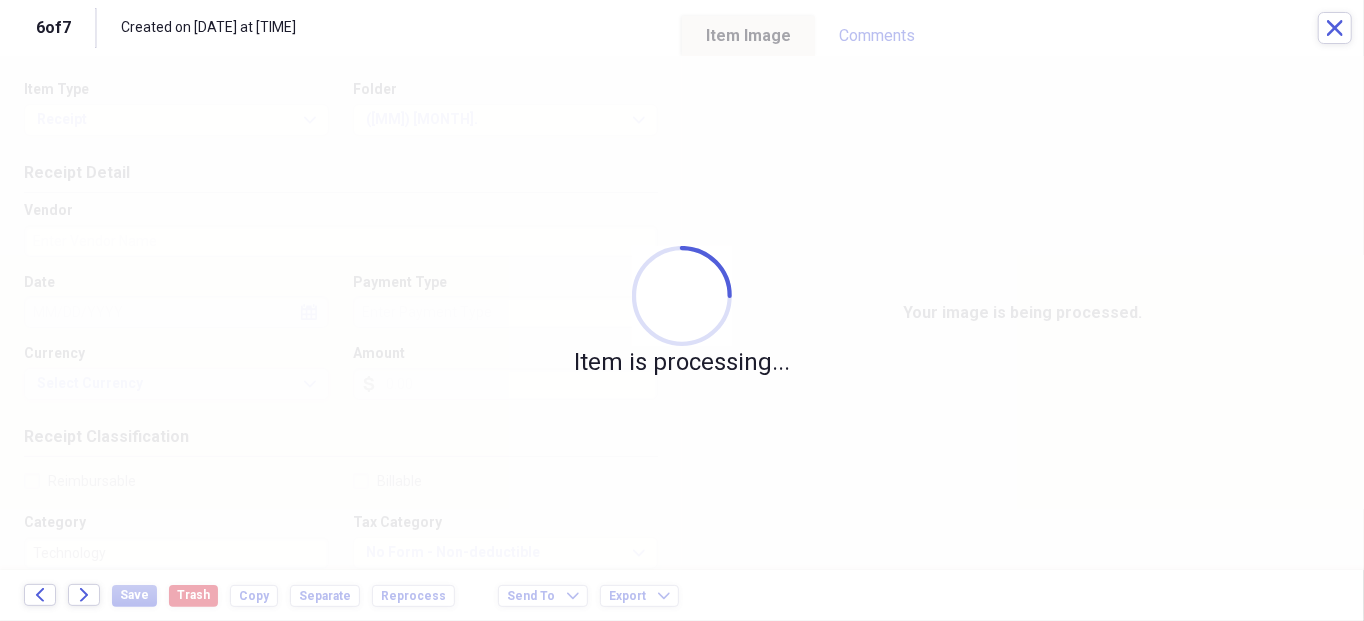 type on "Food Lion" 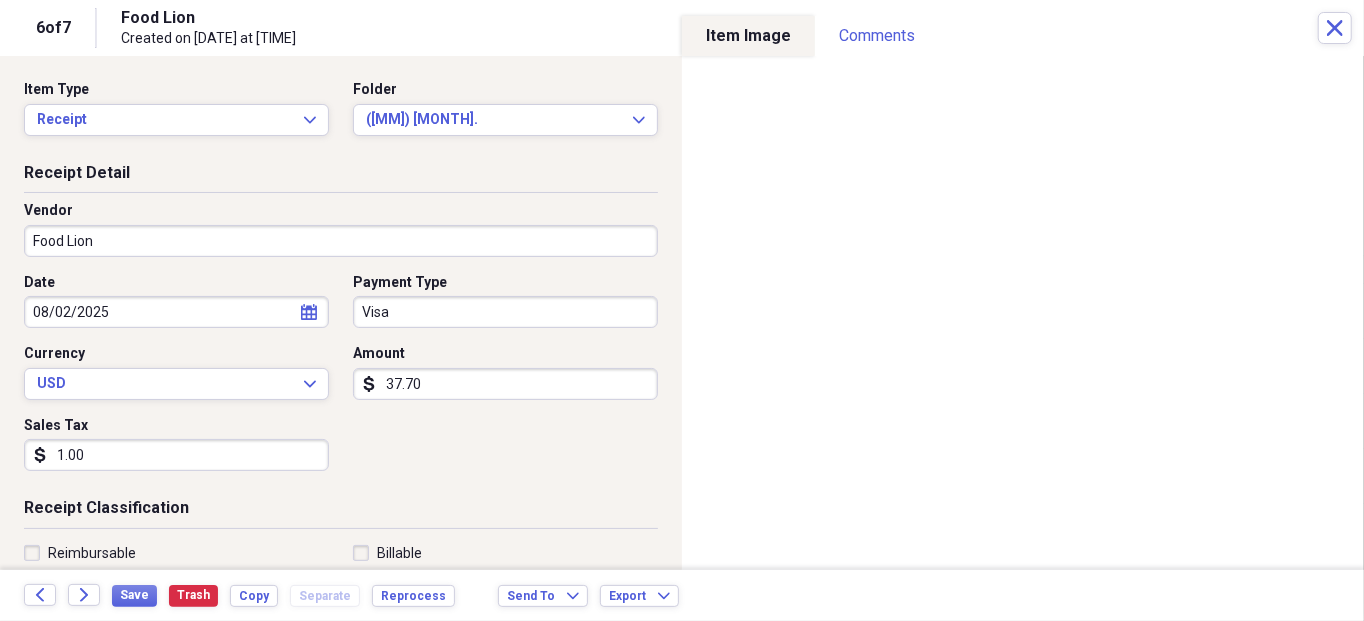 click on "1.00" at bounding box center (176, 455) 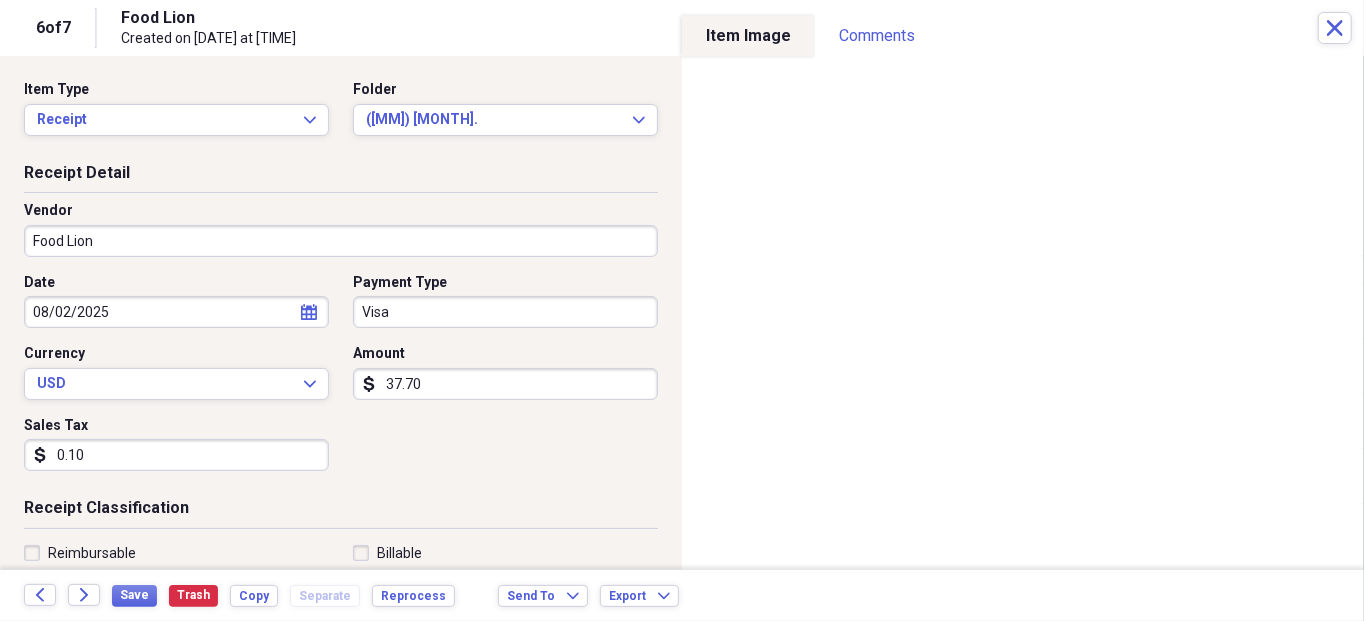 type on "0.01" 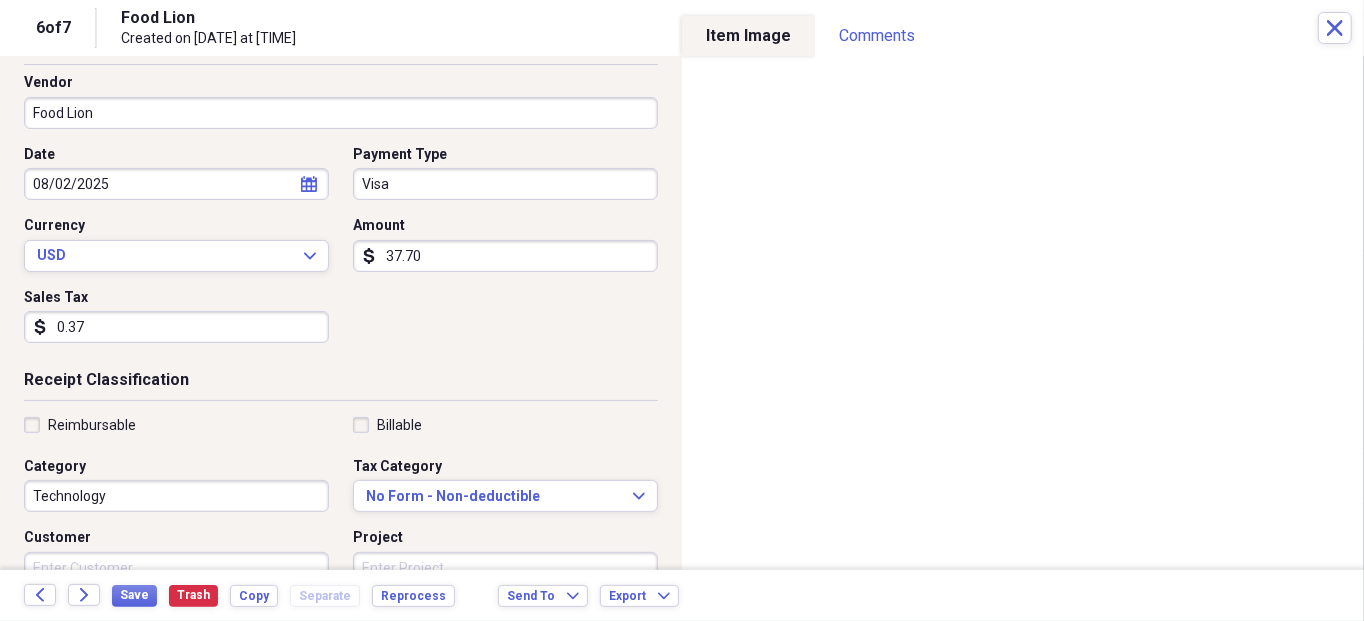 scroll, scrollTop: 200, scrollLeft: 0, axis: vertical 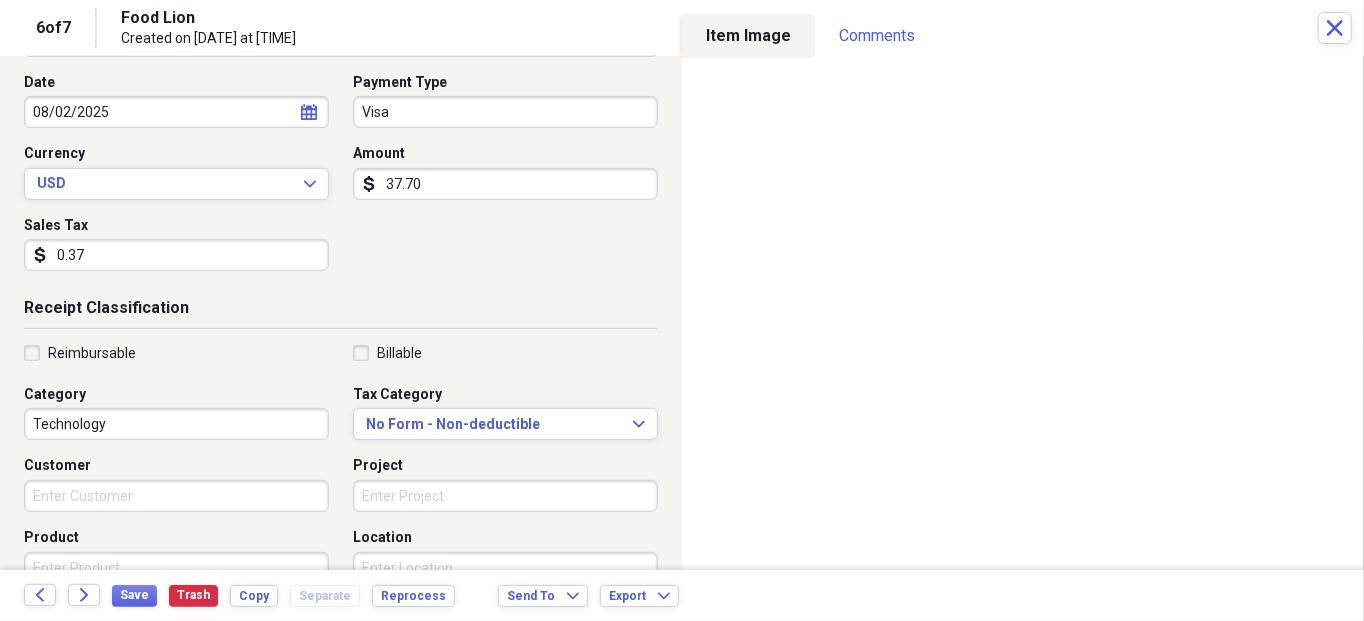 type on "0.37" 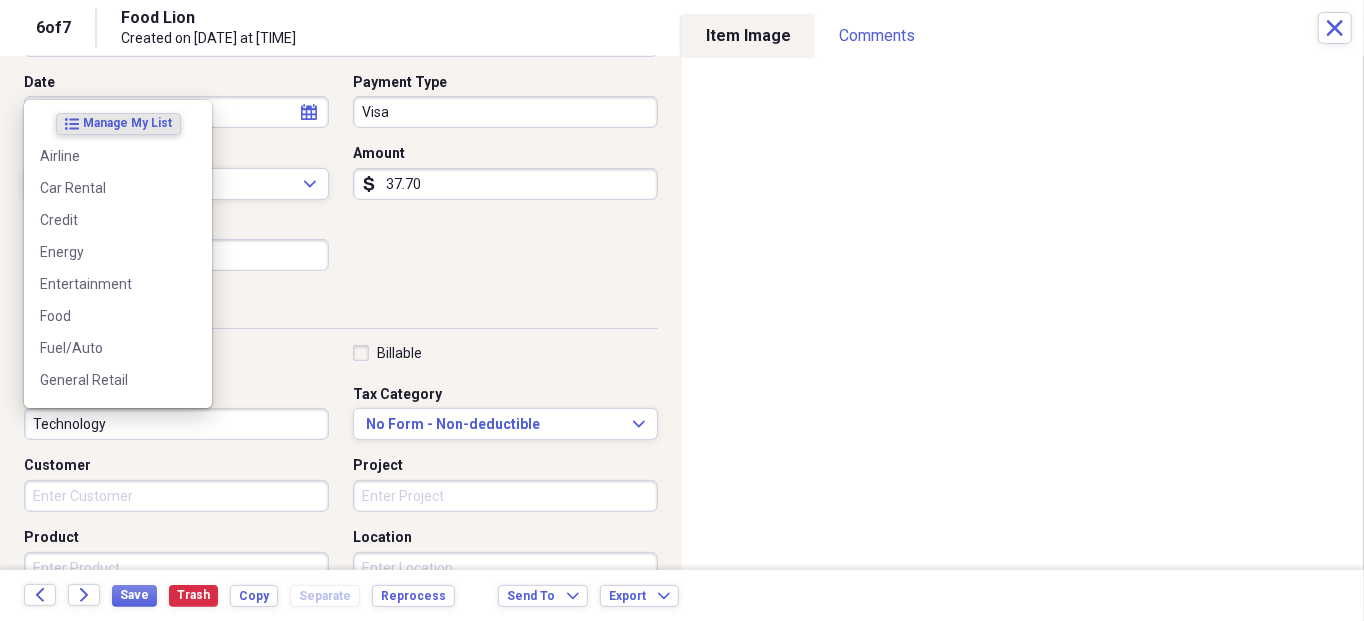 click on "Technology" at bounding box center [176, 424] 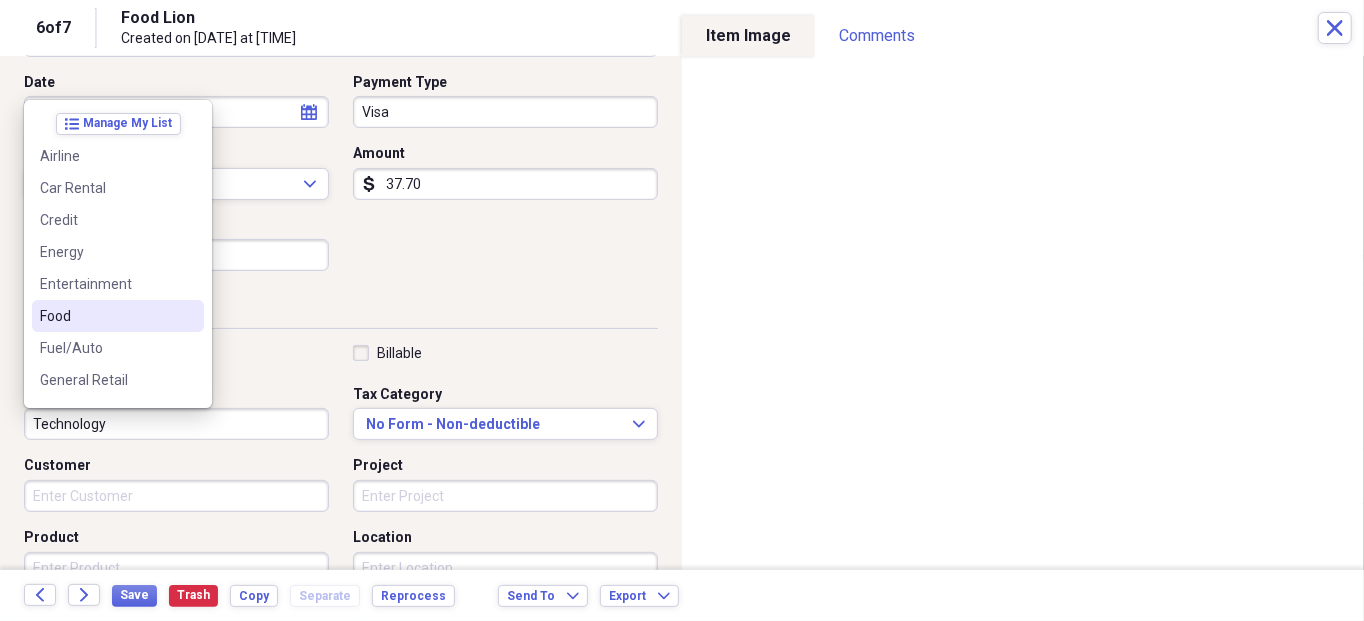 click on "Food" at bounding box center [106, 316] 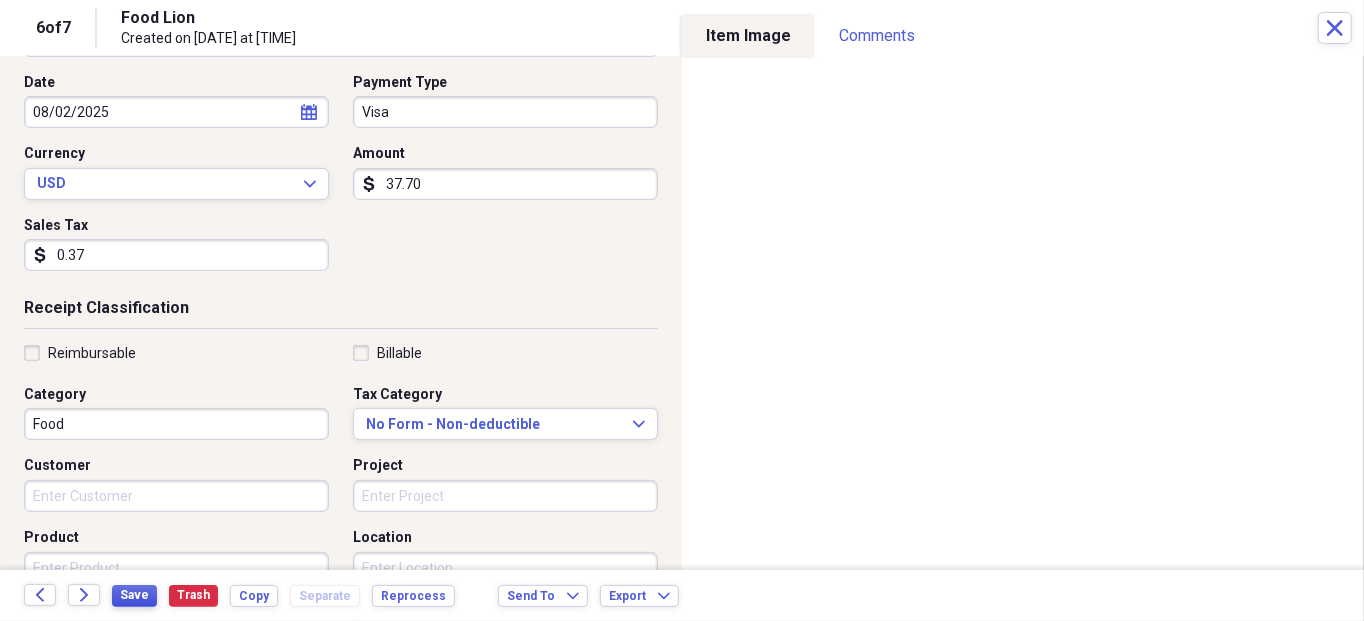 click on "Save" at bounding box center (134, 595) 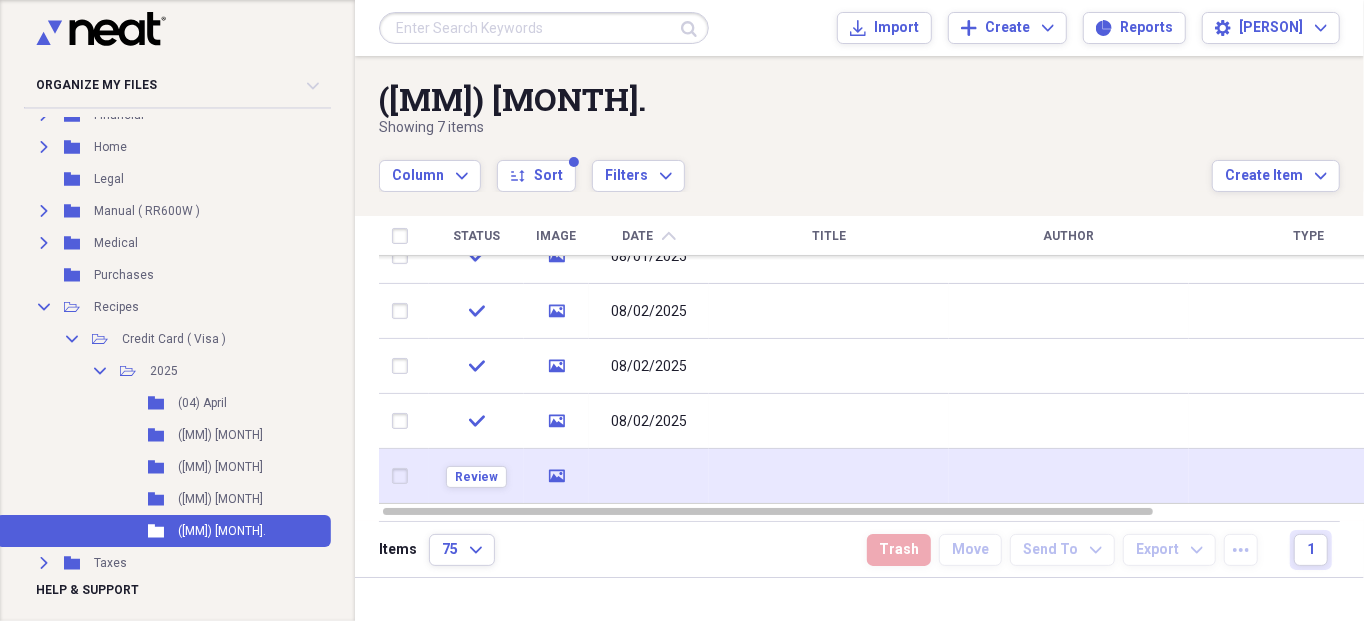 click at bounding box center (404, 476) 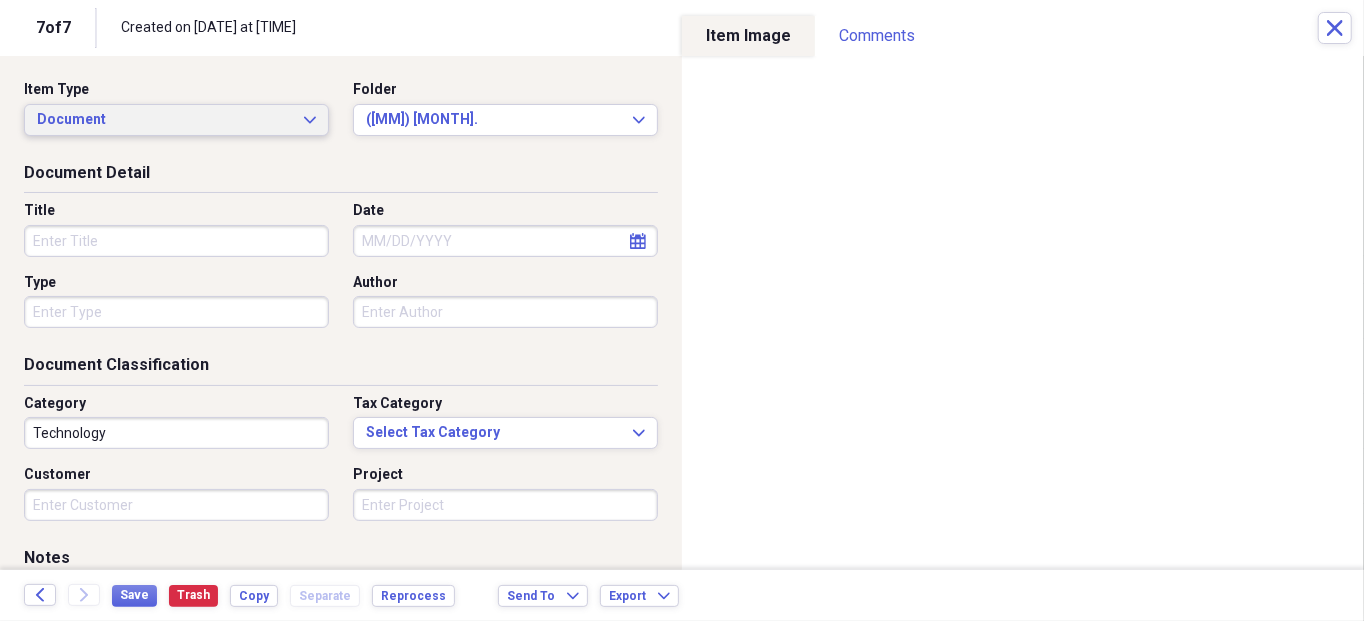 click on "Expand" 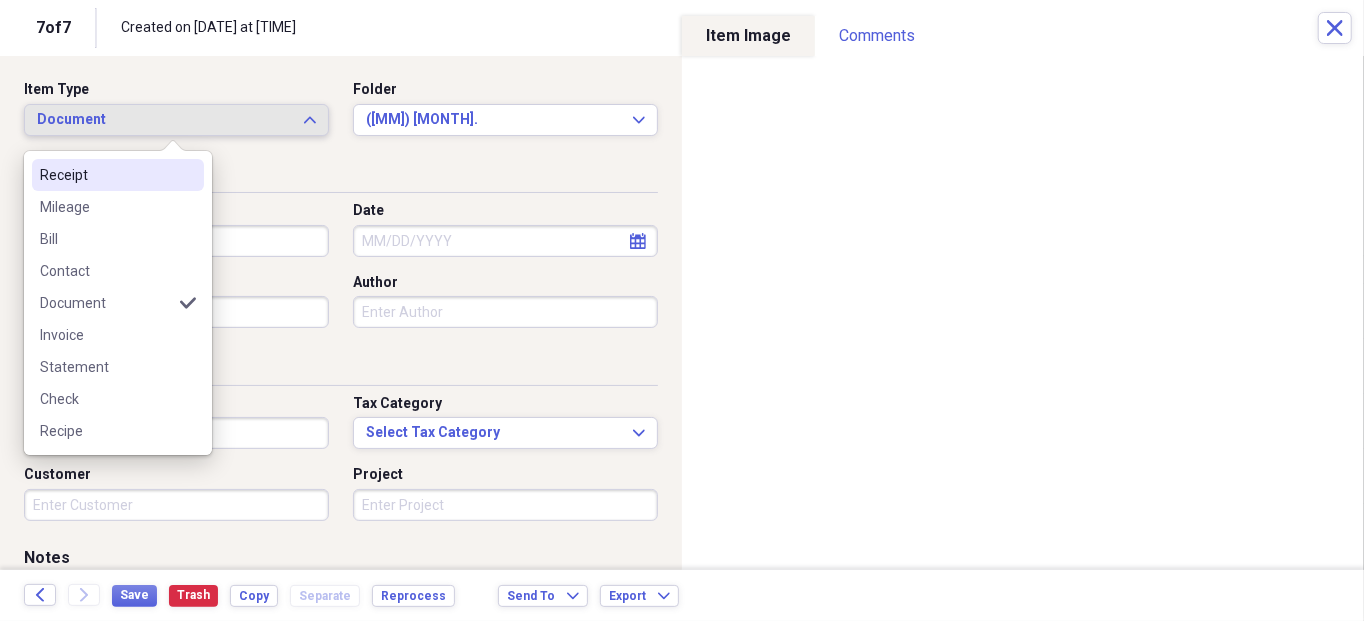 click on "Receipt" at bounding box center [106, 175] 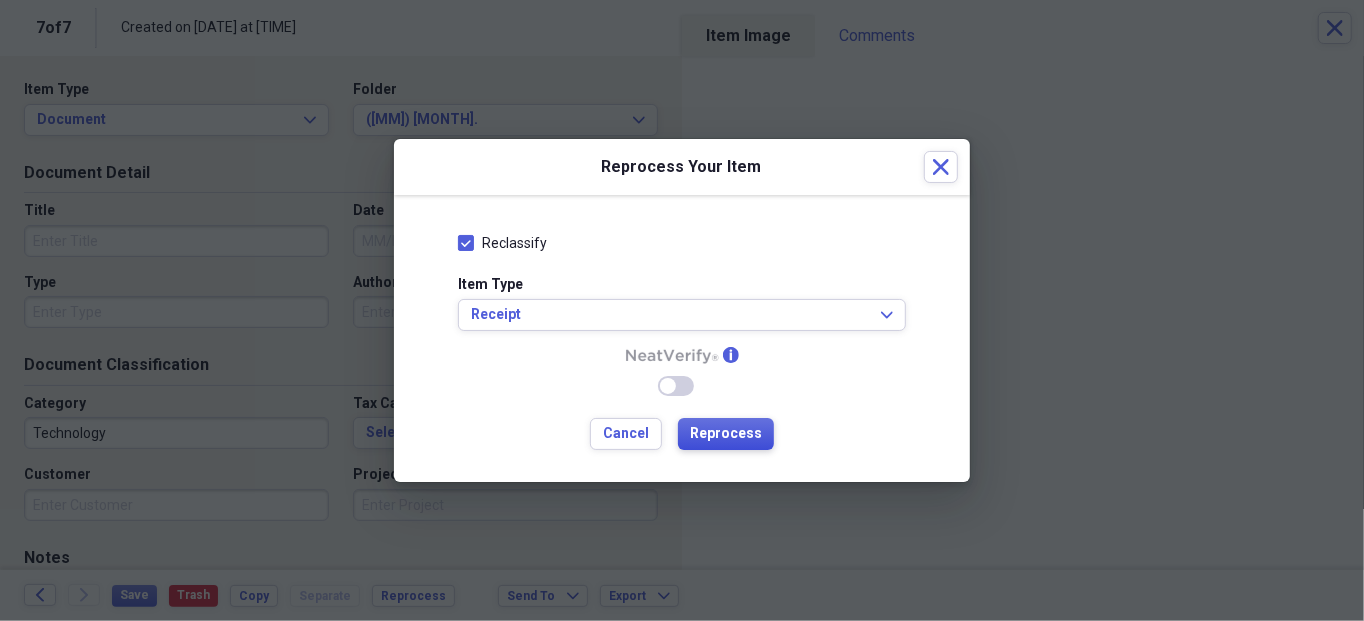 click on "Reprocess" at bounding box center [726, 434] 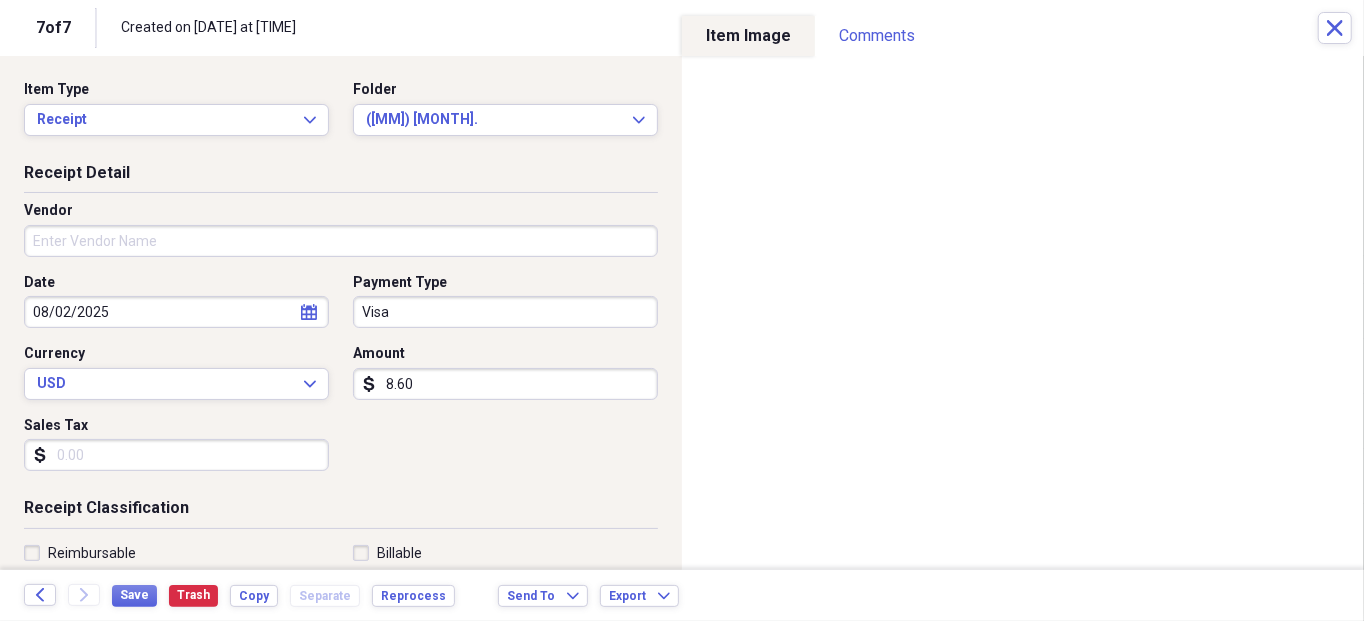 type on "08/02/2025" 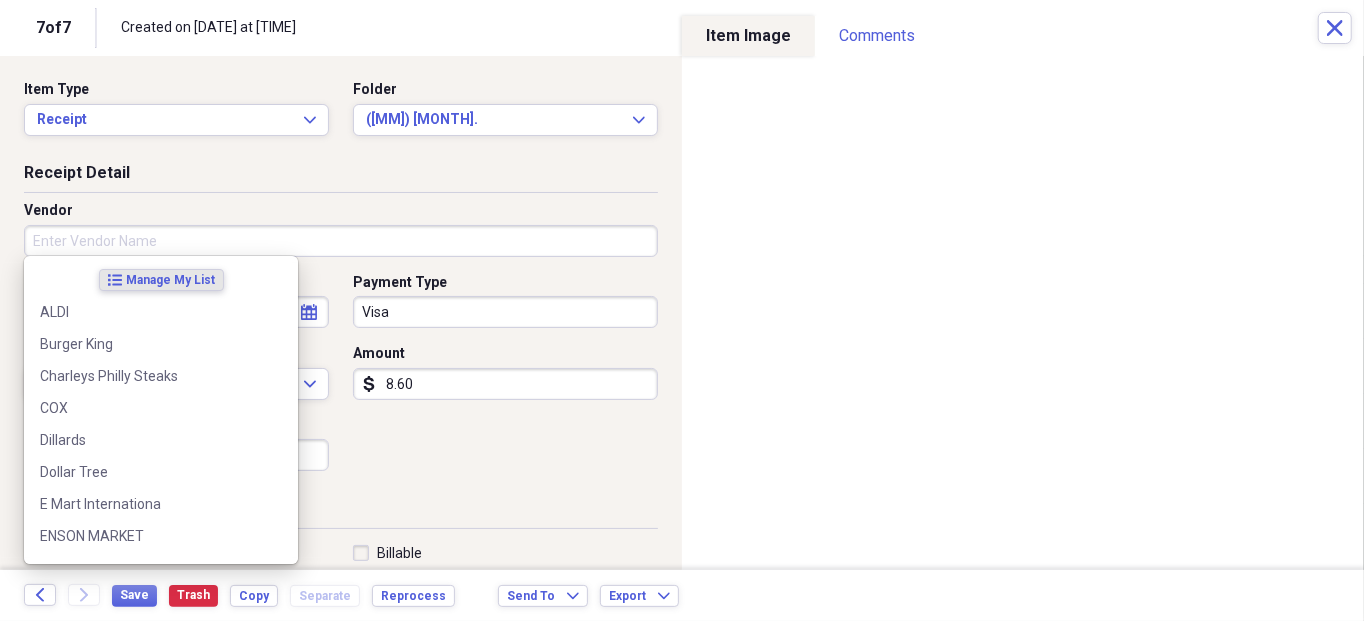 click on "Vendor" at bounding box center (341, 241) 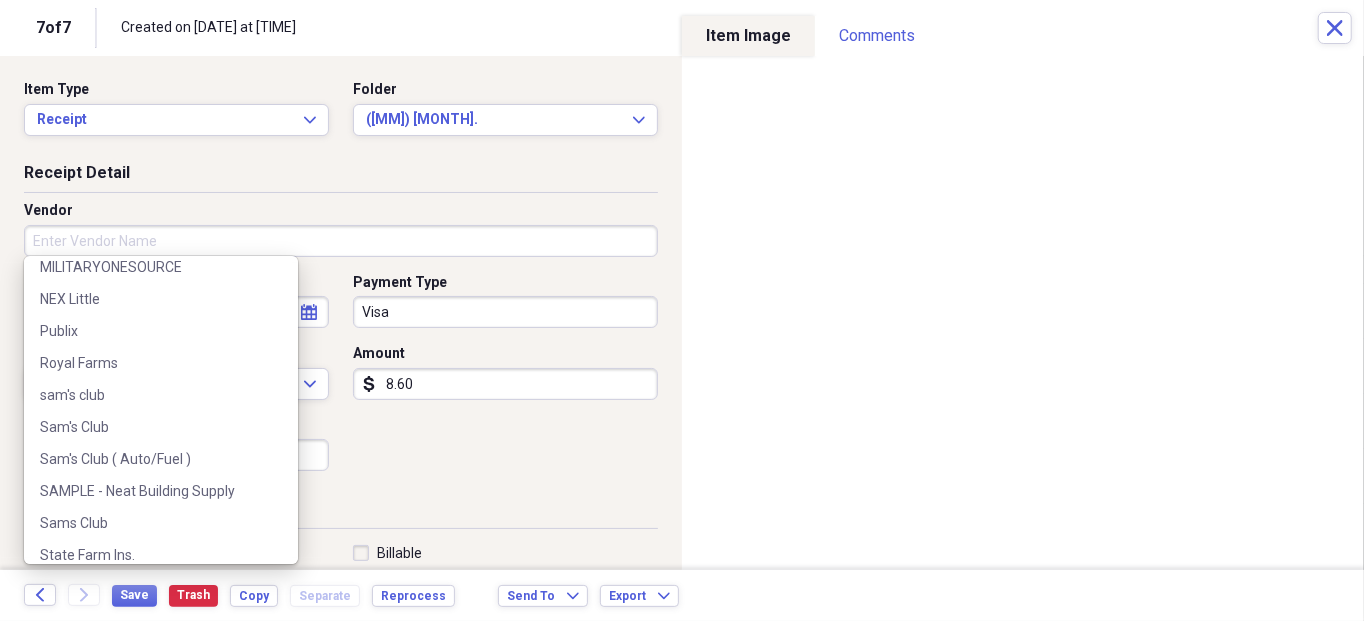 scroll, scrollTop: 1200, scrollLeft: 0, axis: vertical 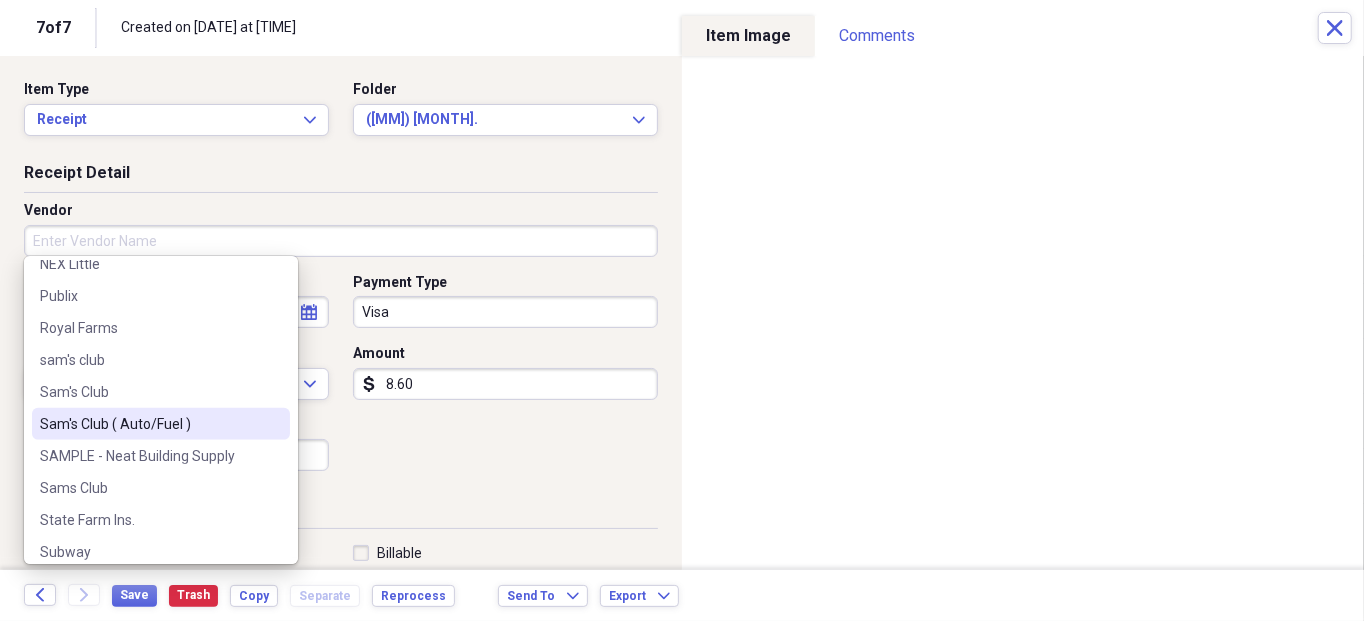 click on "Sam's Club ( Auto/Fuel )" at bounding box center (149, 424) 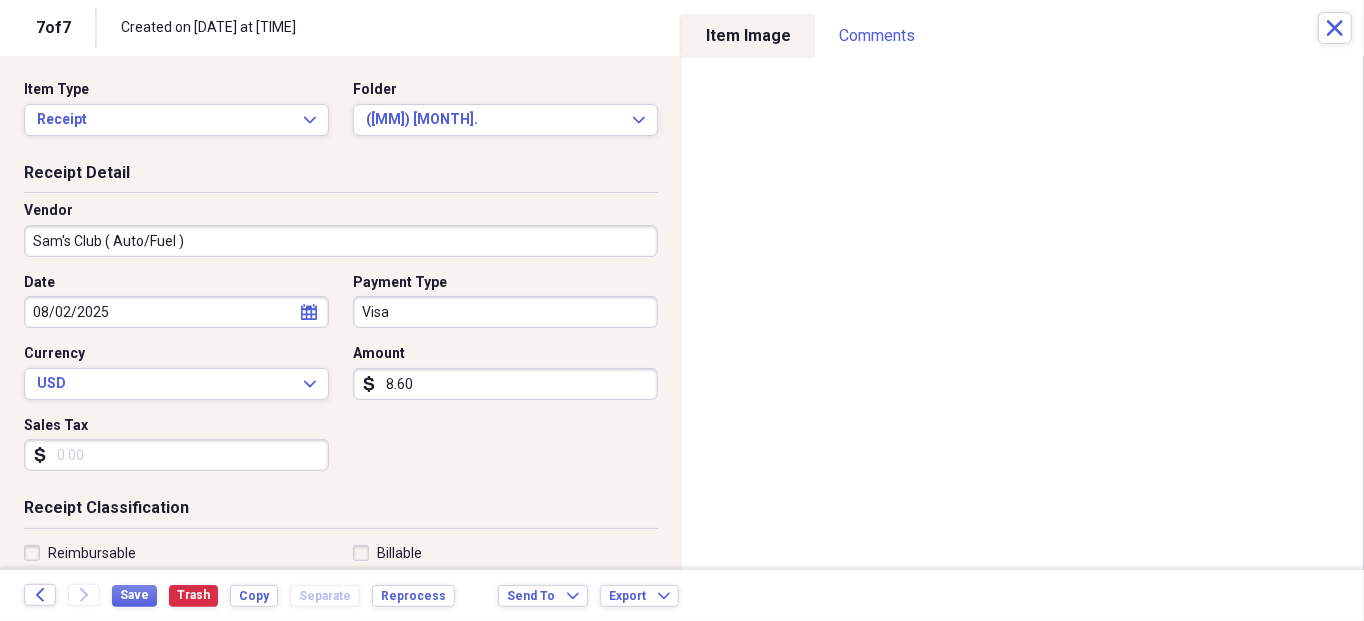 type on "Fuel/Auto" 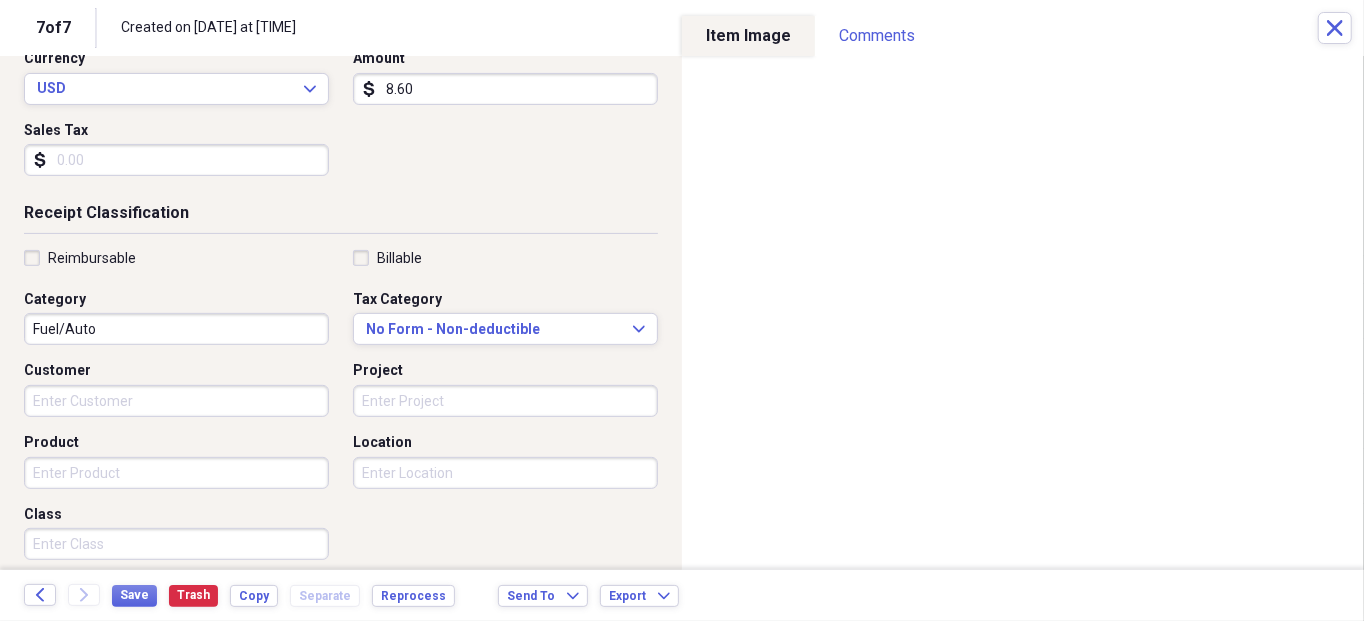 scroll, scrollTop: 300, scrollLeft: 0, axis: vertical 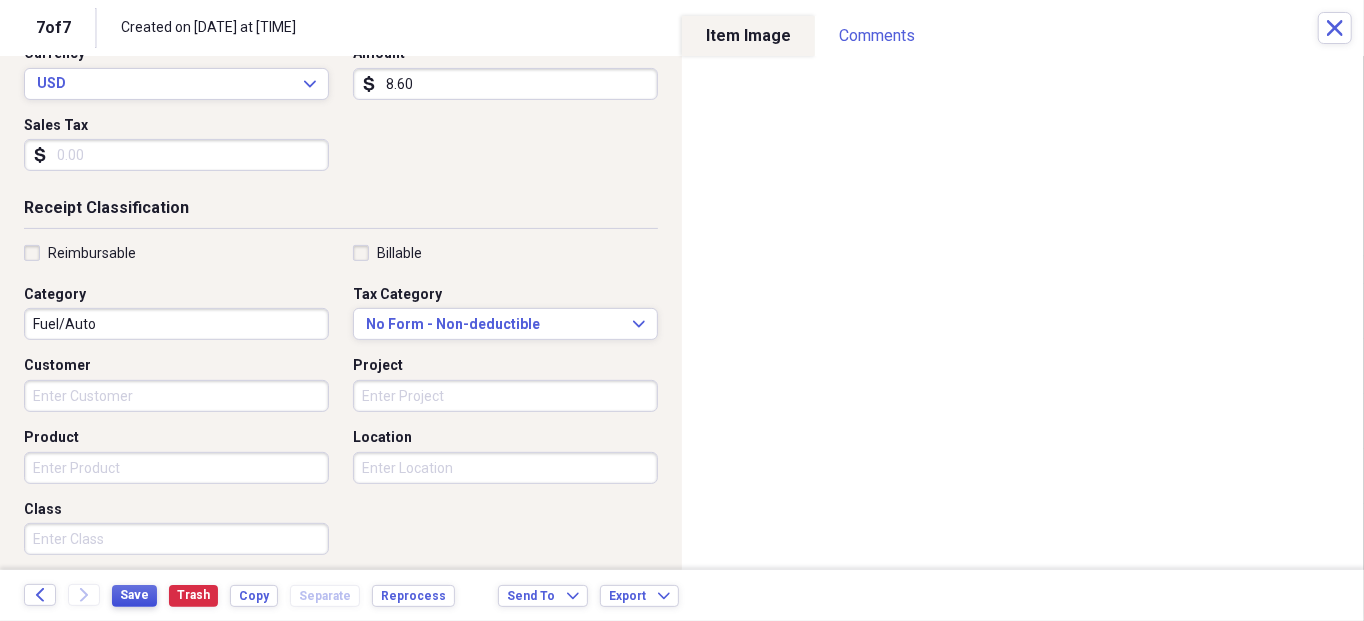 click on "Save" at bounding box center (134, 595) 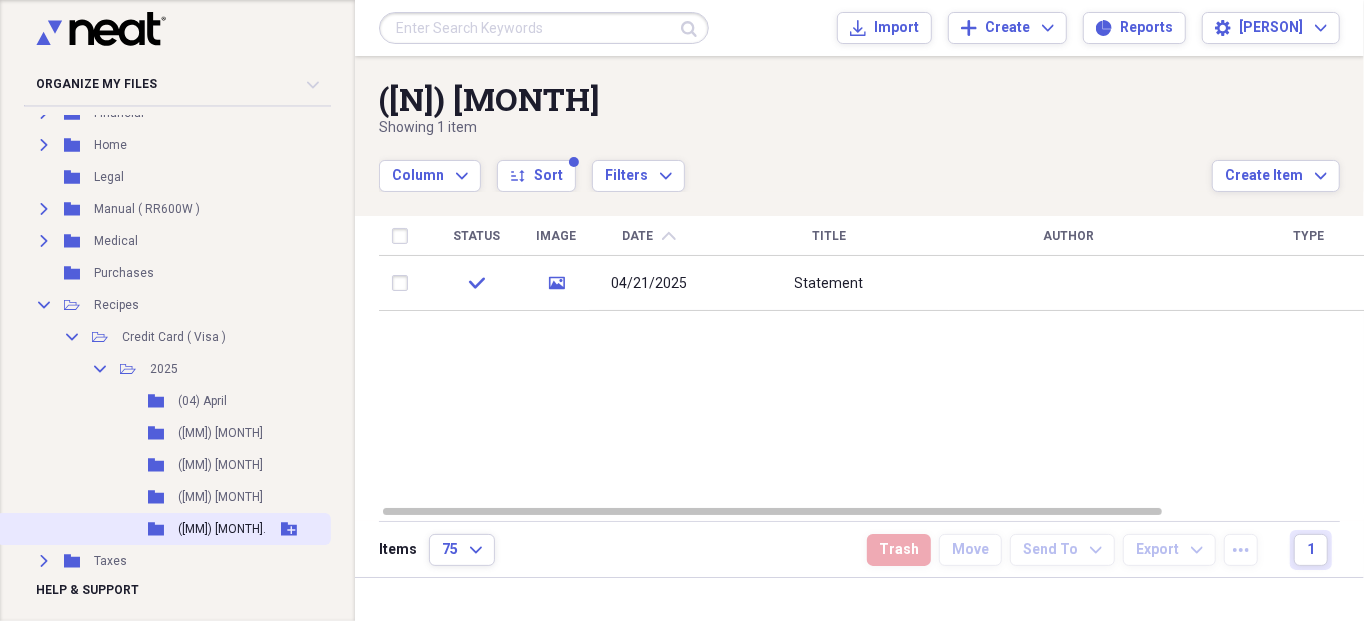 click on "([MM]) [MONTH]." at bounding box center (222, 529) 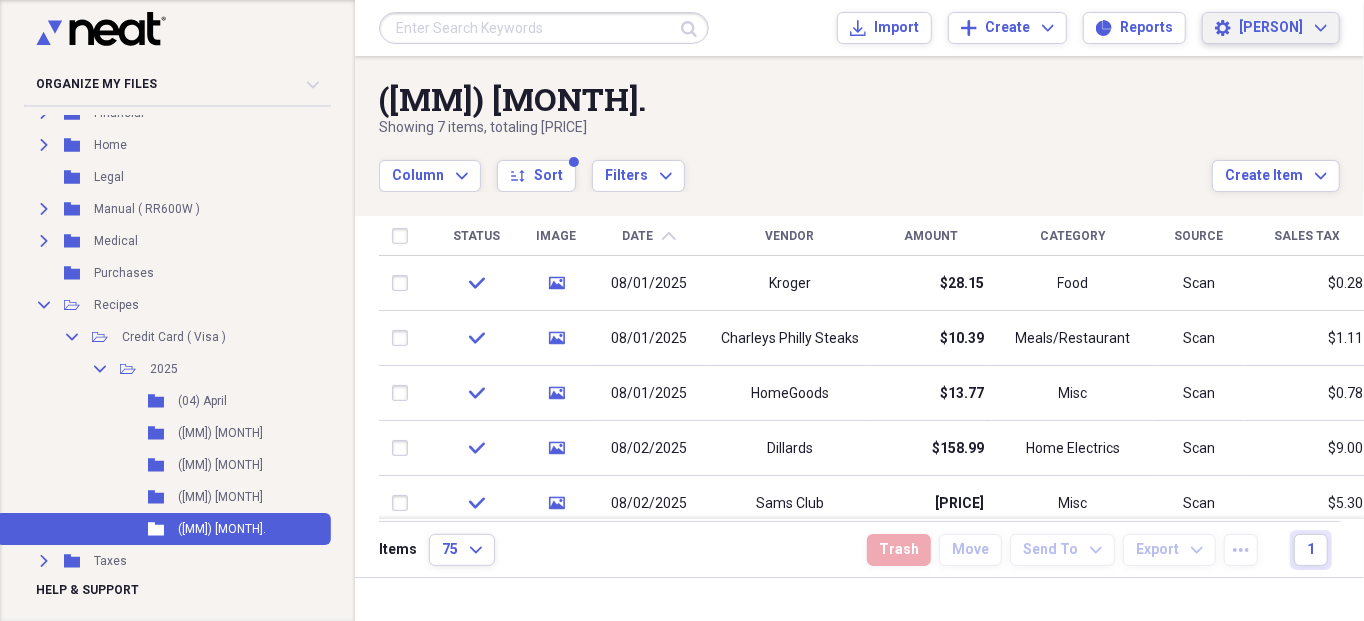 click on "Expand" 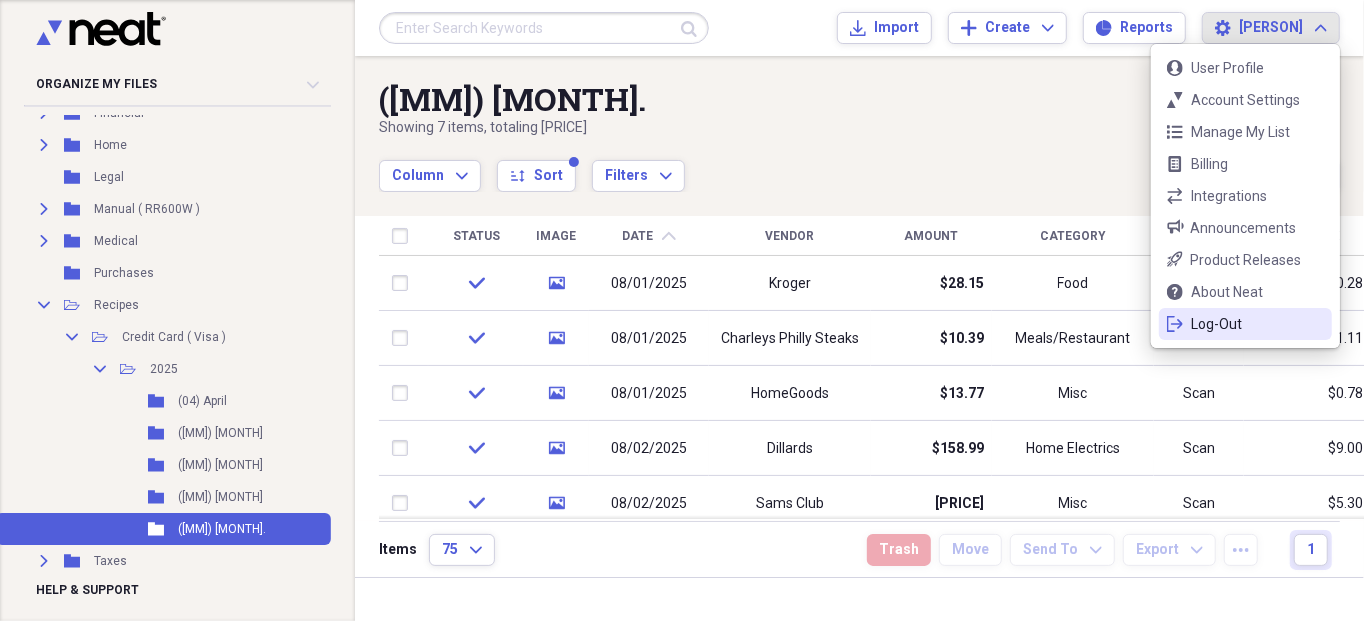 click on "Log-Out" at bounding box center (1245, 324) 